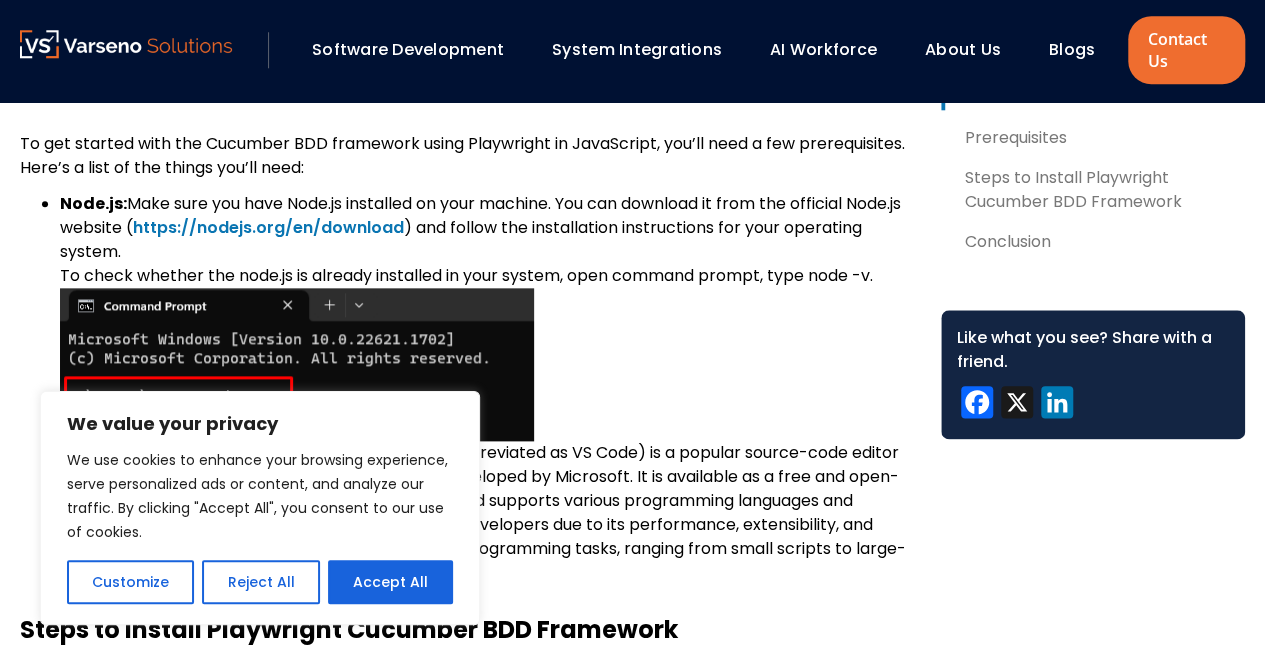 scroll, scrollTop: 1027, scrollLeft: 0, axis: vertical 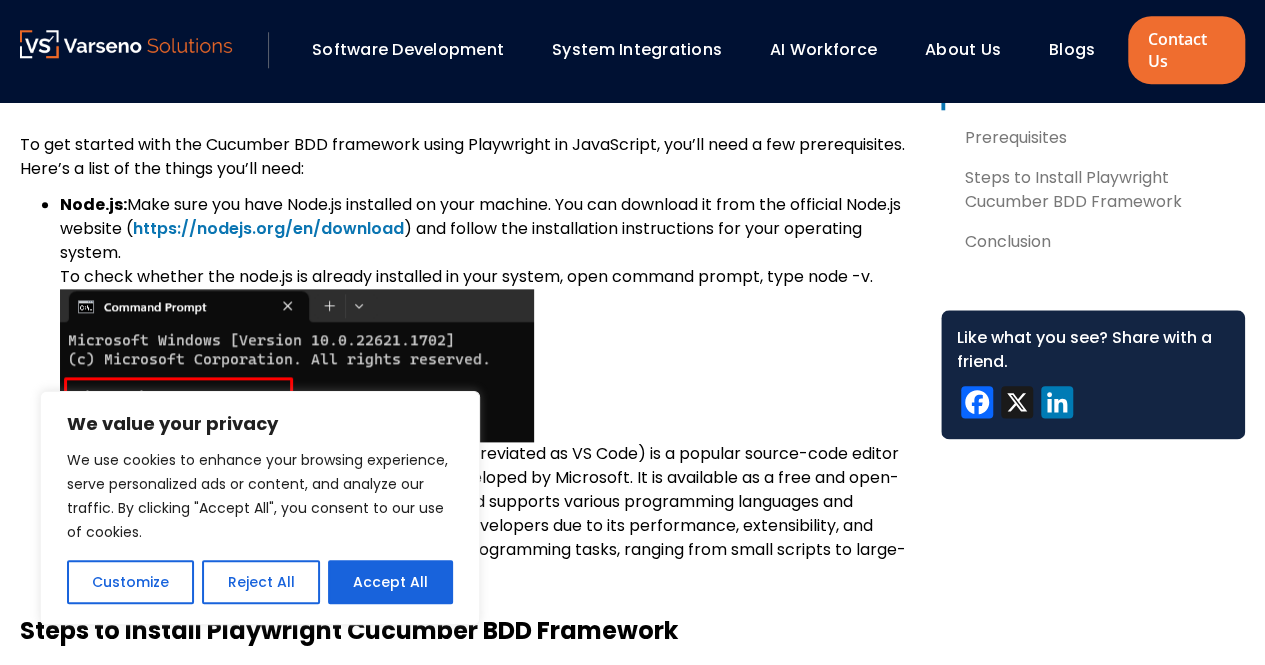 click on "Node.js:  Make sure you have Node.js installed on your machine. You can download it from the official Node.js website ( https://nodejs.org/en/download ) and follow the installation instructions for your operating system.
To check whether the node.js is already installed in your system, open command prompt, type node -v." at bounding box center (484, 317) 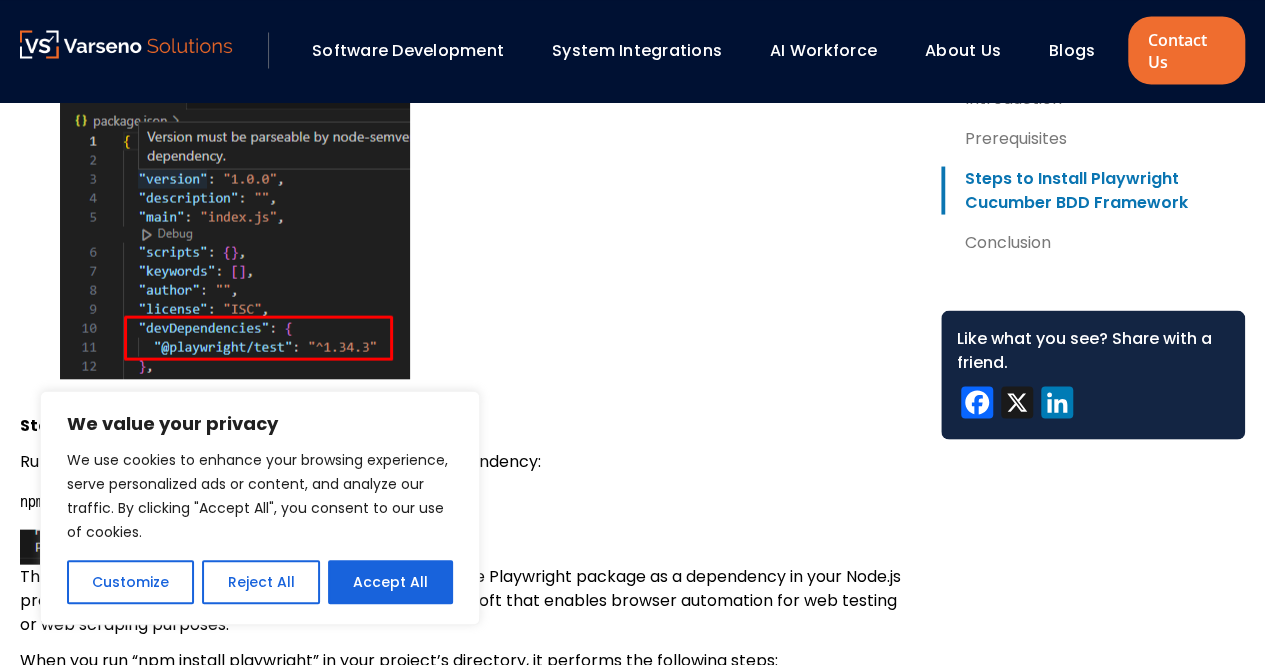 scroll, scrollTop: 5690, scrollLeft: 0, axis: vertical 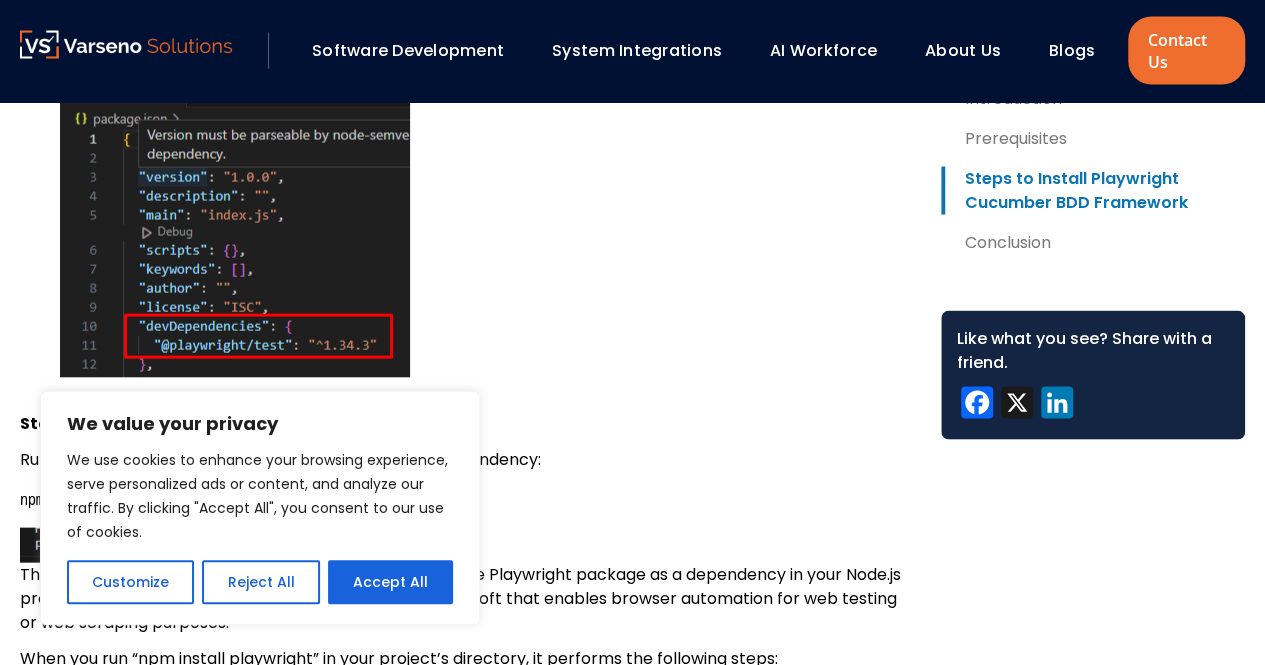 click on "After running this command (npm init playwright@latest), you will have a basic Playwright project structure in place, with the required dependencies installed. You can start writing your Playwright scripts within your project directory to automate browser interactions." at bounding box center (484, 189) 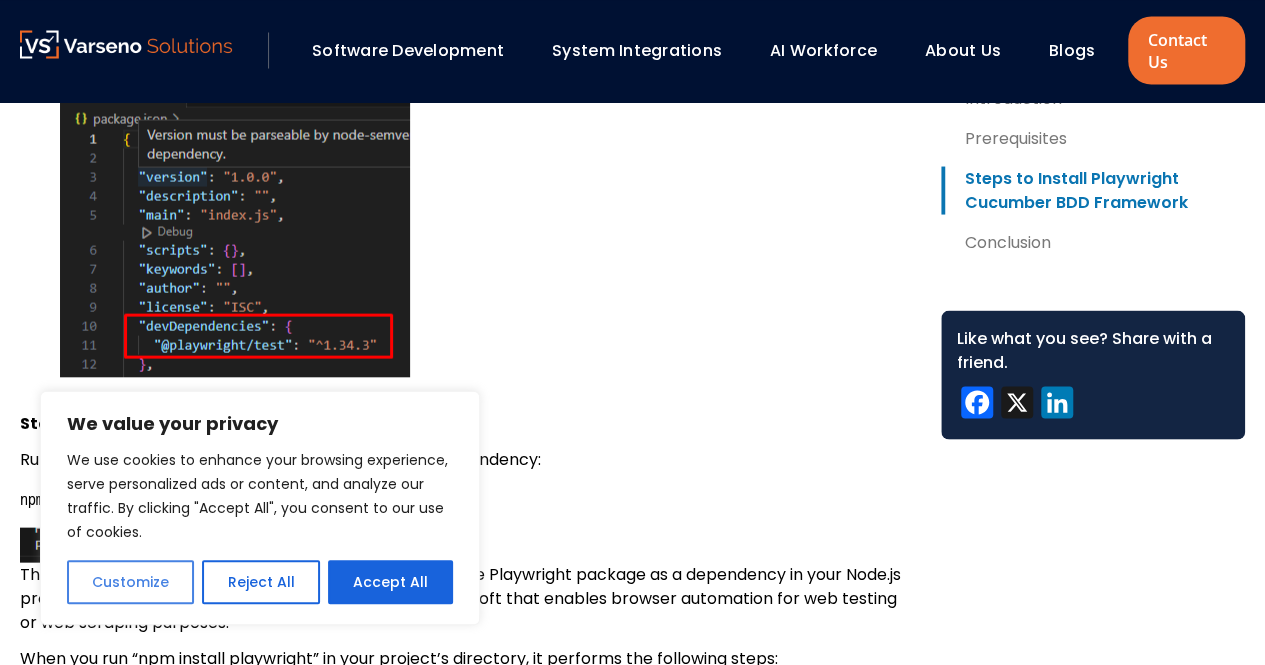 click on "Customize" at bounding box center [130, 582] 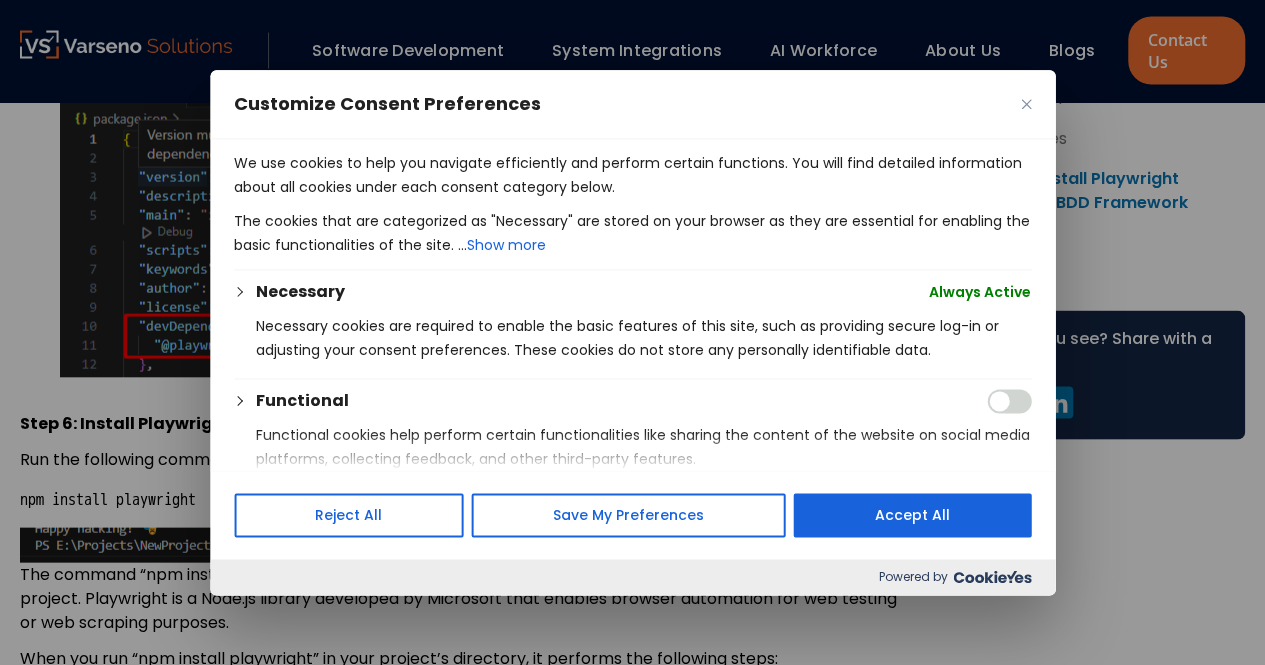 click at bounding box center [1026, 104] 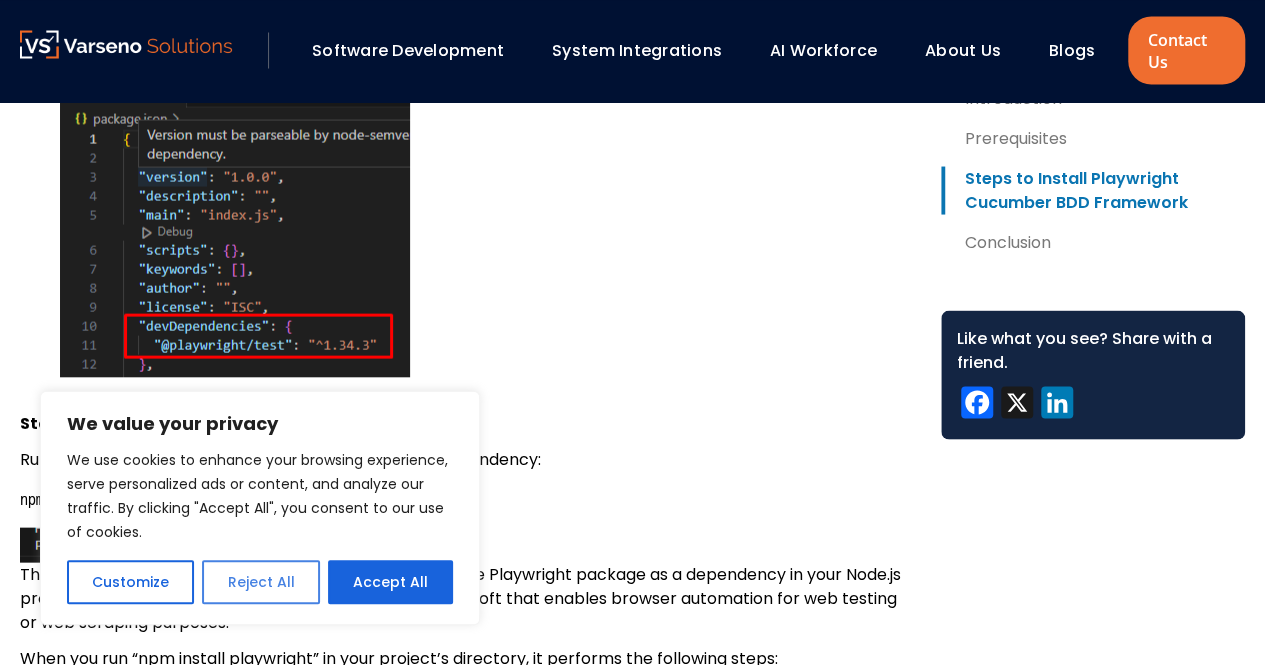 click on "Reject All" at bounding box center (260, 582) 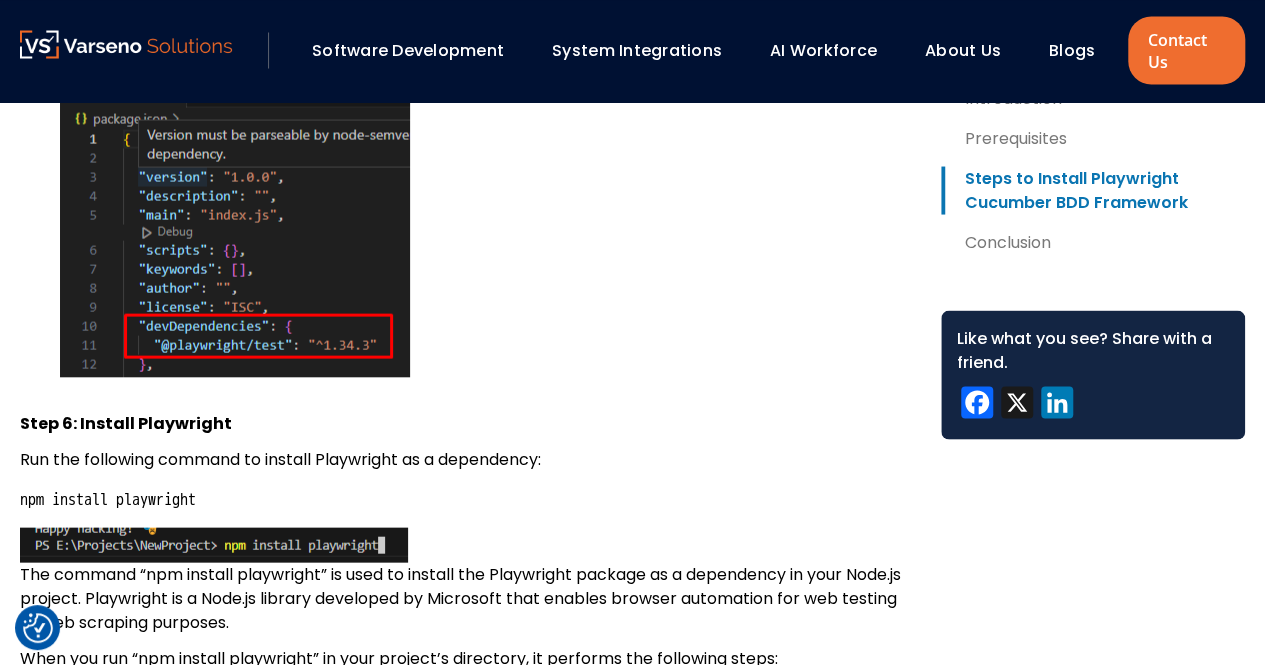 click on "Step 6: Install Playwright" at bounding box center (464, 411) 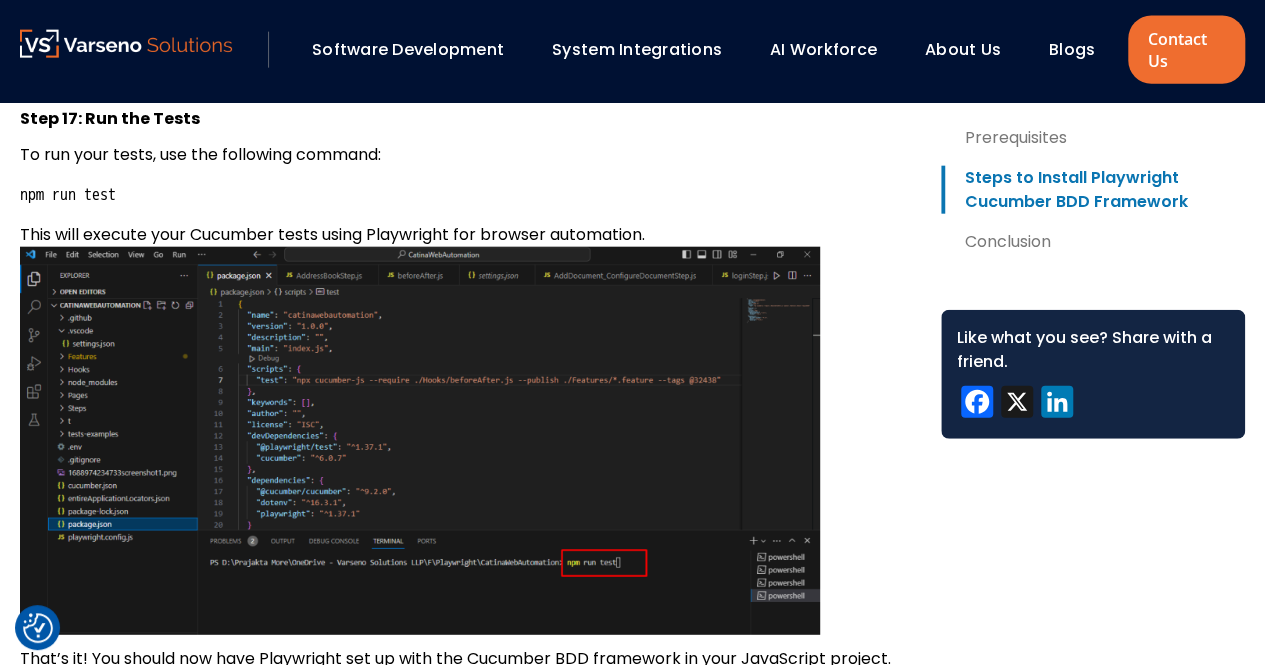 scroll, scrollTop: 13730, scrollLeft: 0, axis: vertical 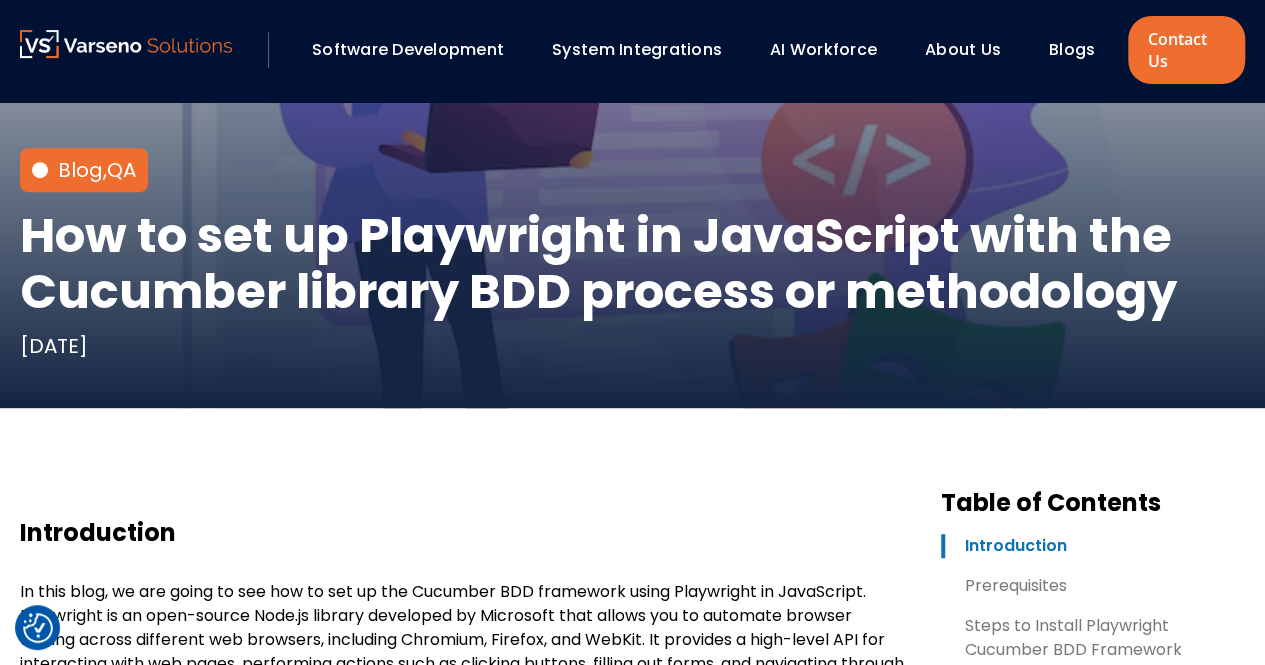 click on "In this blog, we are going to see how to set up the Cucumber BDD framework using Playwright in JavaScript. Playwright is an open-source Node.js library developed by Microsoft that allows you to automate browser testing across different web browsers, including Chromium, Firefox, and WebKit. It provides a high-level API for interacting with web pages, performing actions such as clicking buttons, filling out forms, and navigating through pages. Playwright aims to provide a consistent and reliable automation experience across multiple browsers, making it easier to write and maintain browser tests." at bounding box center [464, 652] 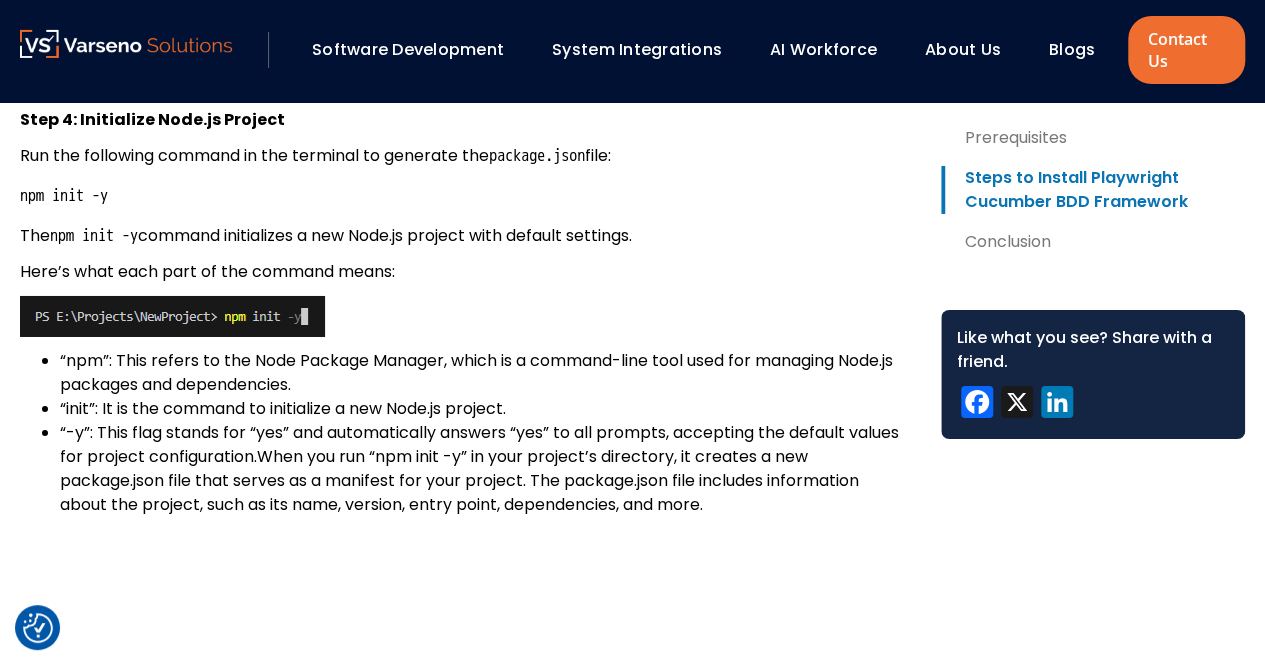 scroll, scrollTop: 3384, scrollLeft: 0, axis: vertical 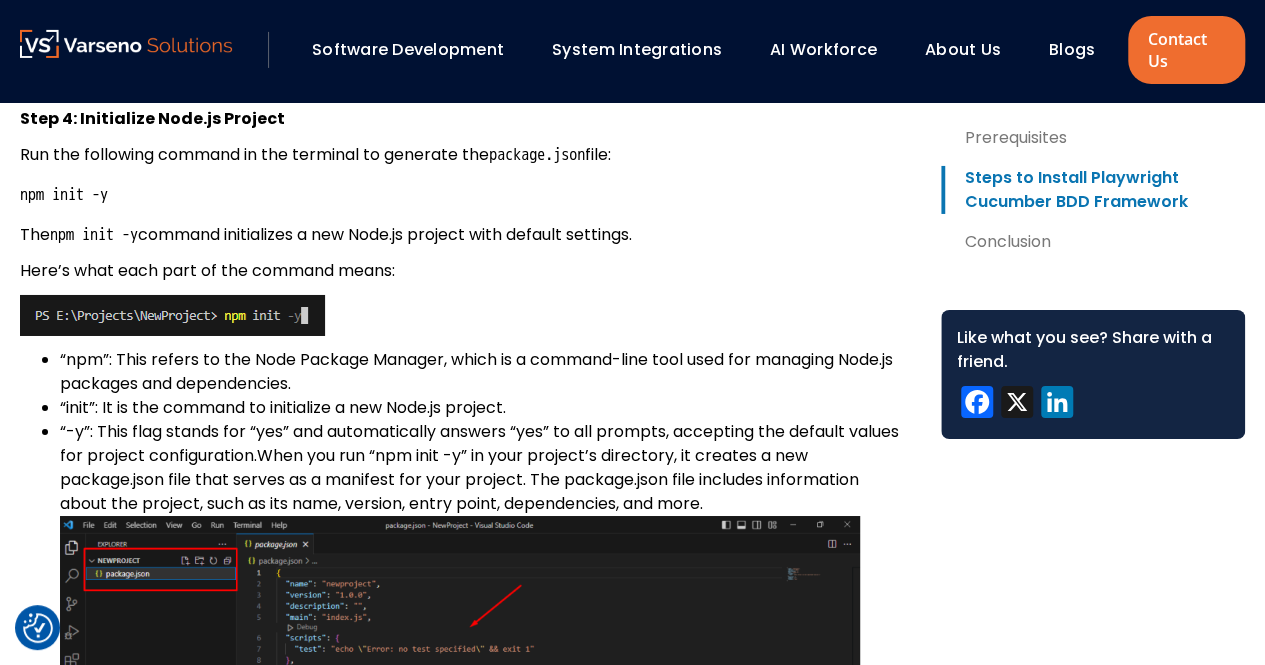 click on "The  npm init -y  command initializes a new Node.js project with default settings." at bounding box center (464, 235) 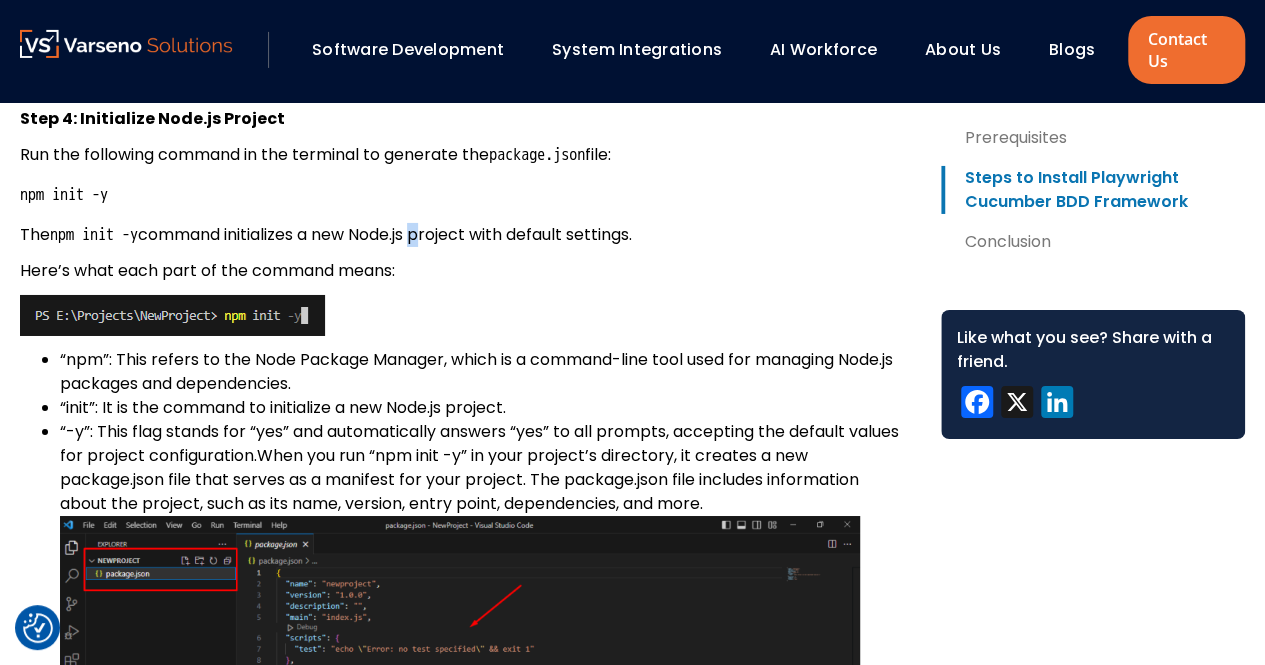 click on "The  npm init -y  command initializes a new Node.js project with default settings." at bounding box center (464, 235) 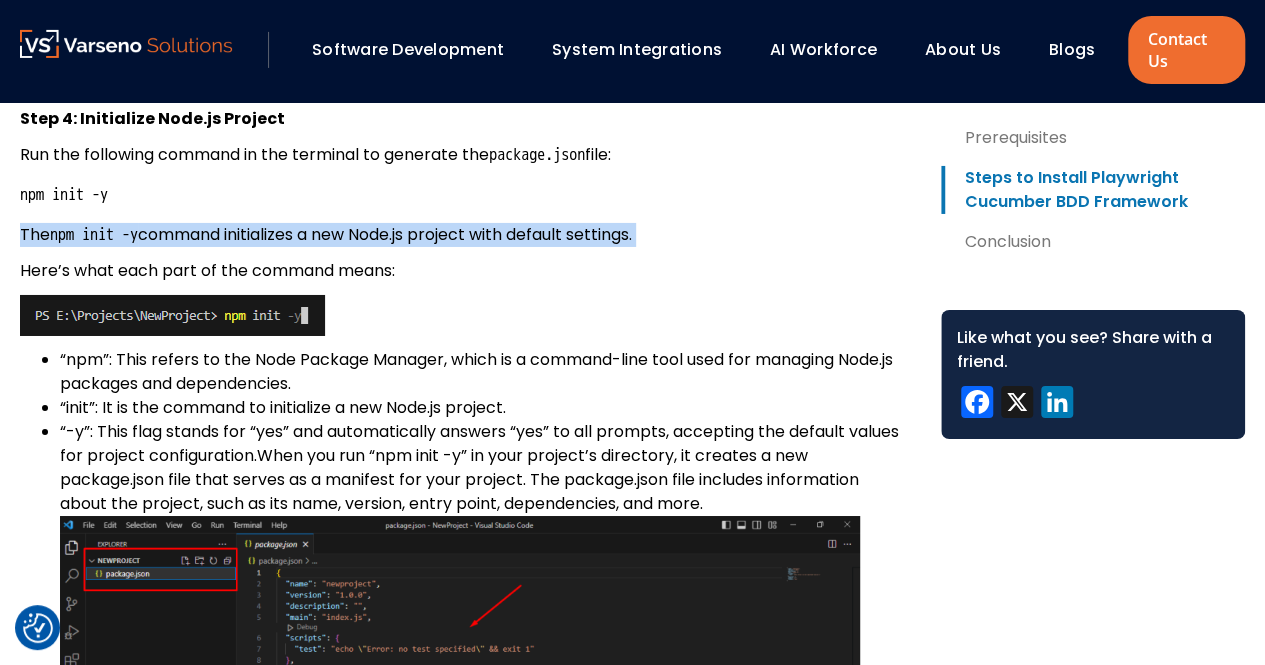 click on "The  npm init -y  command initializes a new Node.js project with default settings." at bounding box center (464, 235) 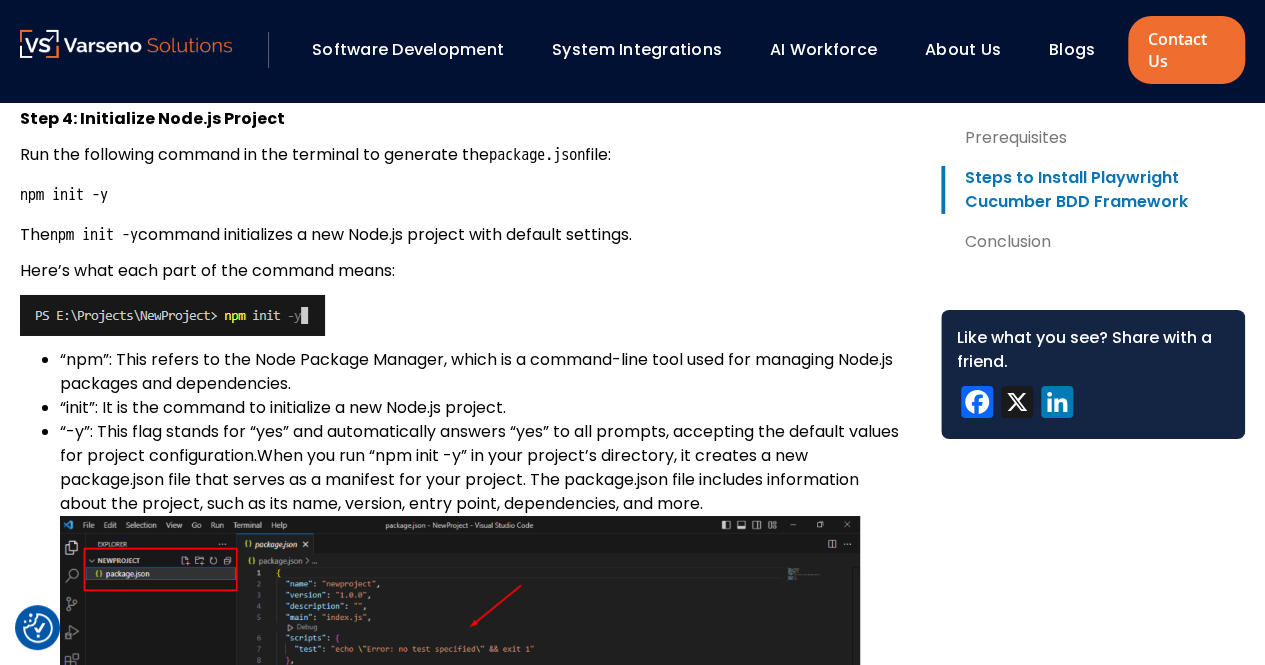 click on "npm init -y" at bounding box center (64, 195) 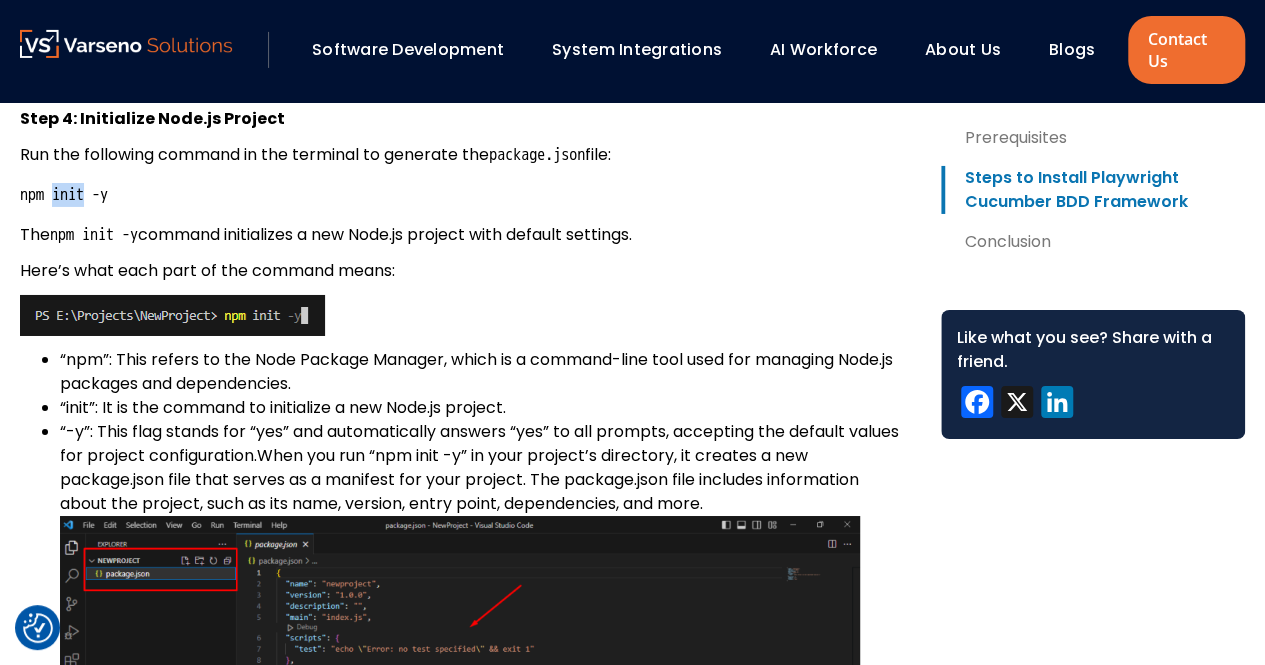 click on "npm init -y" at bounding box center (64, 195) 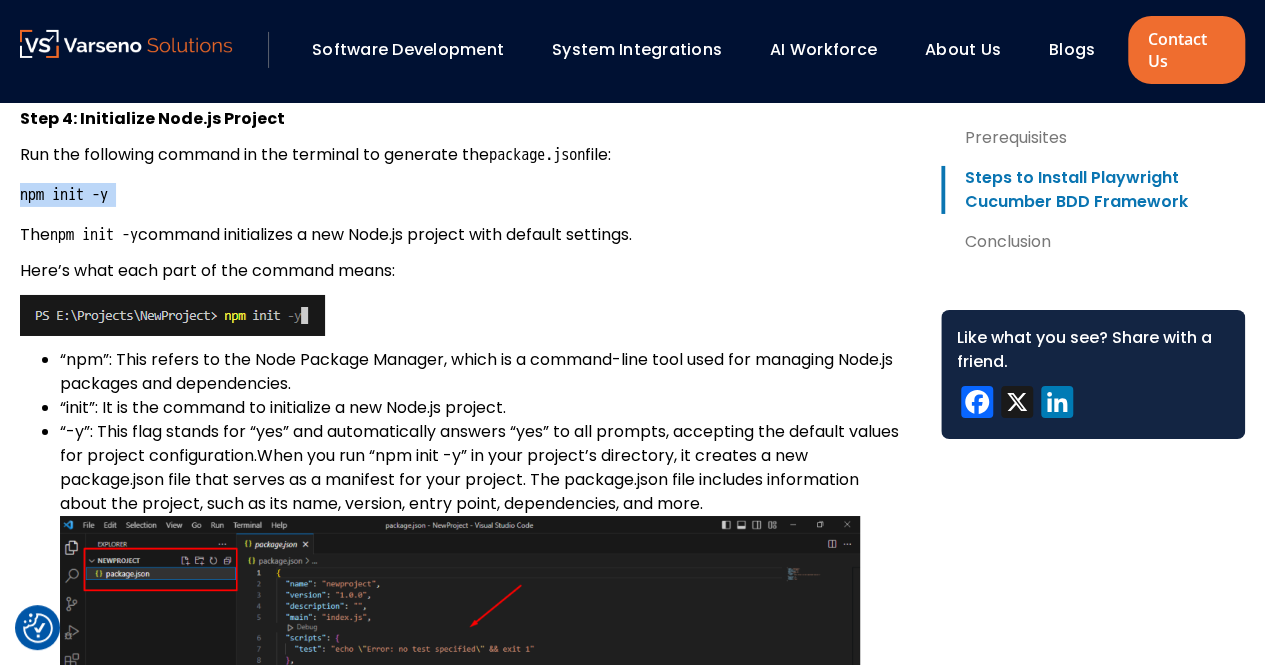 click on "npm init -y" at bounding box center (64, 195) 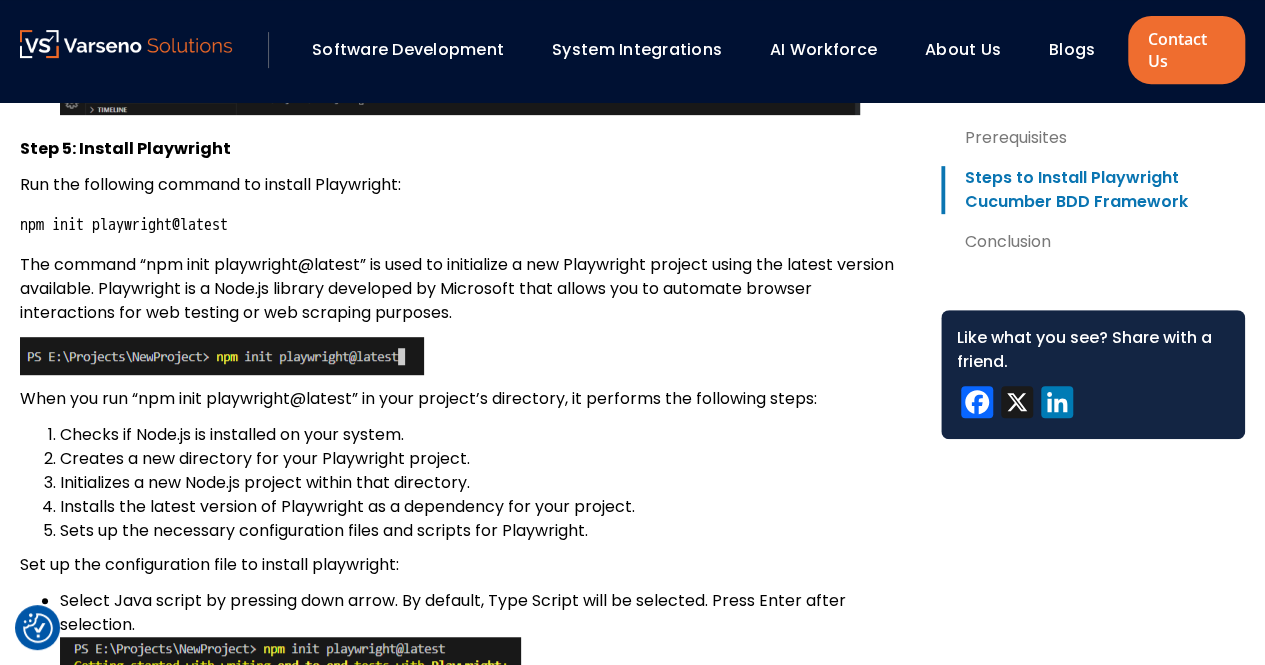scroll, scrollTop: 4199, scrollLeft: 0, axis: vertical 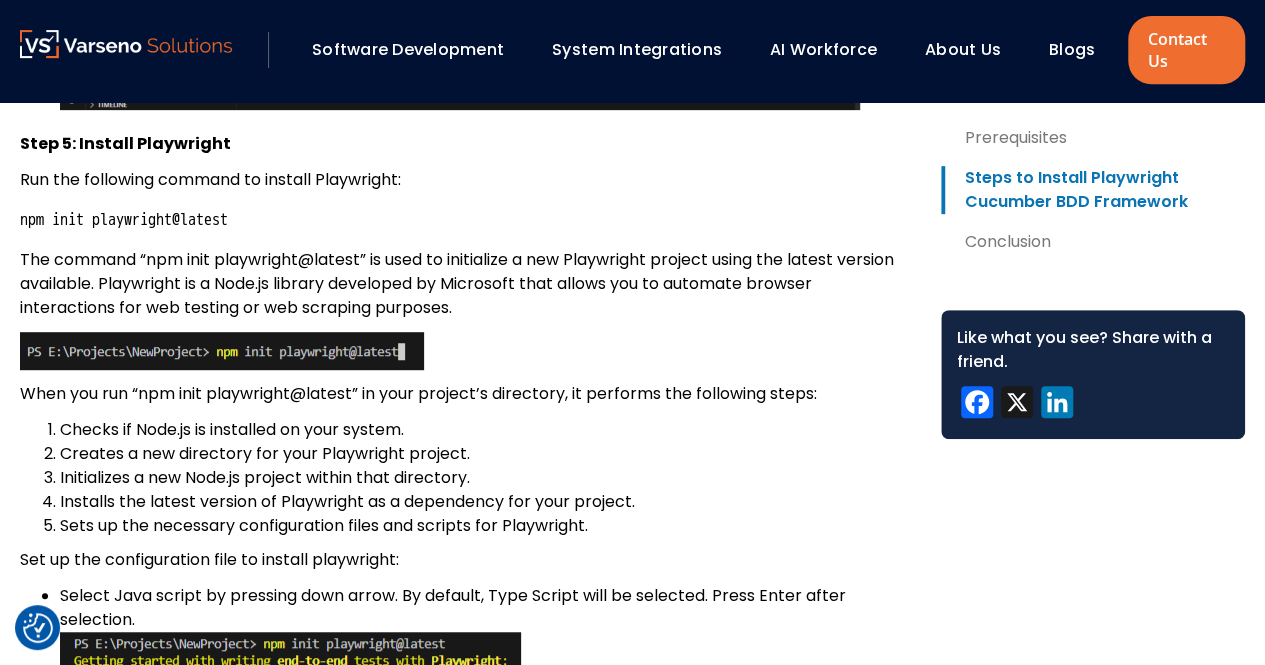 click on "npm init playwright@latest" at bounding box center (124, 220) 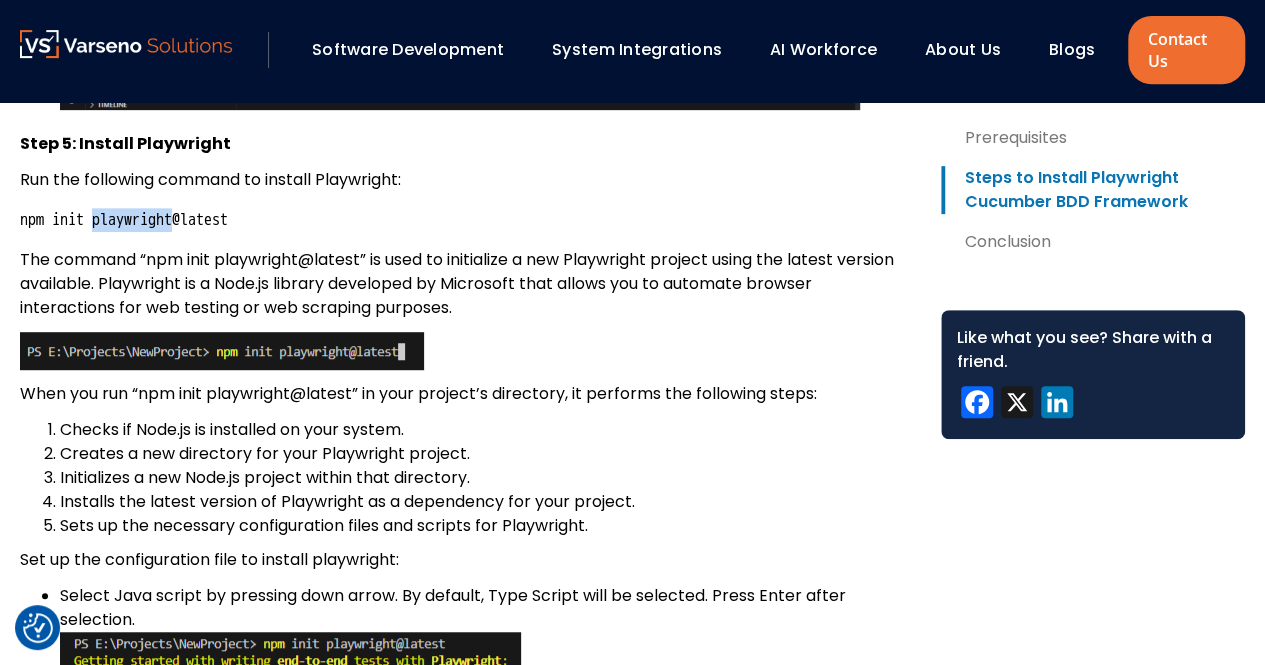 click on "npm init playwright@latest" at bounding box center (124, 220) 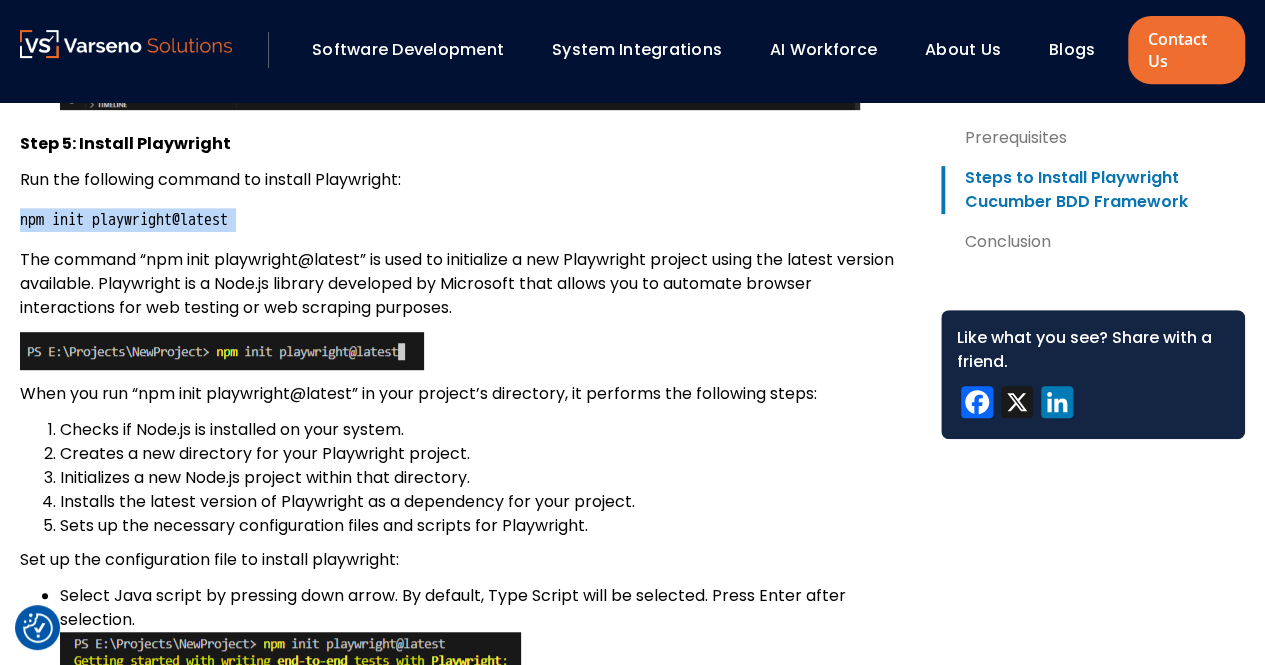 click on "npm init playwright@latest" at bounding box center (124, 220) 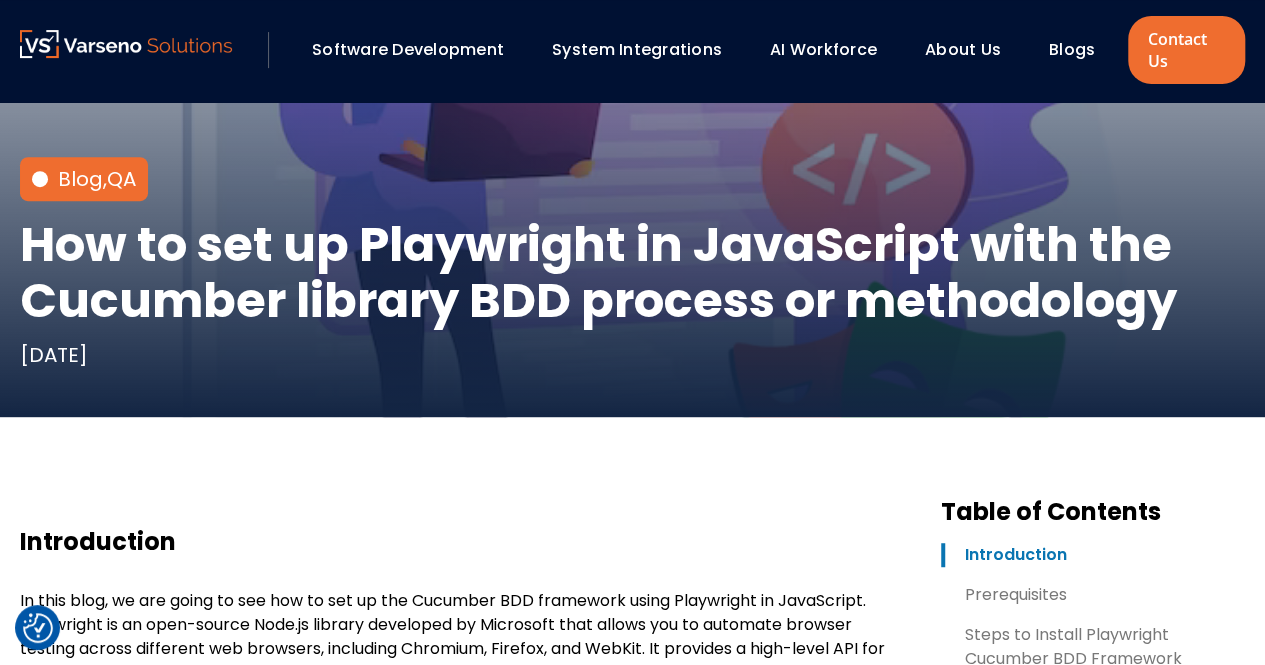 scroll, scrollTop: 348, scrollLeft: 0, axis: vertical 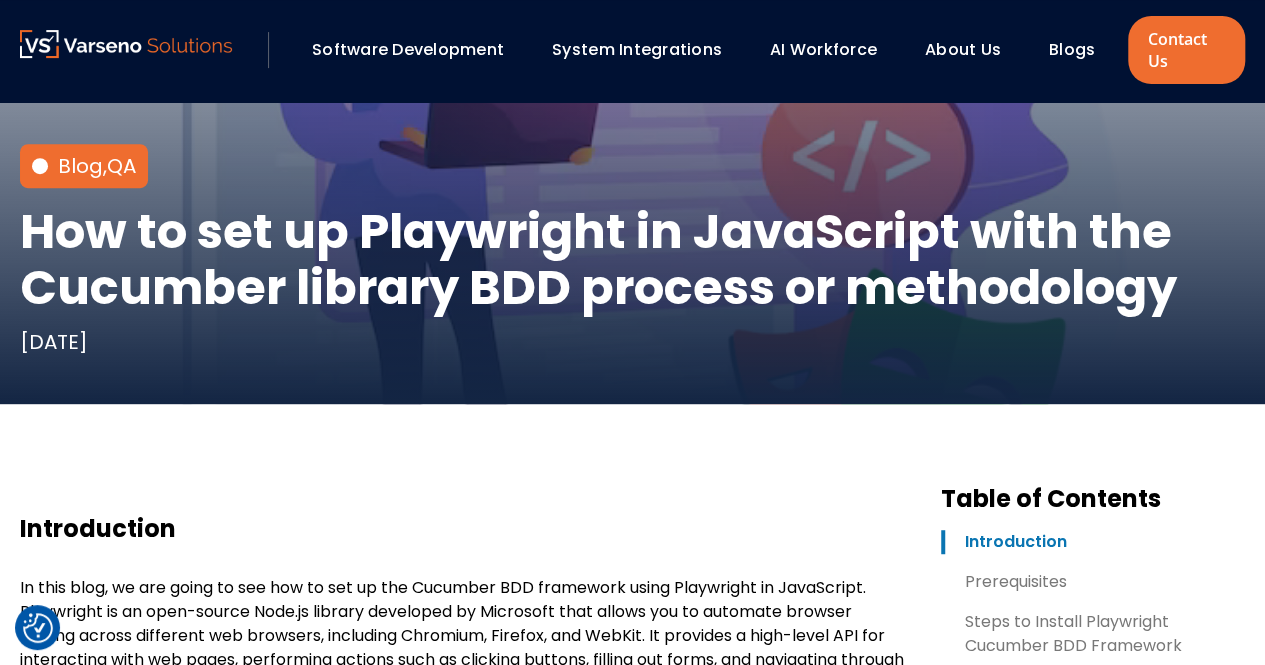 click on "How to set up Playwright in JavaScript with the Cucumber library BDD process or methodology" at bounding box center [632, 260] 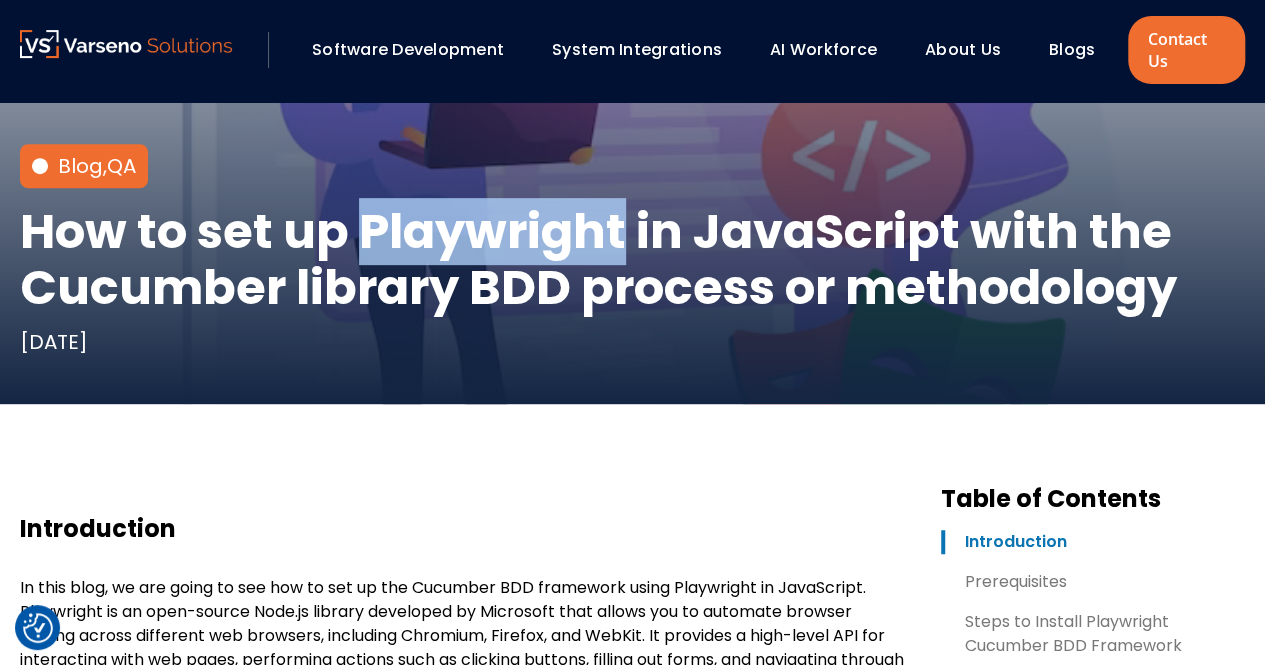 click on "How to set up Playwright in JavaScript with the Cucumber library BDD process or methodology" at bounding box center (632, 260) 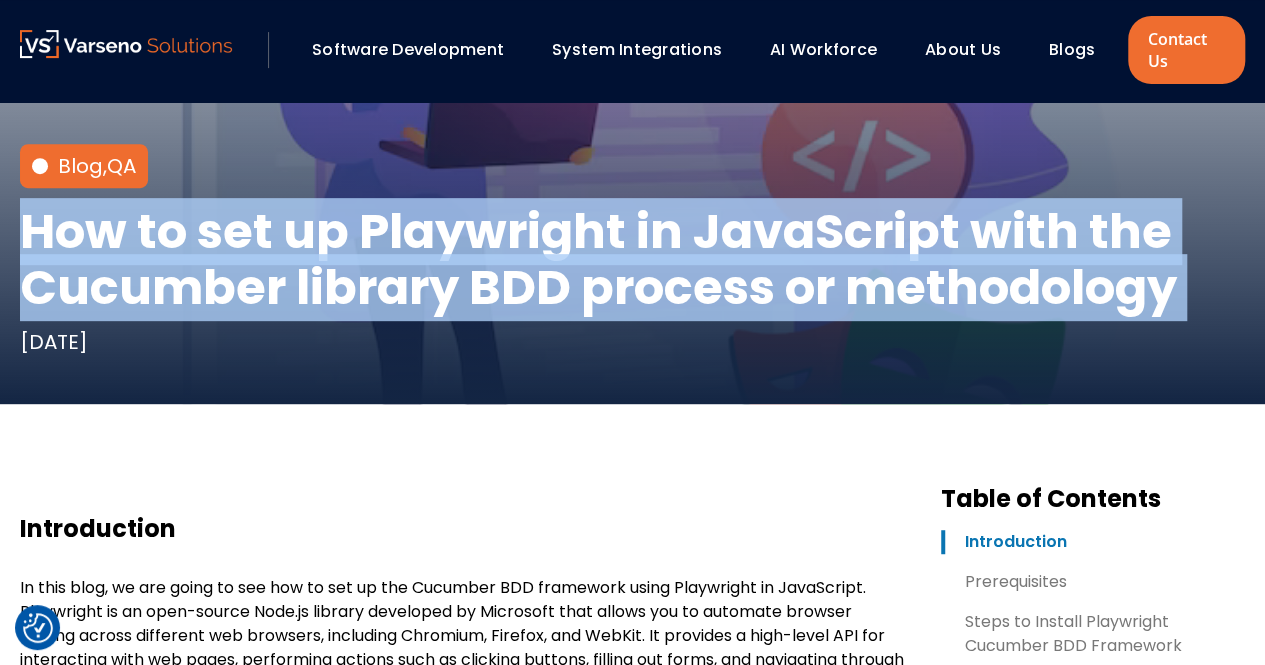 click on "How to set up Playwright in JavaScript with the Cucumber library BDD process or methodology" at bounding box center [632, 260] 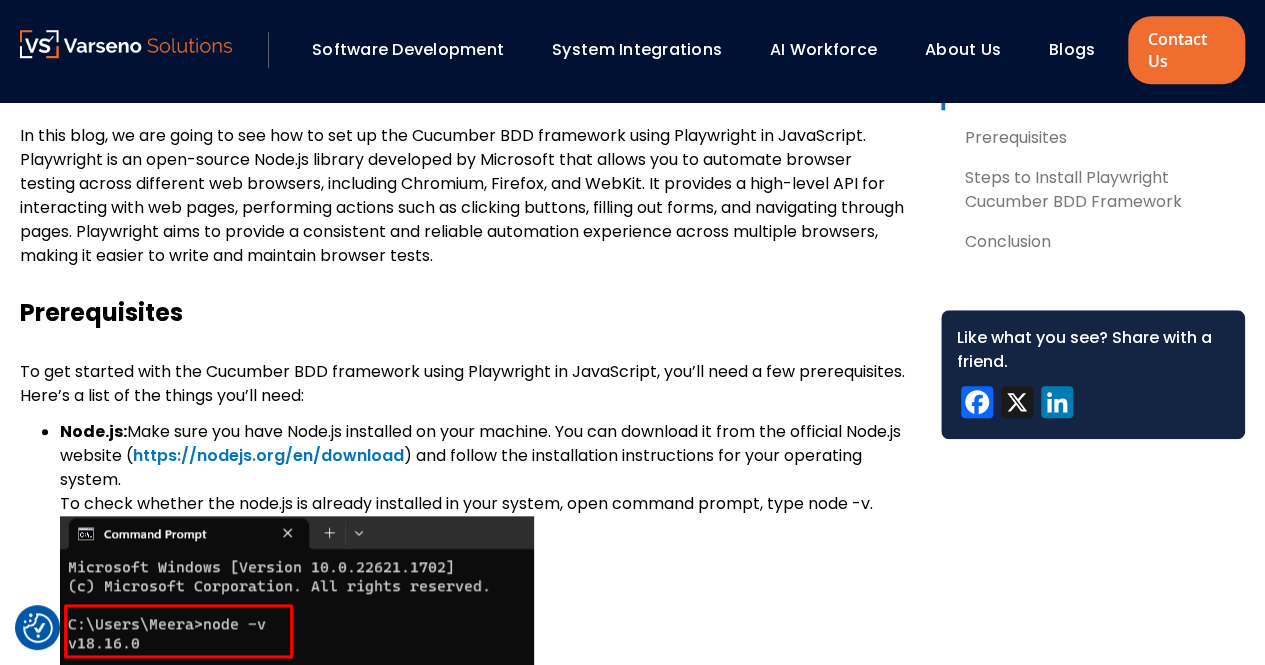 scroll, scrollTop: 806, scrollLeft: 0, axis: vertical 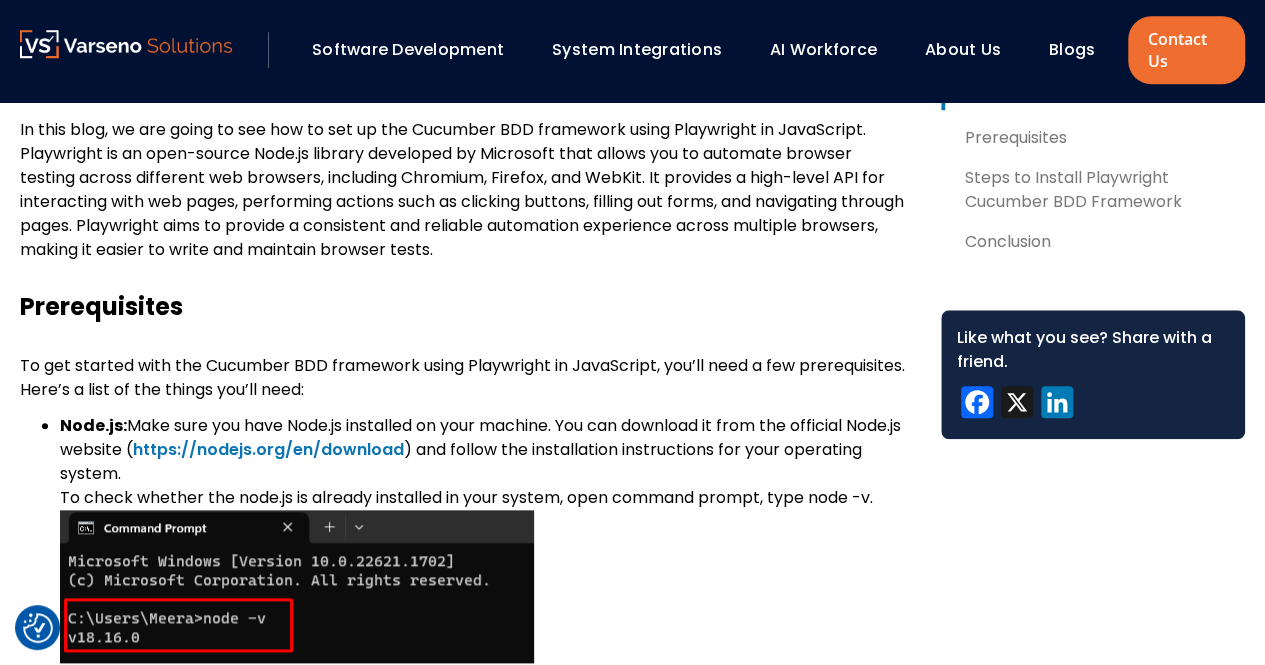 click on "Prerequisites" at bounding box center (464, 307) 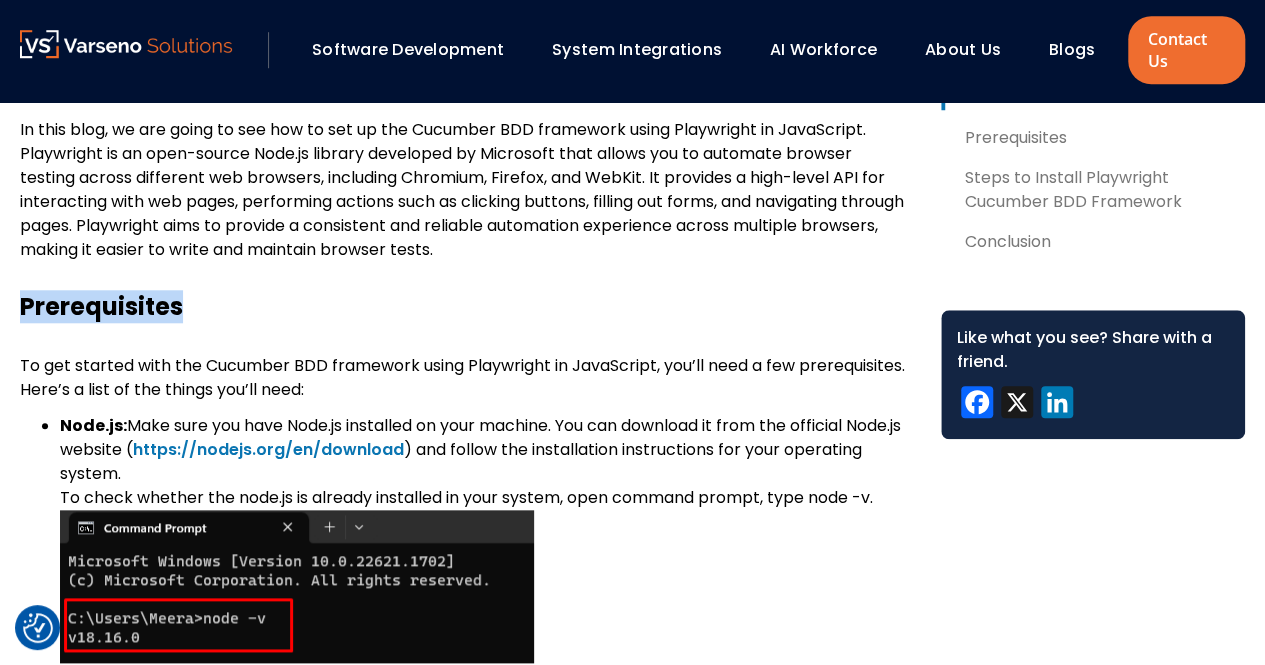 click on "Prerequisites" at bounding box center [464, 307] 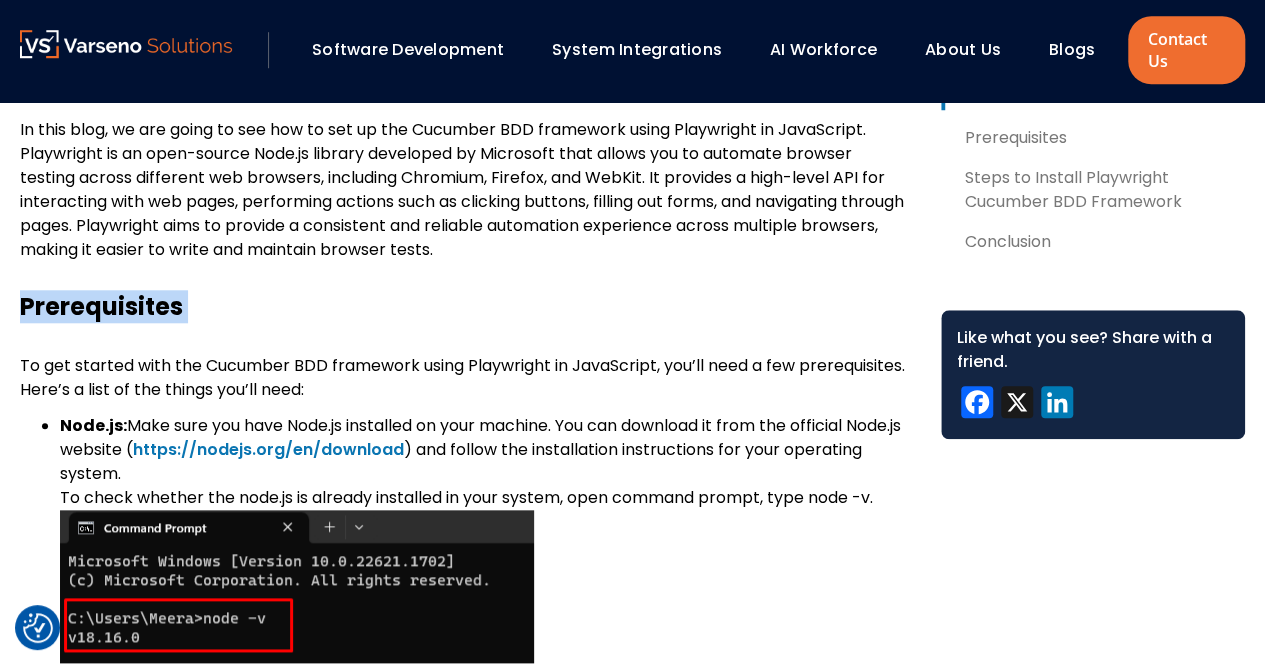 click on "Prerequisites" at bounding box center (464, 307) 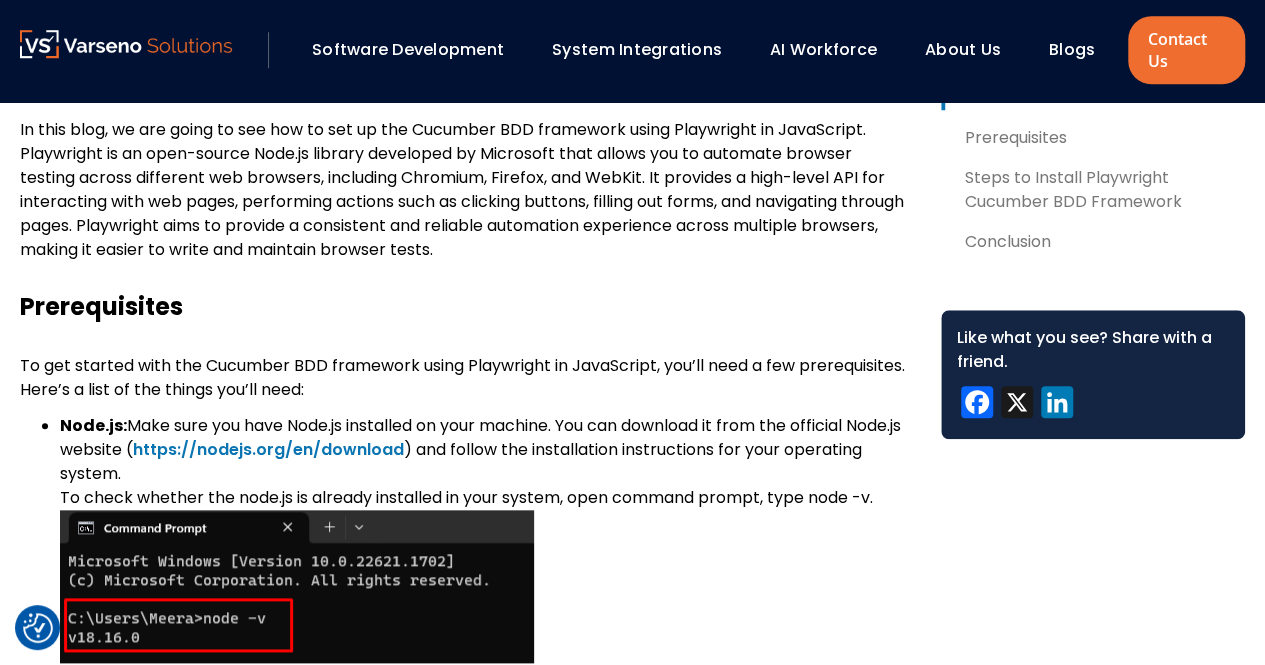 click on "To get started with the Cucumber BDD framework using Playwright in JavaScript, you’ll need a few prerequisites. Here’s a list of the things you’ll need:" at bounding box center (464, 378) 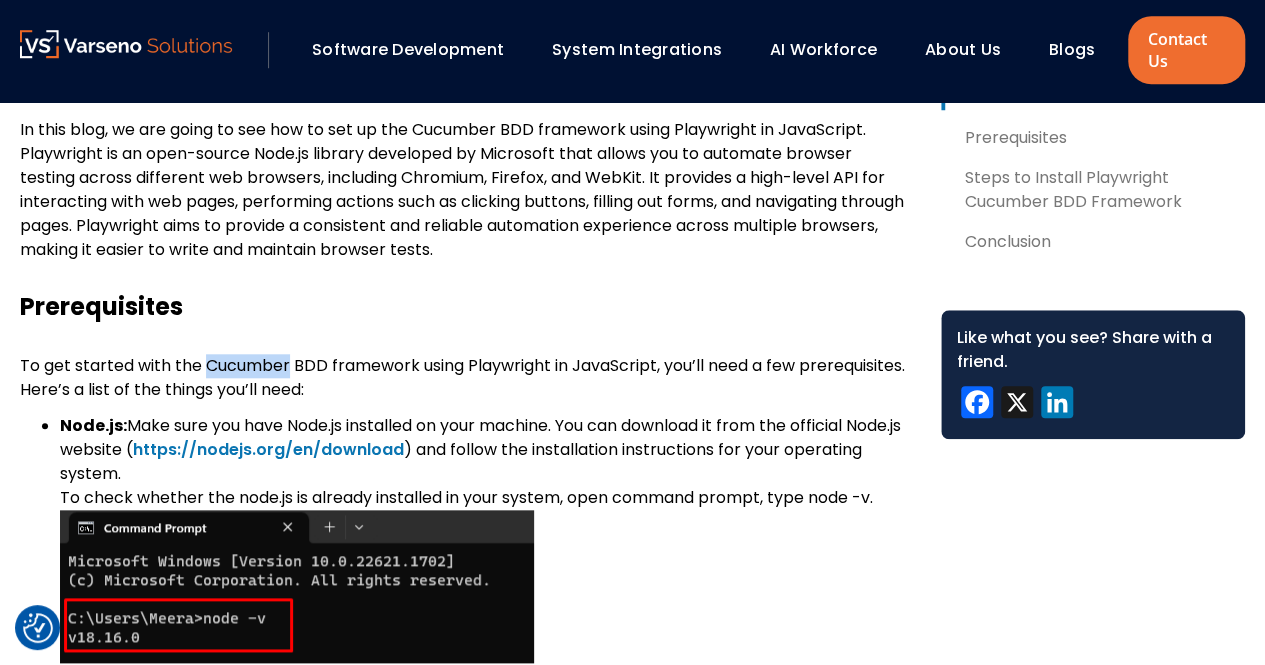 click on "To get started with the Cucumber BDD framework using Playwright in JavaScript, you’ll need a few prerequisites. Here’s a list of the things you’ll need:" at bounding box center [464, 378] 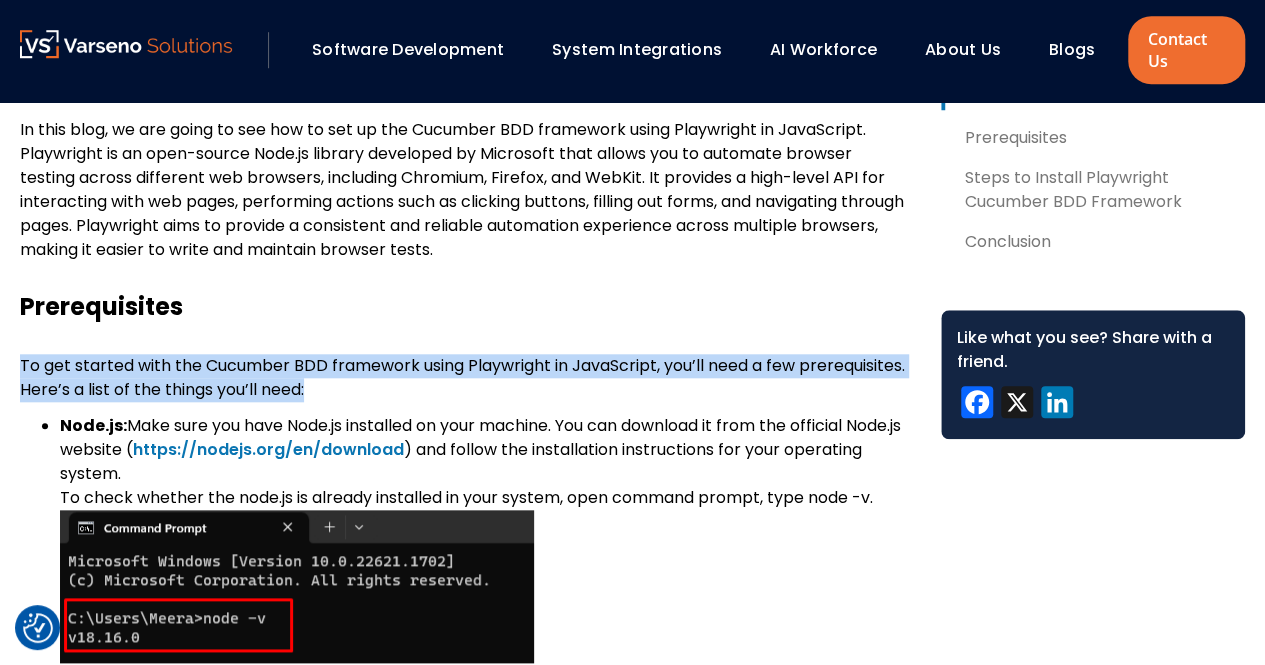 click on "To get started with the Cucumber BDD framework using Playwright in JavaScript, you’ll need a few prerequisites. Here’s a list of the things you’ll need:" at bounding box center [464, 378] 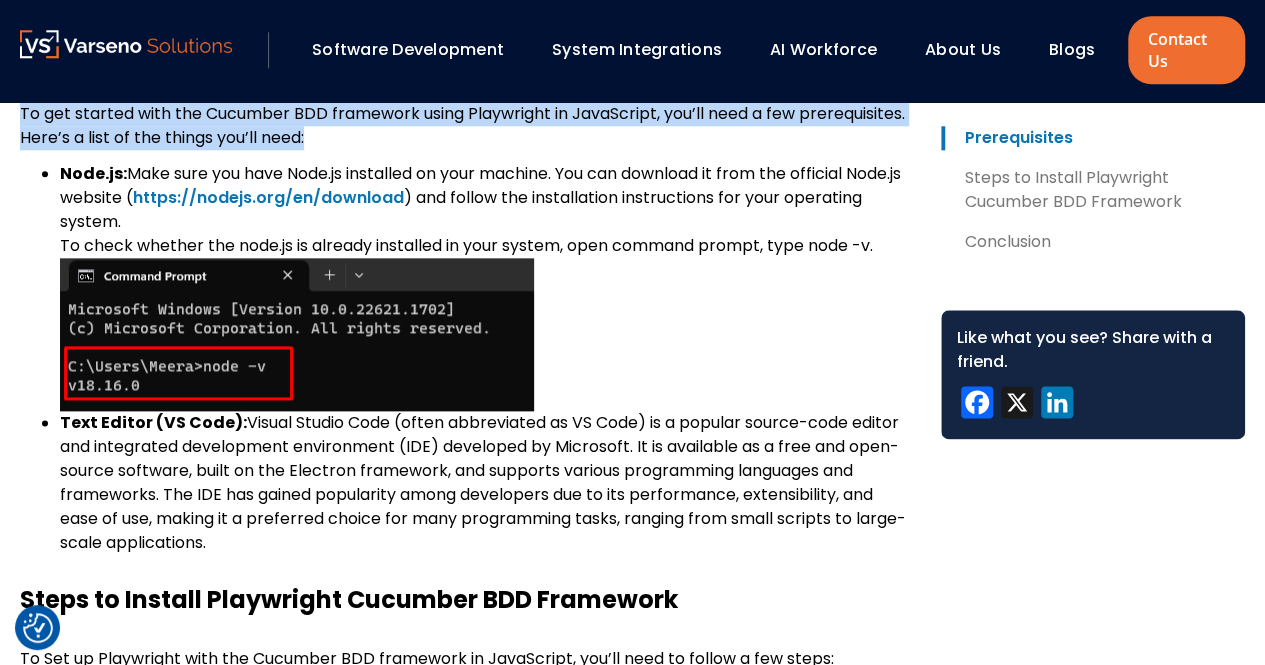 scroll, scrollTop: 974, scrollLeft: 0, axis: vertical 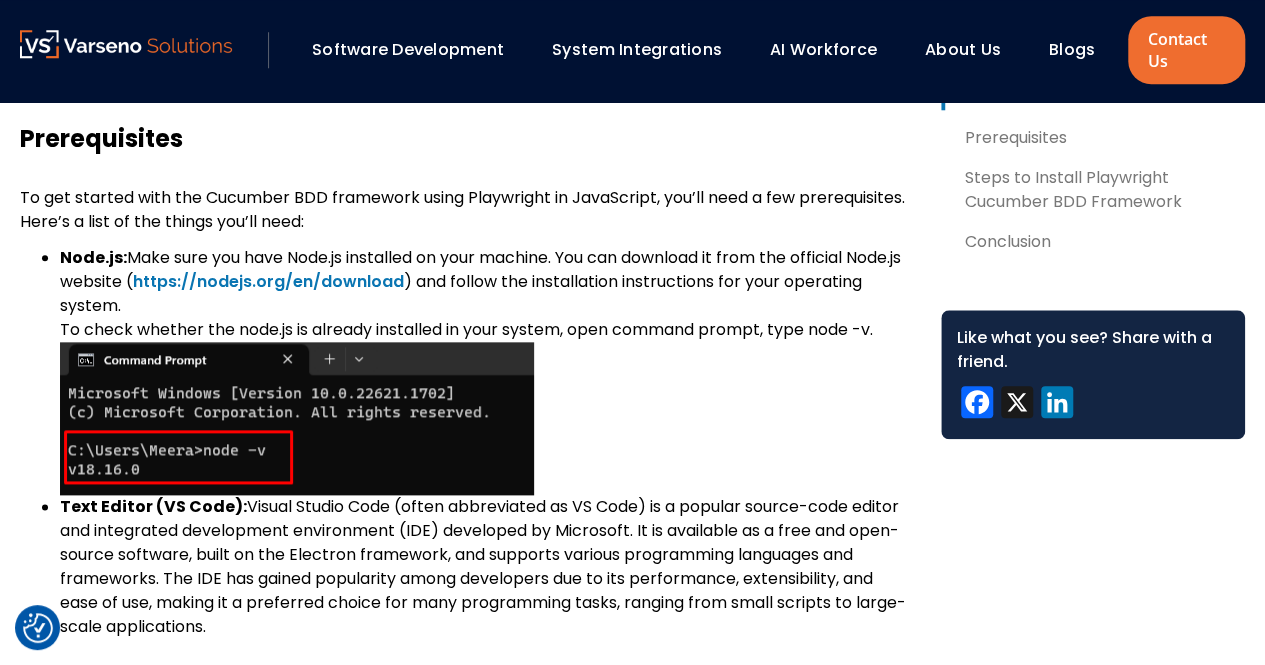 click on "Node.js:" at bounding box center (93, 257) 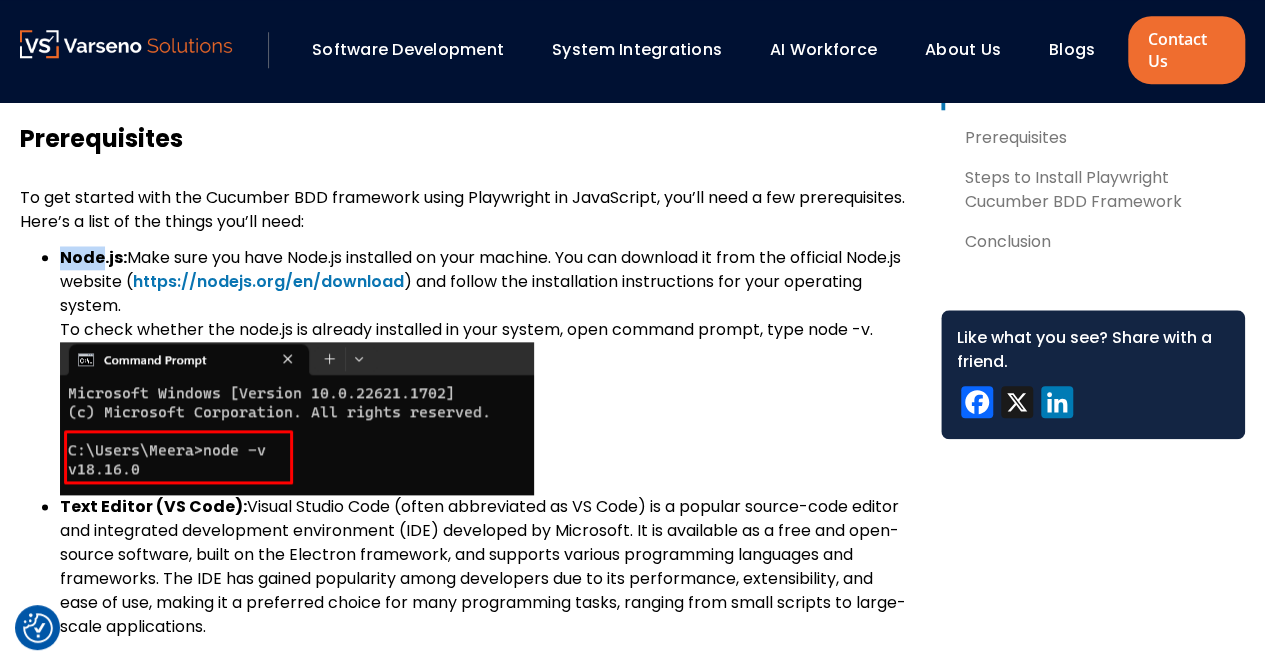 click on "Node.js:" at bounding box center [93, 257] 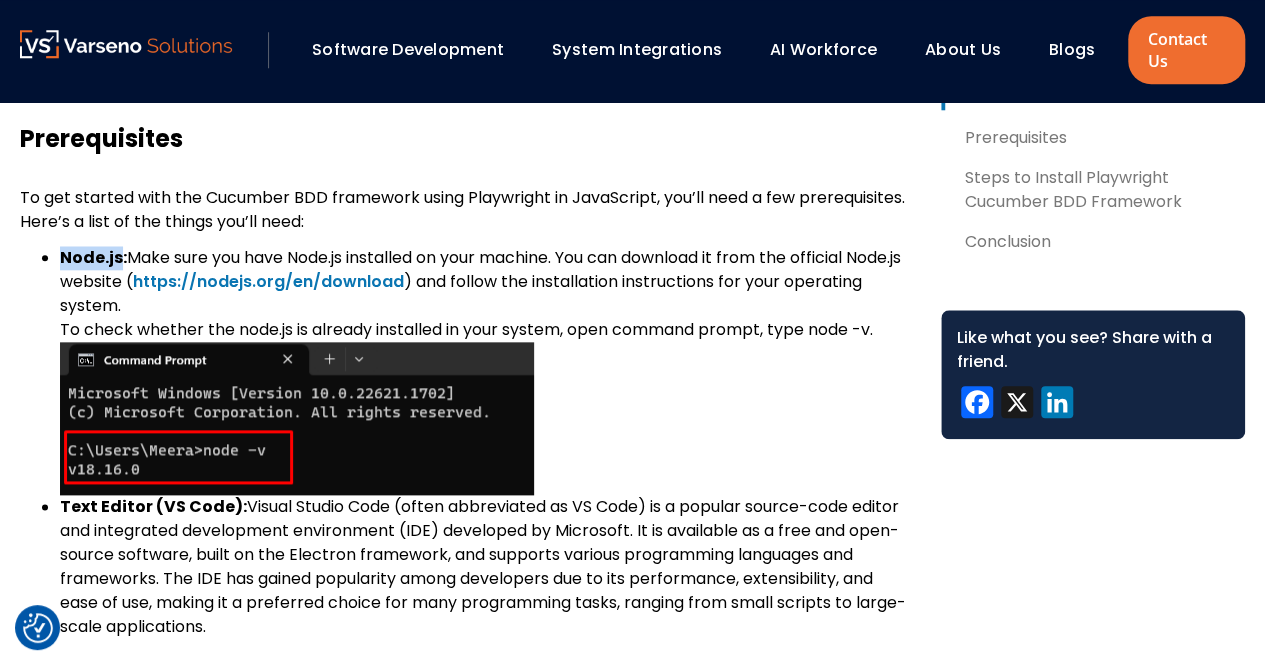 copy on "Node.js" 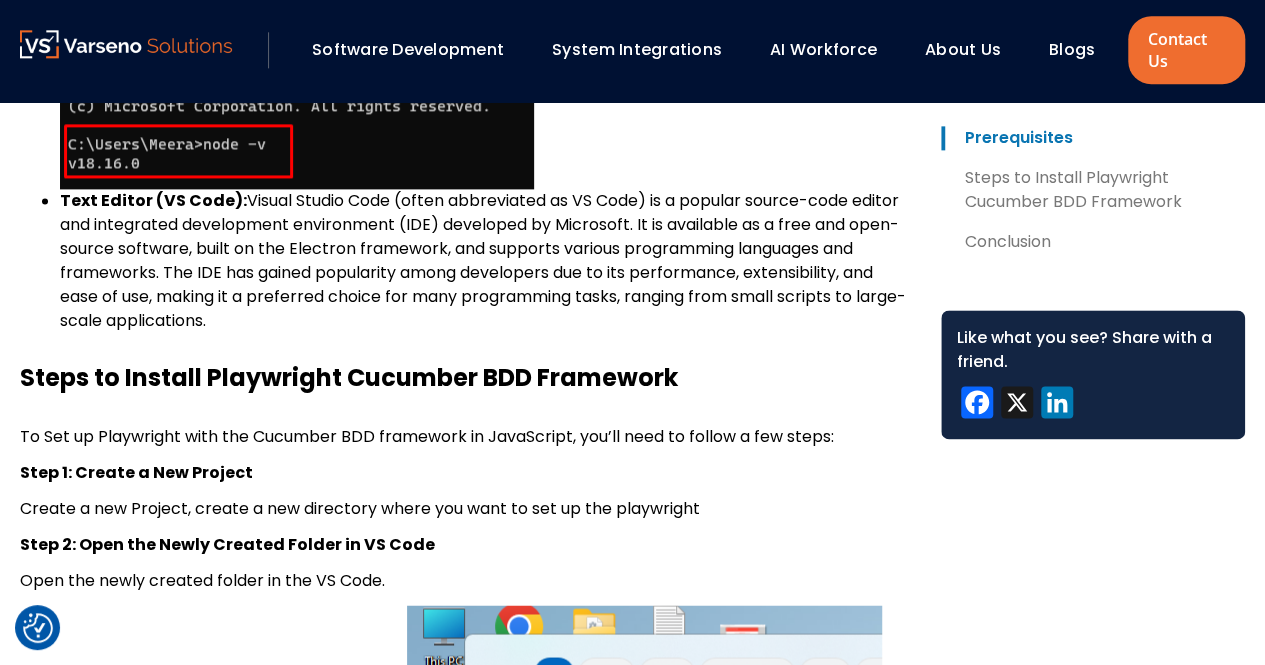 scroll, scrollTop: 1281, scrollLeft: 0, axis: vertical 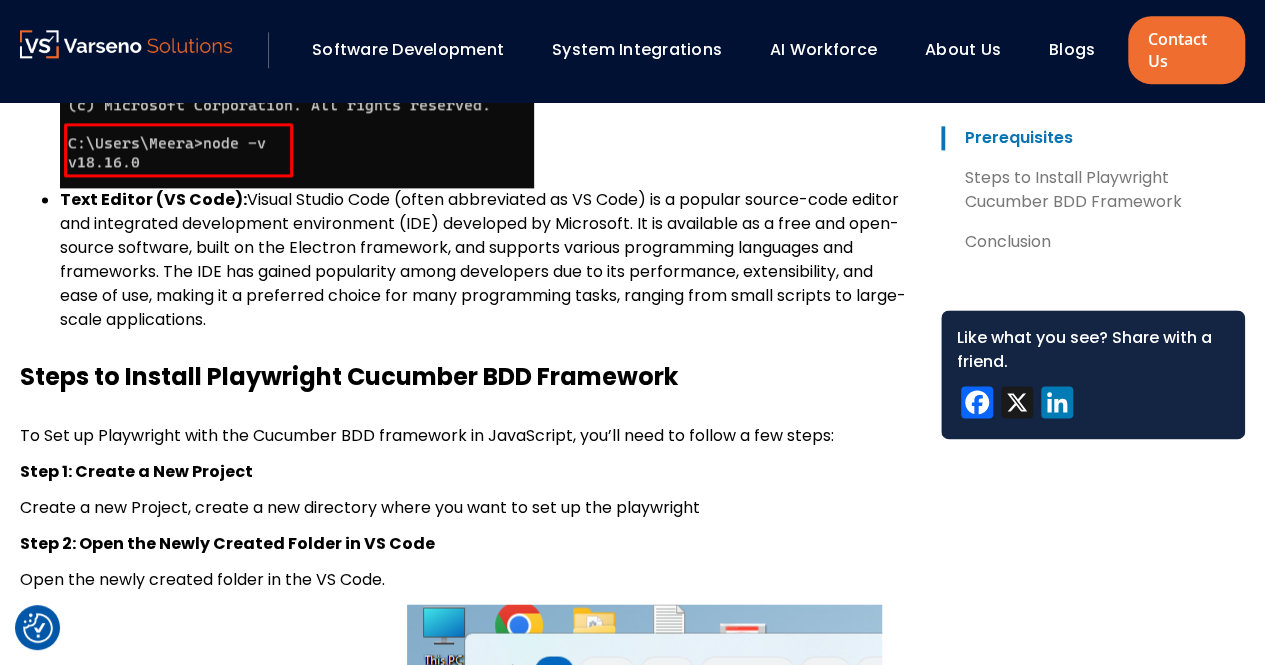 click on "Steps to Install Playwright Cucumber BDD Framework" at bounding box center [464, 377] 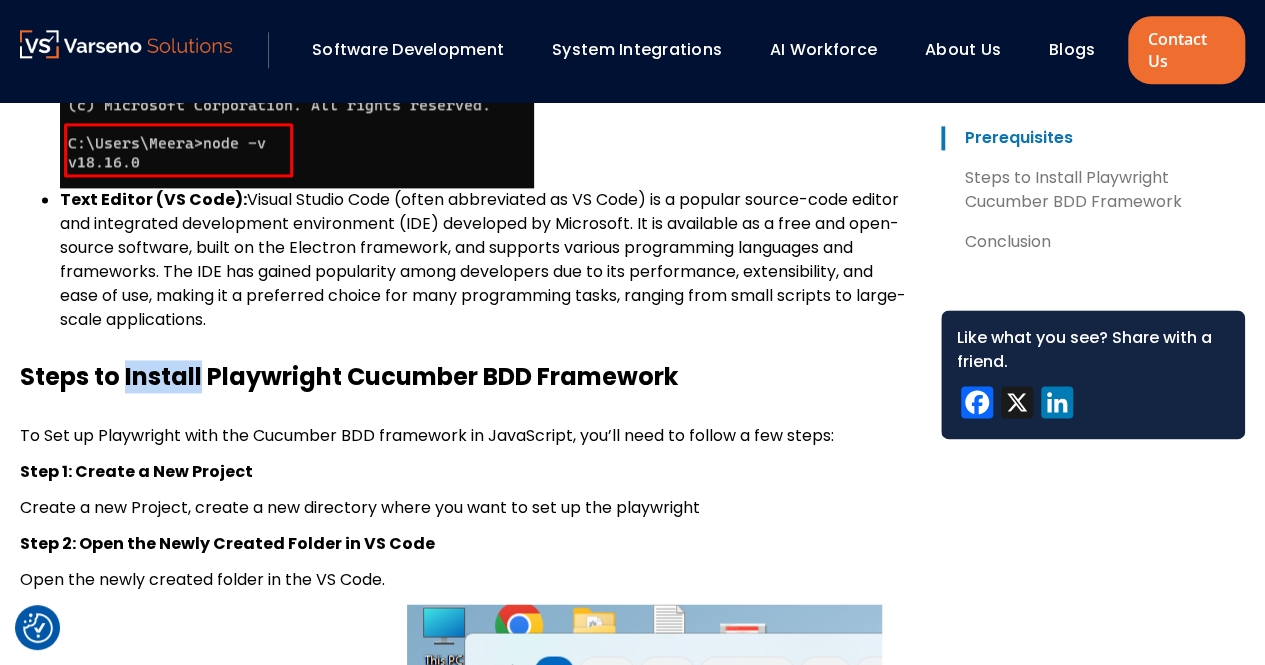 click on "Steps to Install Playwright Cucumber BDD Framework" at bounding box center (464, 377) 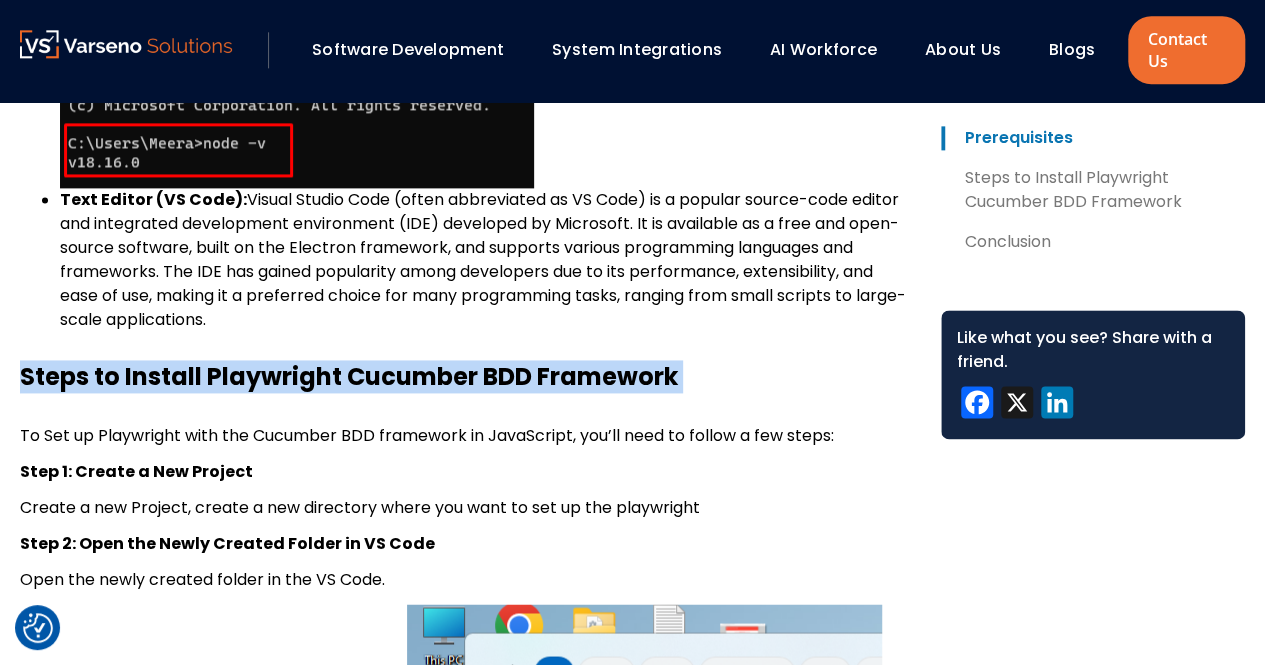 click on "Steps to Install Playwright Cucumber BDD Framework" at bounding box center (464, 377) 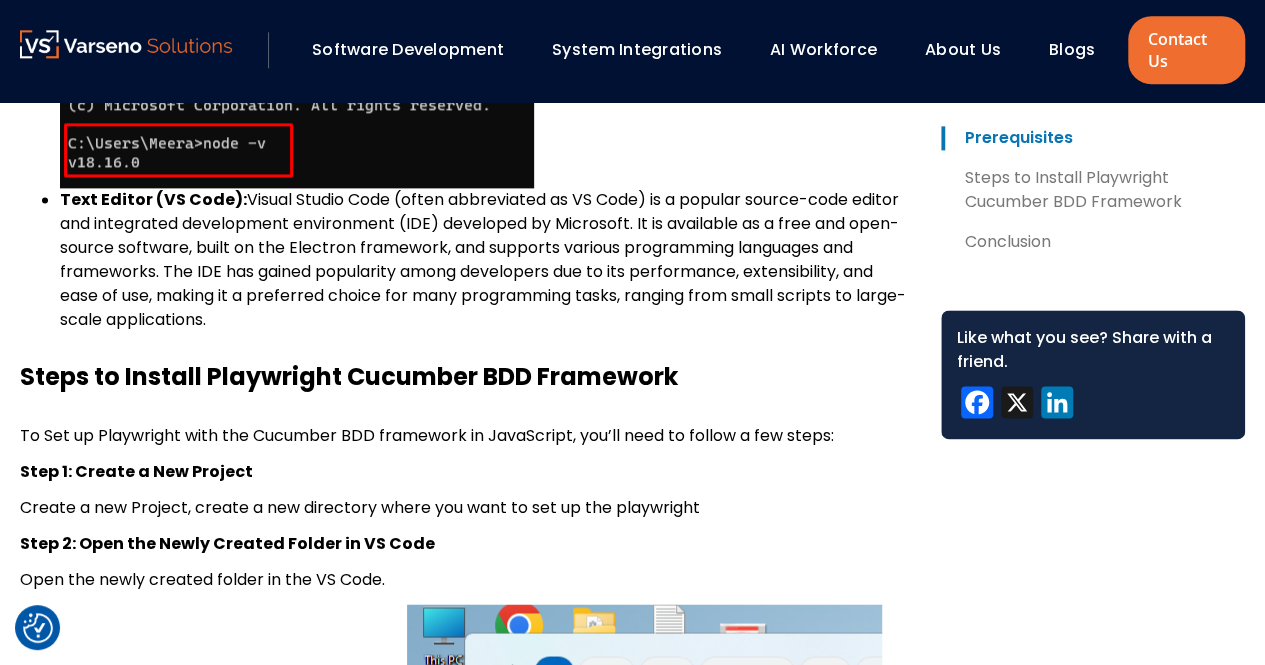 click on "Step 1: Create a New Project" at bounding box center [136, 471] 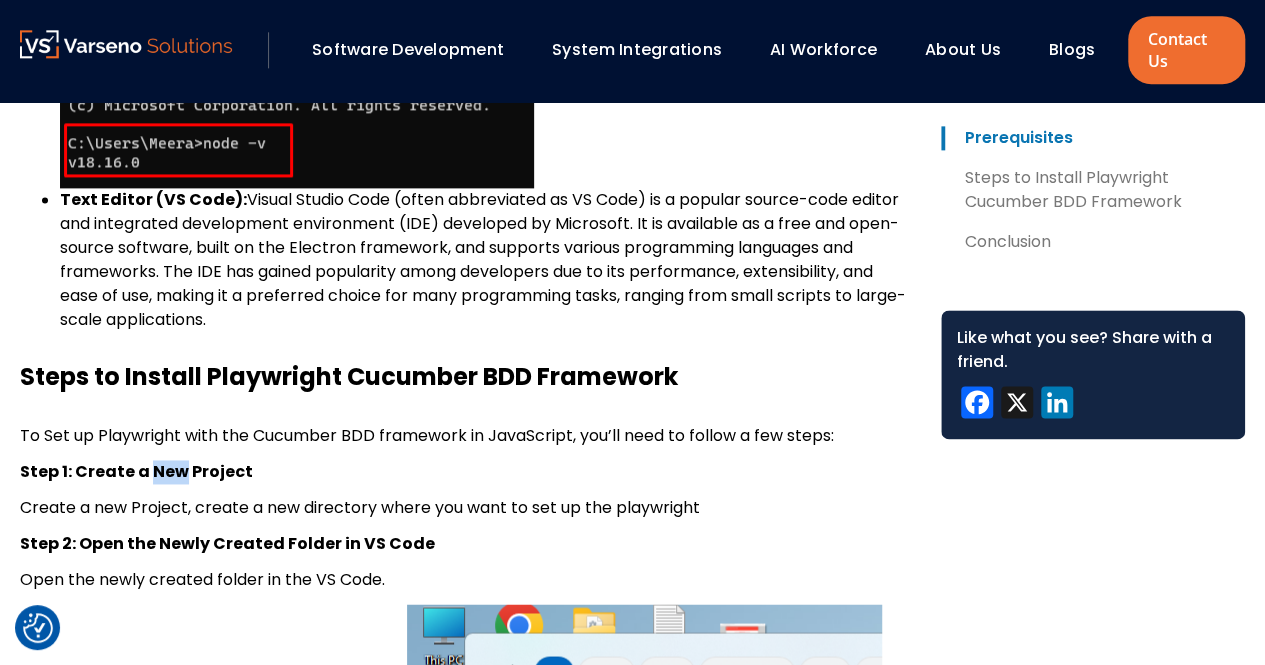 click on "Step 1: Create a New Project" at bounding box center [136, 471] 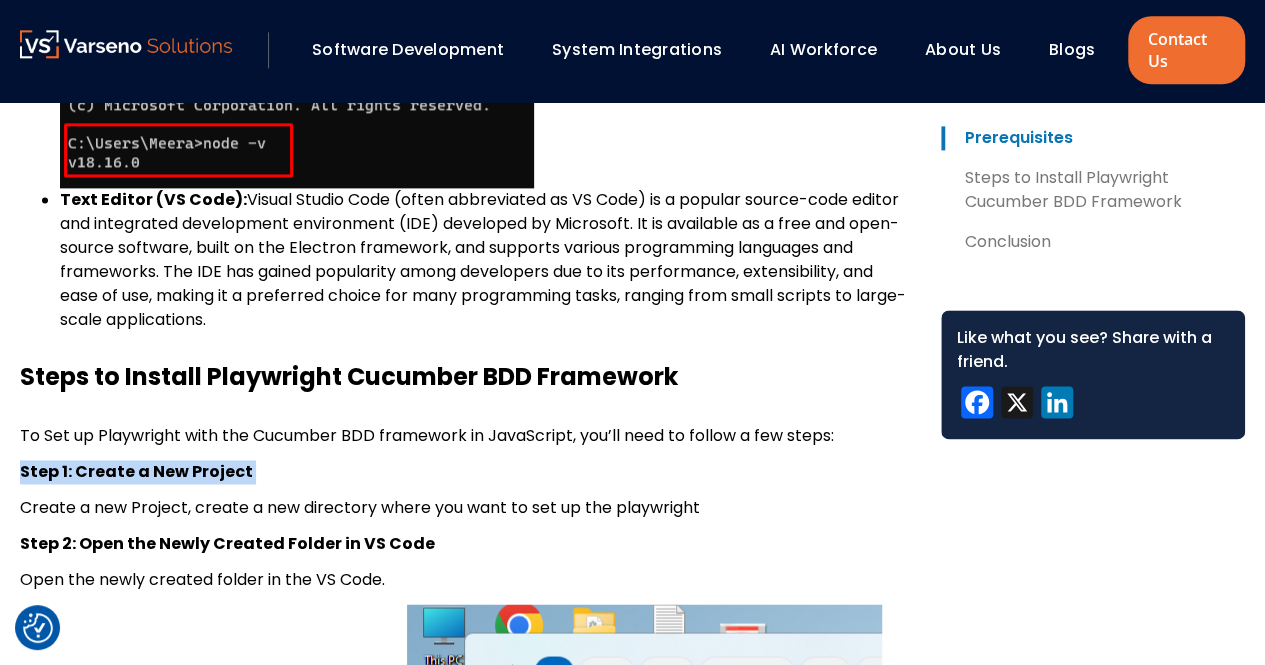 click on "Step 1: Create a New Project" at bounding box center [136, 471] 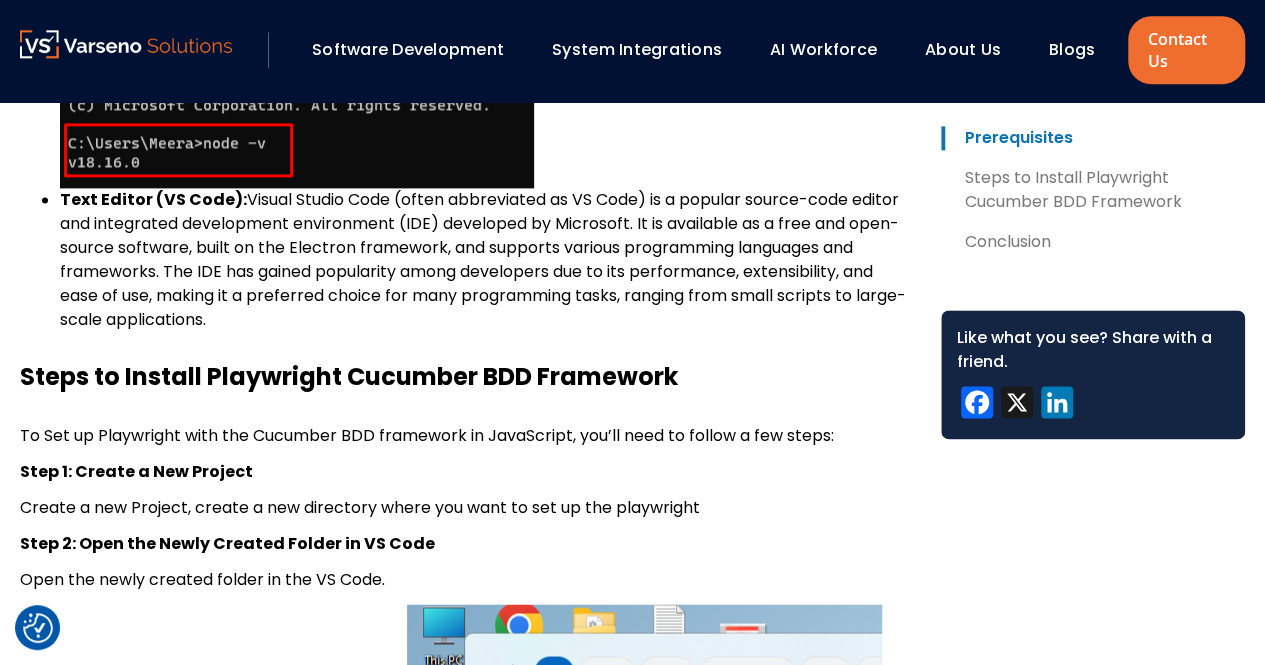 click on "Step 2: Open the Newly Created Folder in VS Code" at bounding box center (227, 543) 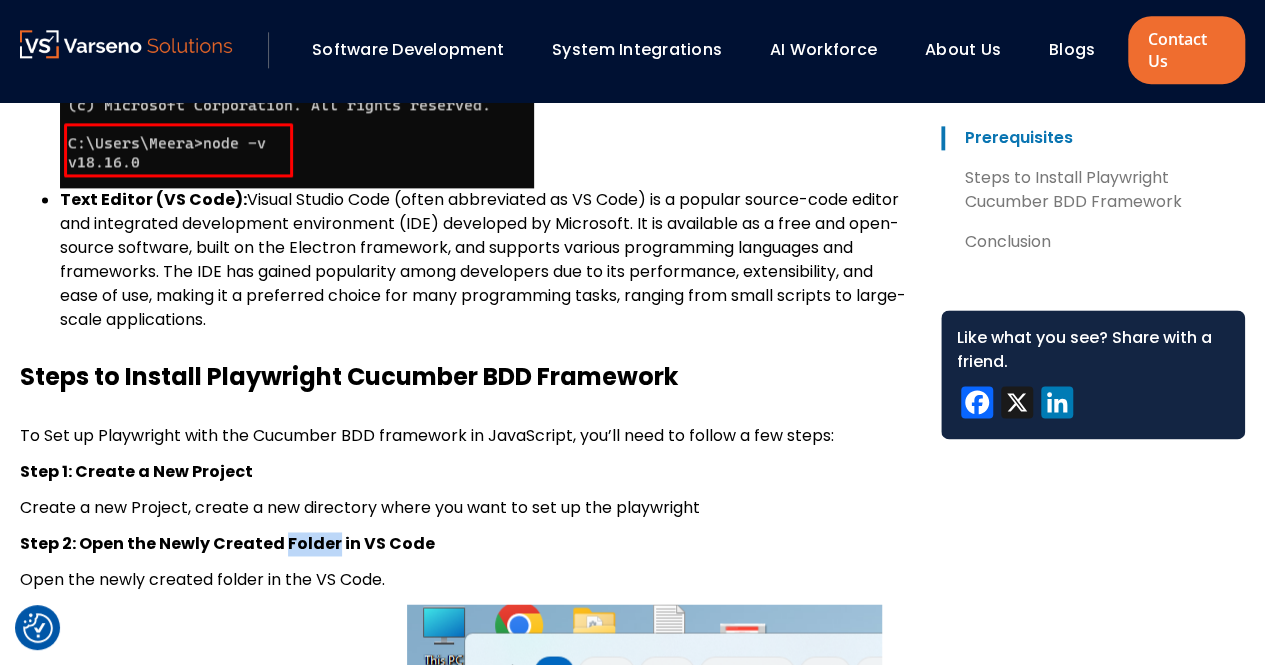 click on "Step 2: Open the Newly Created Folder in VS Code" at bounding box center [227, 543] 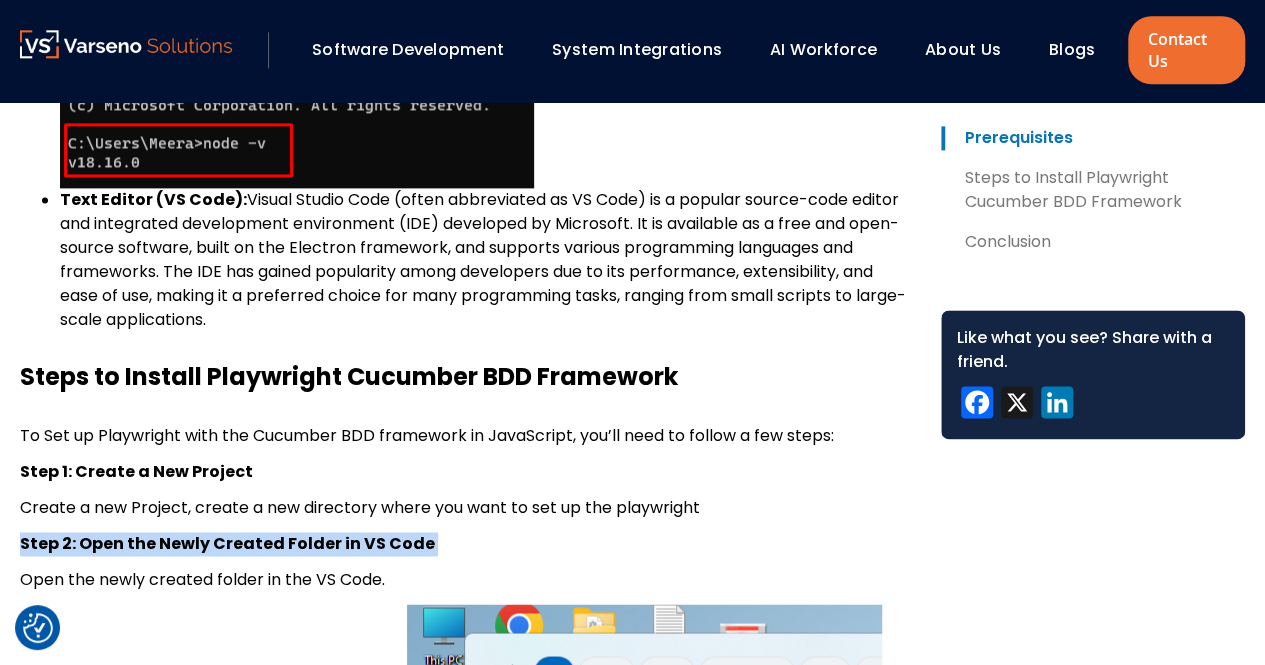 click on "Step 2: Open the Newly Created Folder in VS Code" at bounding box center [227, 543] 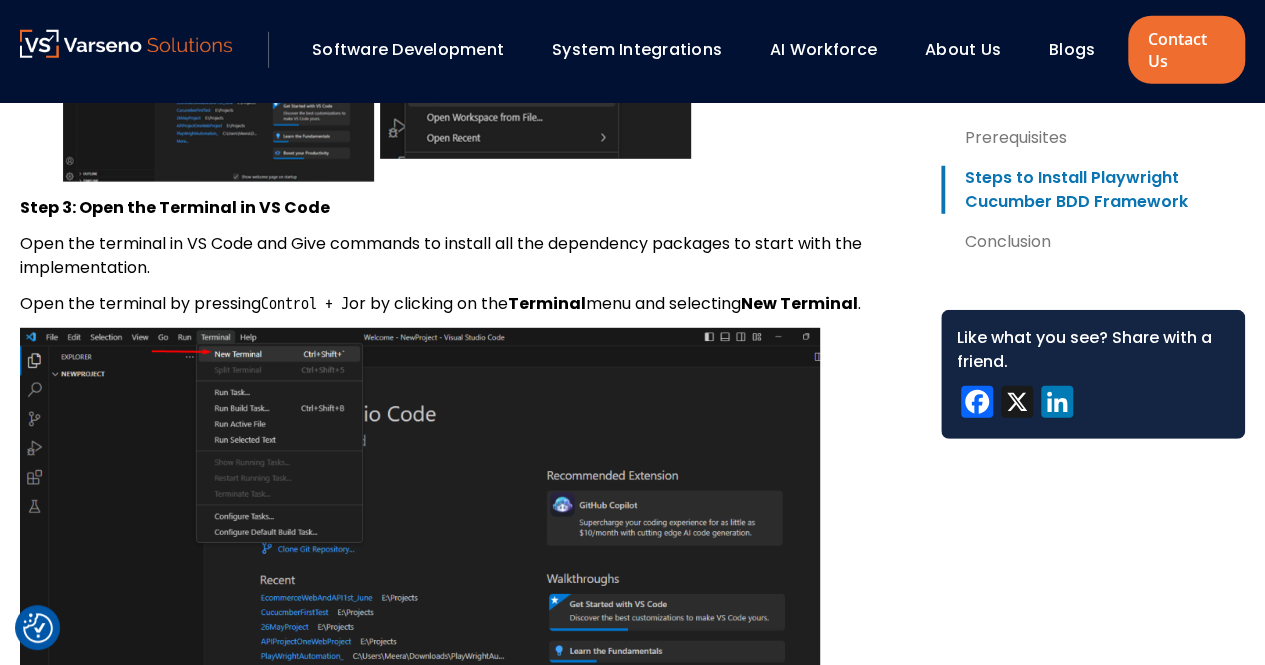 scroll, scrollTop: 2707, scrollLeft: 0, axis: vertical 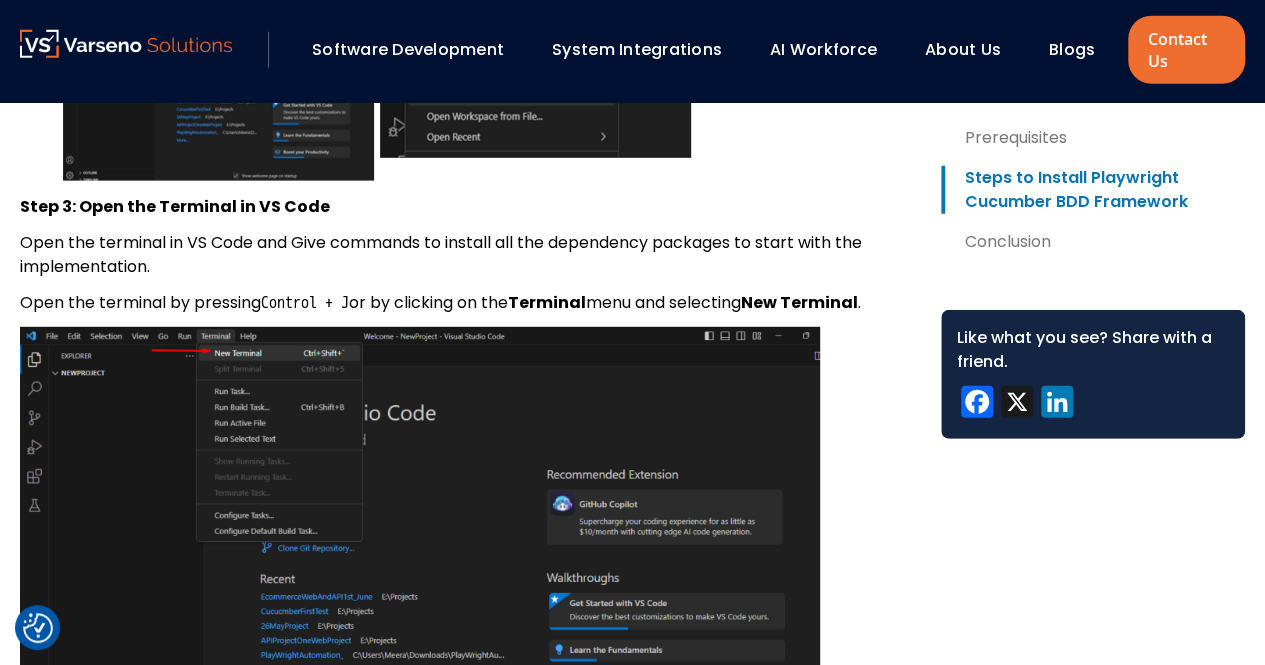 click on "Step 3: Open the Terminal in VS Code" at bounding box center [175, 206] 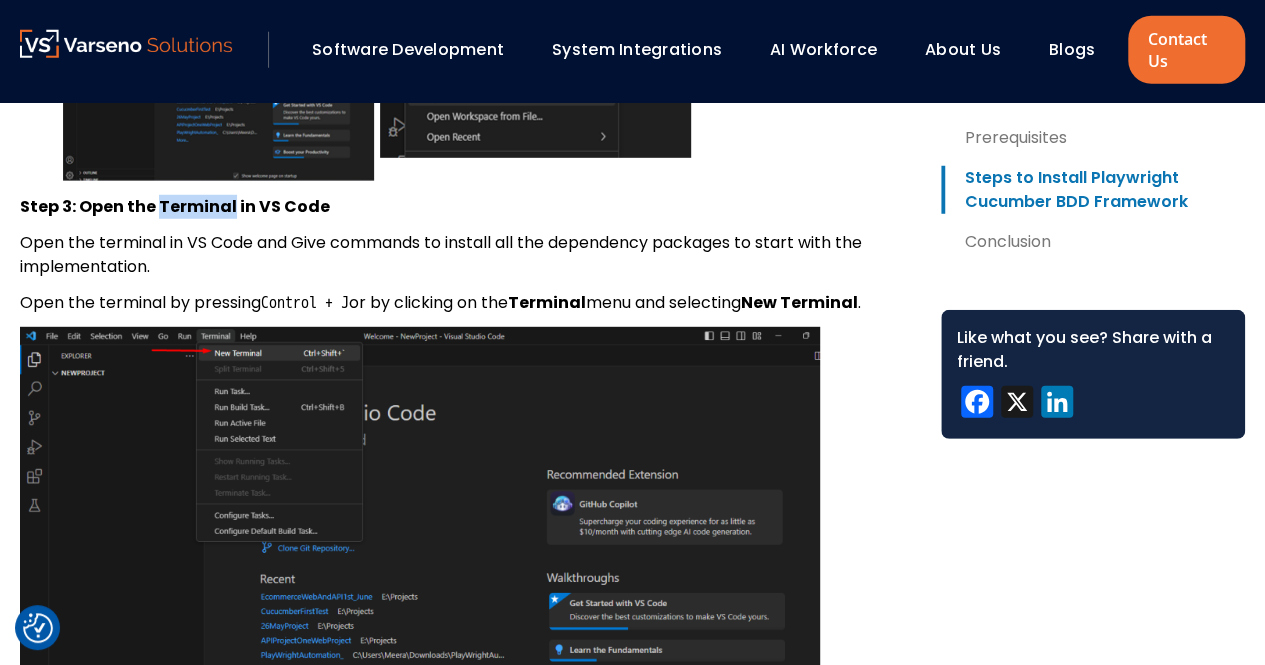 click on "Step 3: Open the Terminal in VS Code" at bounding box center (175, 206) 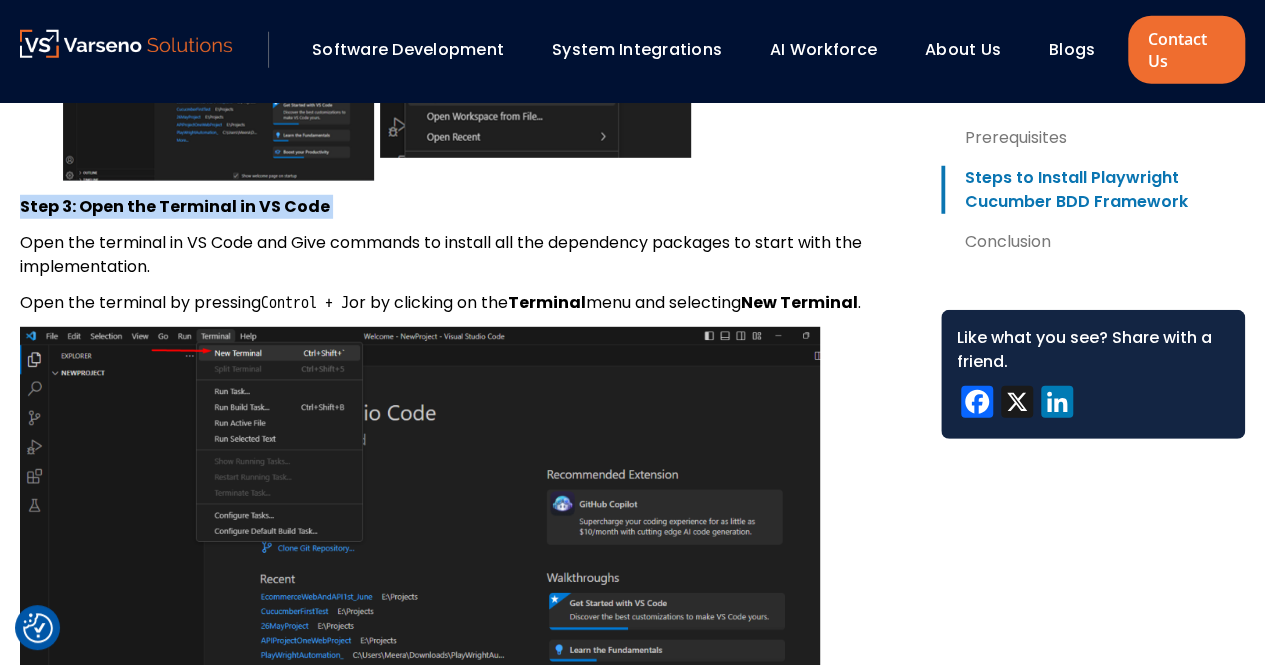 click on "Step 3: Open the Terminal in VS Code" at bounding box center (175, 206) 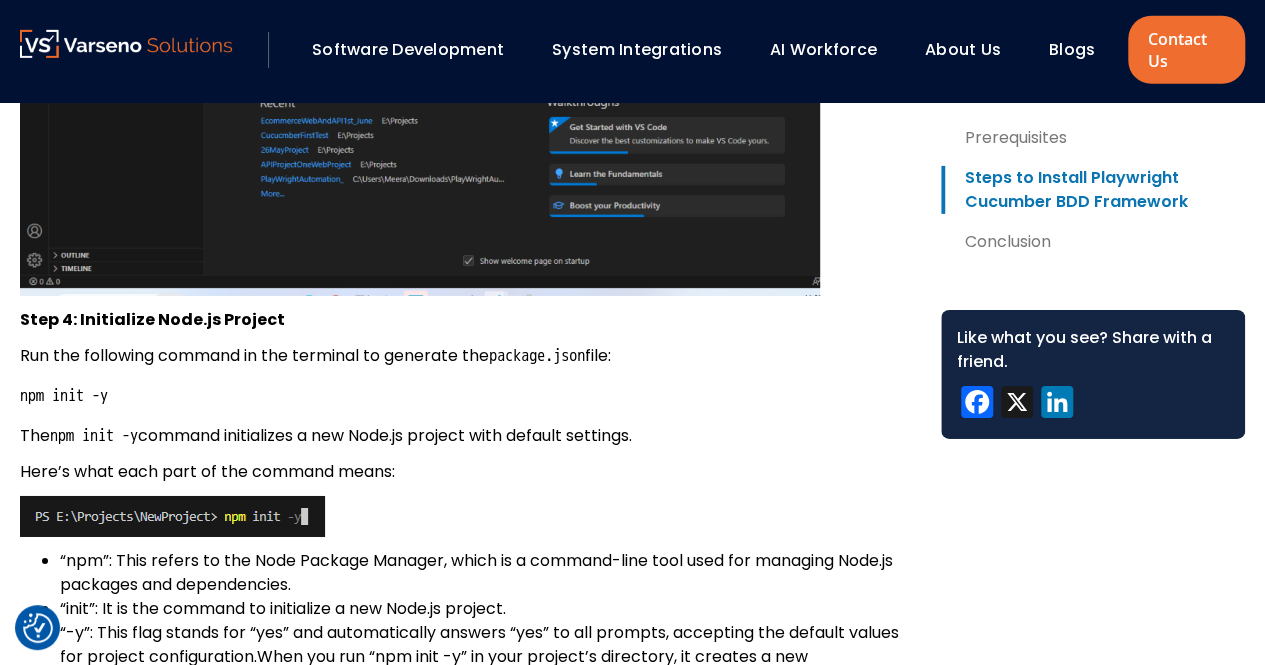 scroll, scrollTop: 3190, scrollLeft: 0, axis: vertical 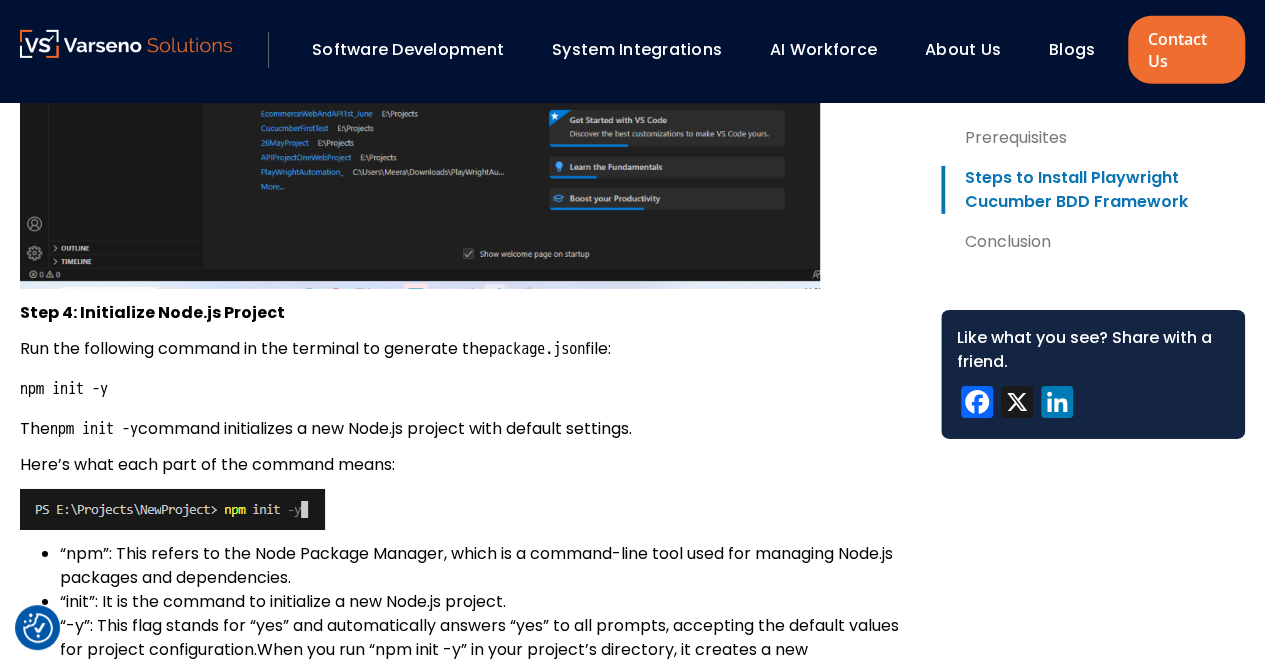 click on "Step 4: Initialize Node.js Project" at bounding box center (152, 312) 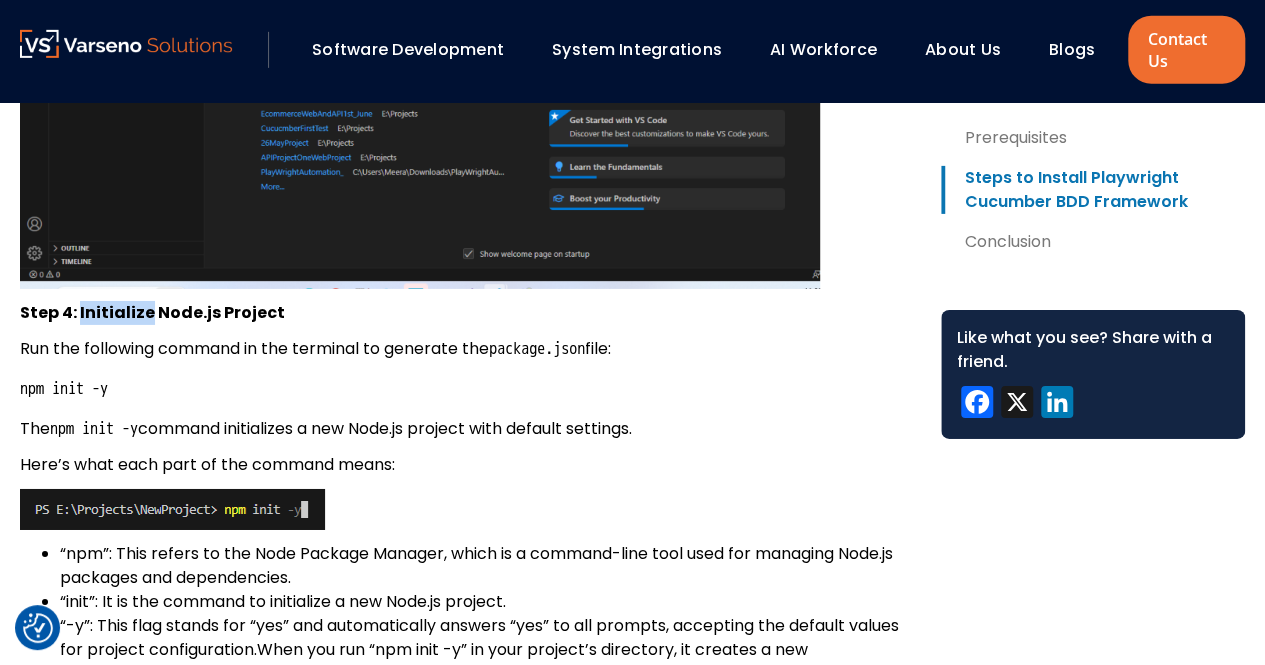 click on "Step 4: Initialize Node.js Project" at bounding box center (152, 312) 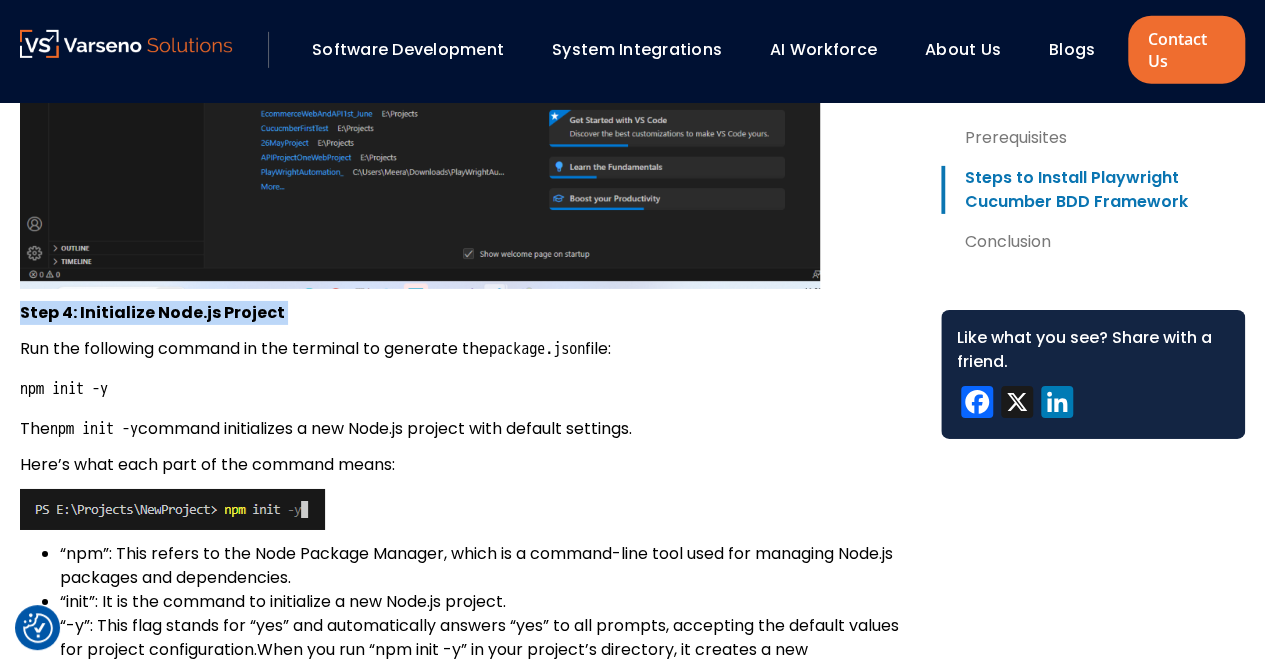 click on "Step 4: Initialize Node.js Project" at bounding box center [152, 312] 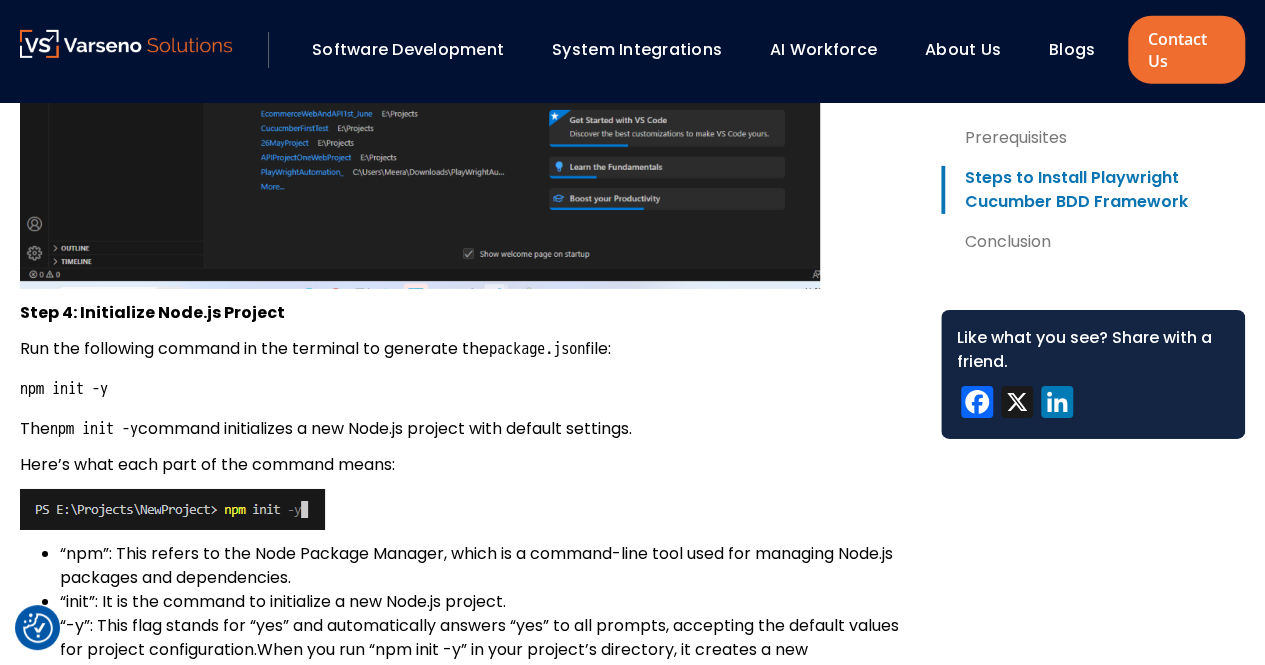 click on "Run the following command in the terminal to generate the  package.json  file:" at bounding box center (464, 349) 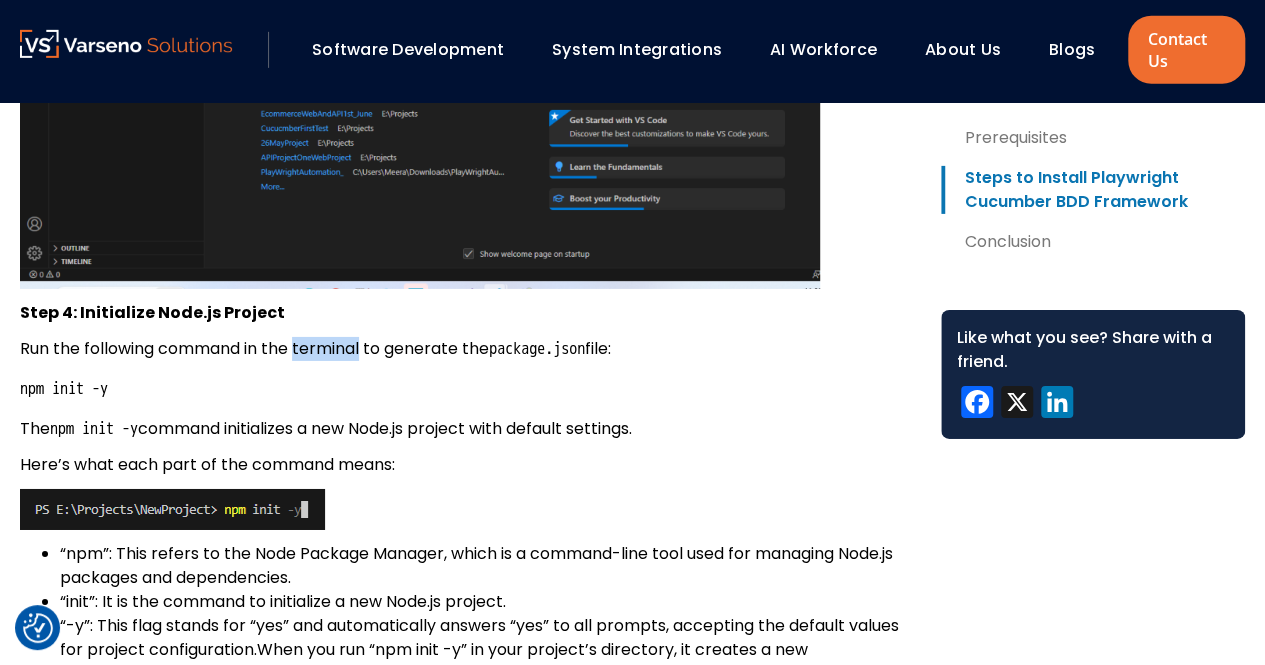 click on "Run the following command in the terminal to generate the  package.json  file:" at bounding box center (464, 349) 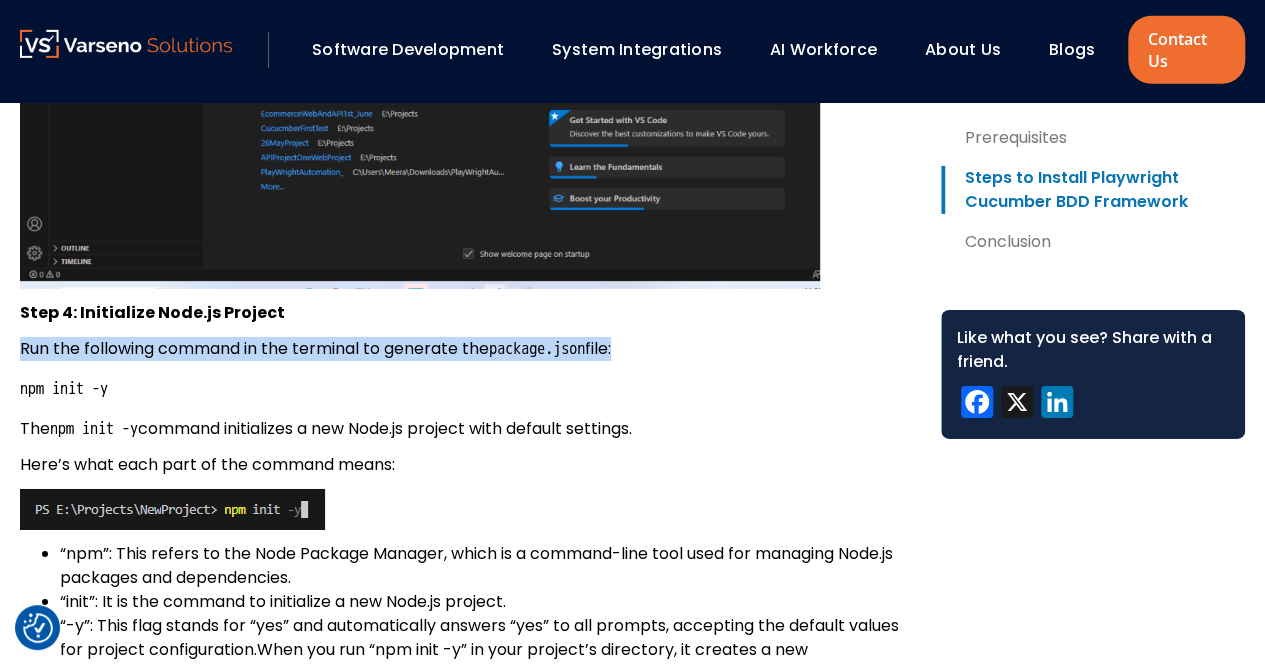 click on "Run the following command in the terminal to generate the  package.json  file:" at bounding box center [464, 349] 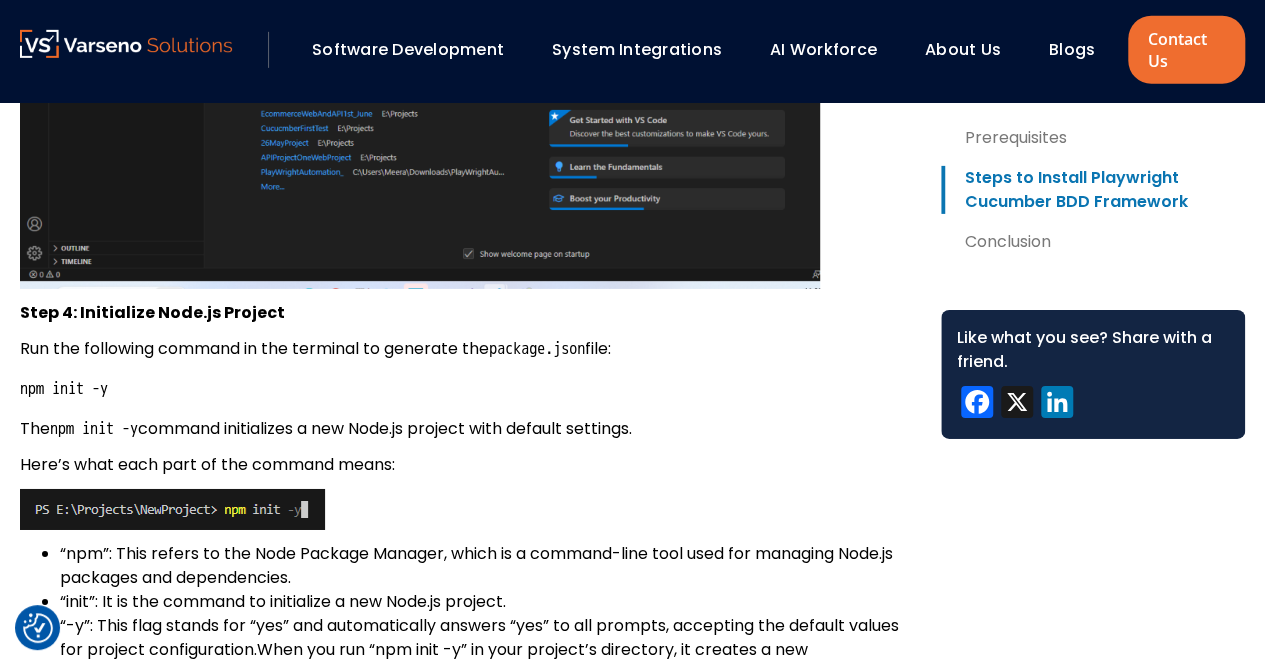 click on "Steps to Install Playwright Cucumber BDD Framework
To Set up Playwright with the Cucumber BDD framework in JavaScript, you’ll need to follow a few steps:
Step 1: Create a New Project
Create a new Project, create a new directory where you want to set up the playwright
Step 2: Open the Newly Created Folder in VS Code
Open the newly created folder in the VS Code.
From the Command Prompt, open VS Code.
From VS Code, go to  File → Open Folder → Select the project directory → Open the folder .
Step 3: Open the Terminal in VS Code
Open the terminal in VS Code and Give commands to install all the dependency packages to start with the implementation.
Open the terminal by pressing  Control + J  or by clicking on the  Terminal  menu and selecting  New Terminal .
Step 4: Initialize Node.js Project
Run the following command in the terminal to generate the  package.json  file:
npm init -y
The  npm init -y  command initializes a new Node.js project with default settings." at bounding box center (464, 4879) 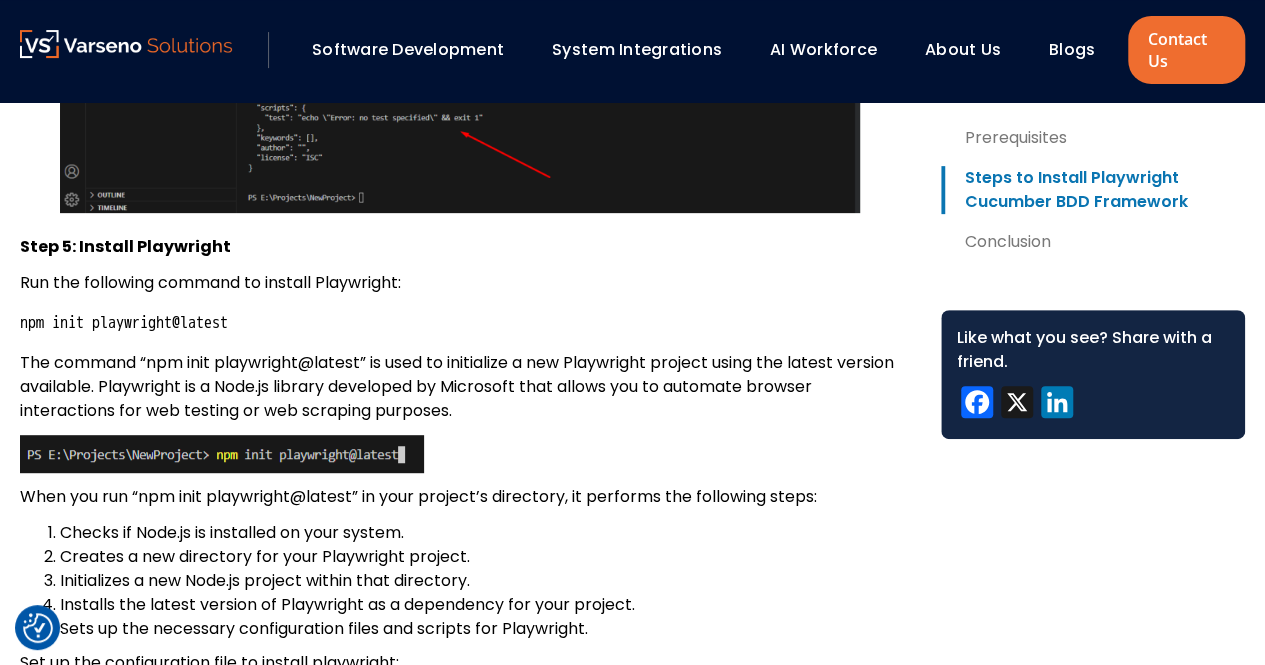 scroll, scrollTop: 4124, scrollLeft: 0, axis: vertical 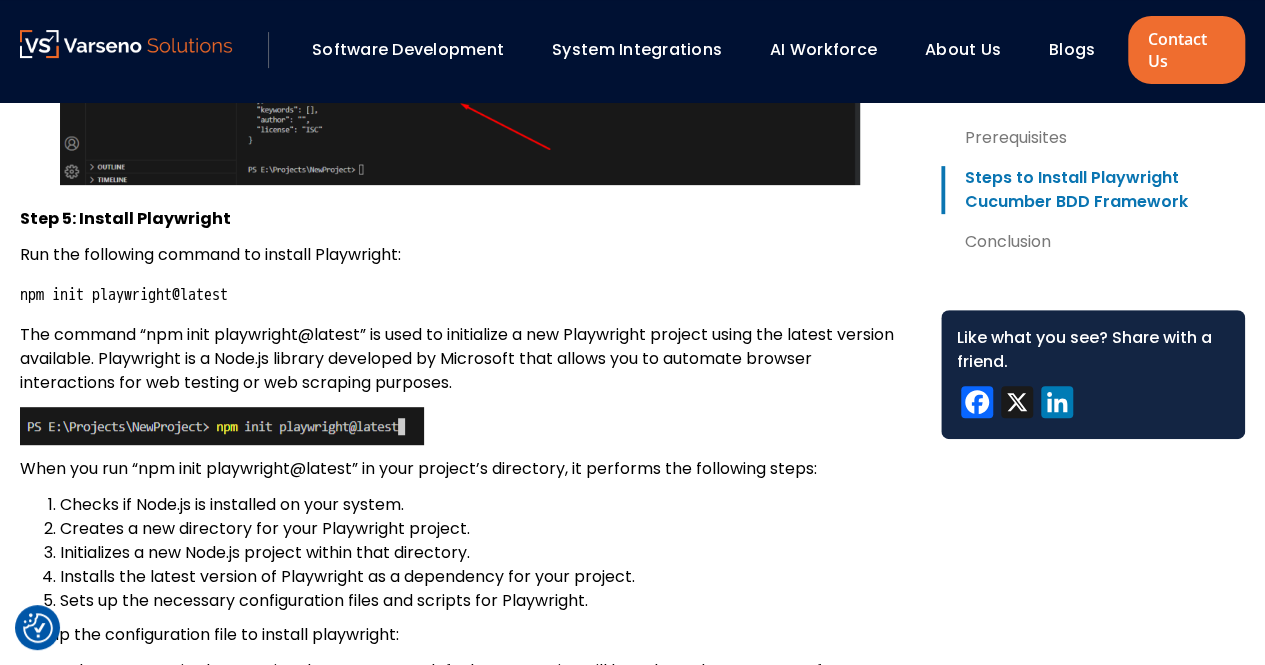 click on "Step 5: Install Playwright" at bounding box center [125, 218] 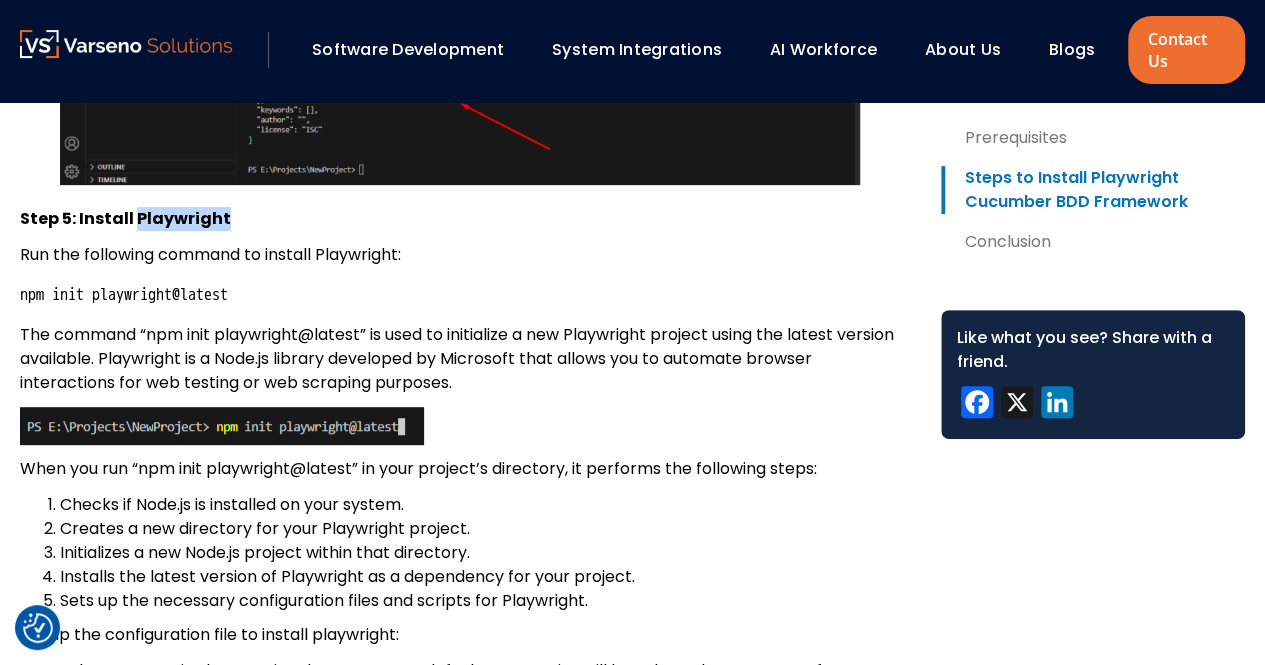 click on "Step 5: Install Playwright" at bounding box center [125, 218] 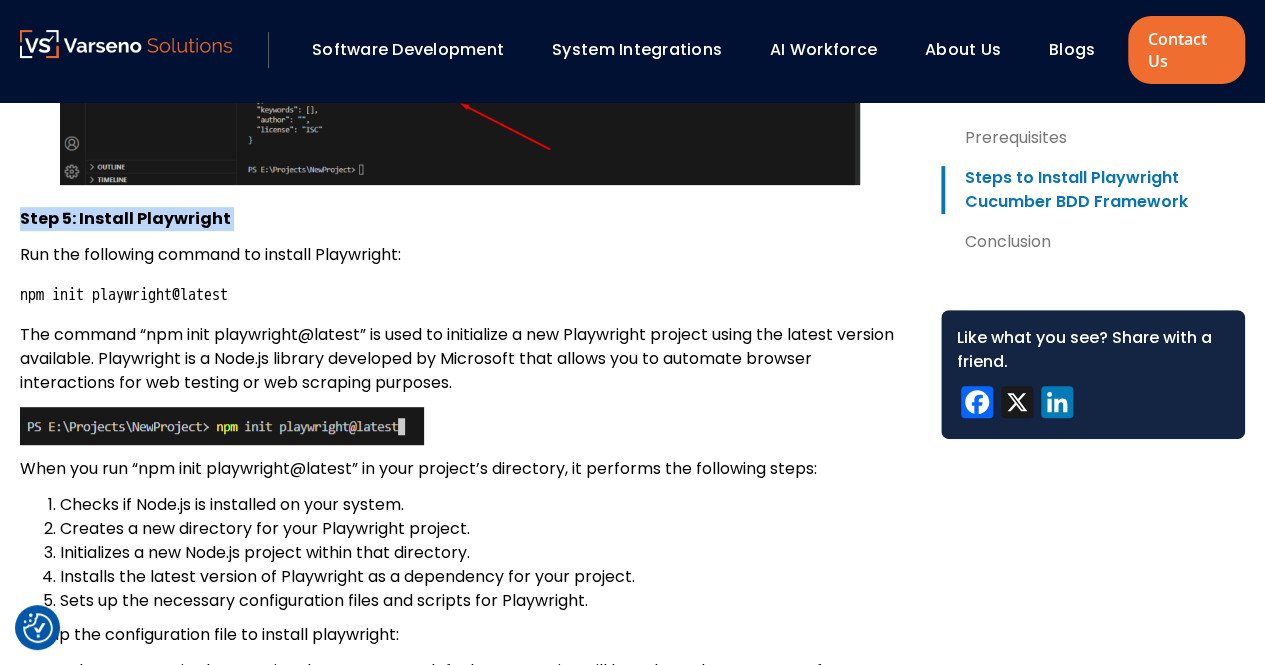click on "Step 5: Install Playwright" at bounding box center [125, 218] 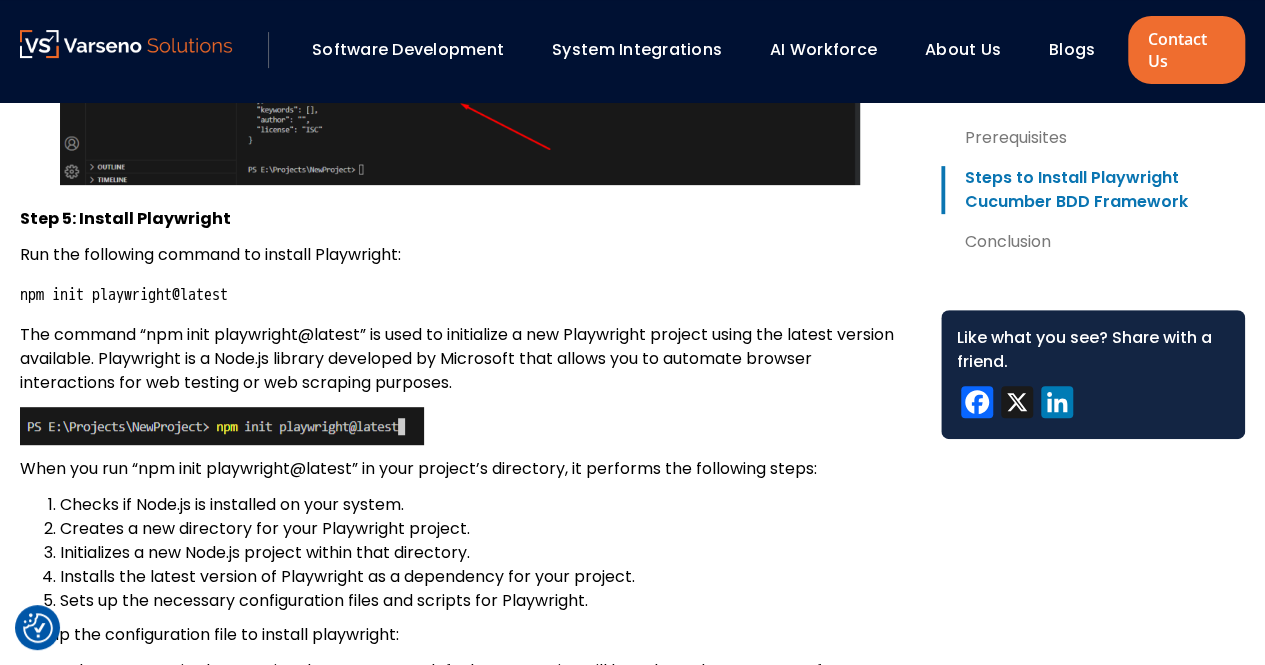 click on "When you run “npm init playwright@latest” in your project’s directory, it performs the following steps:" at bounding box center (464, 469) 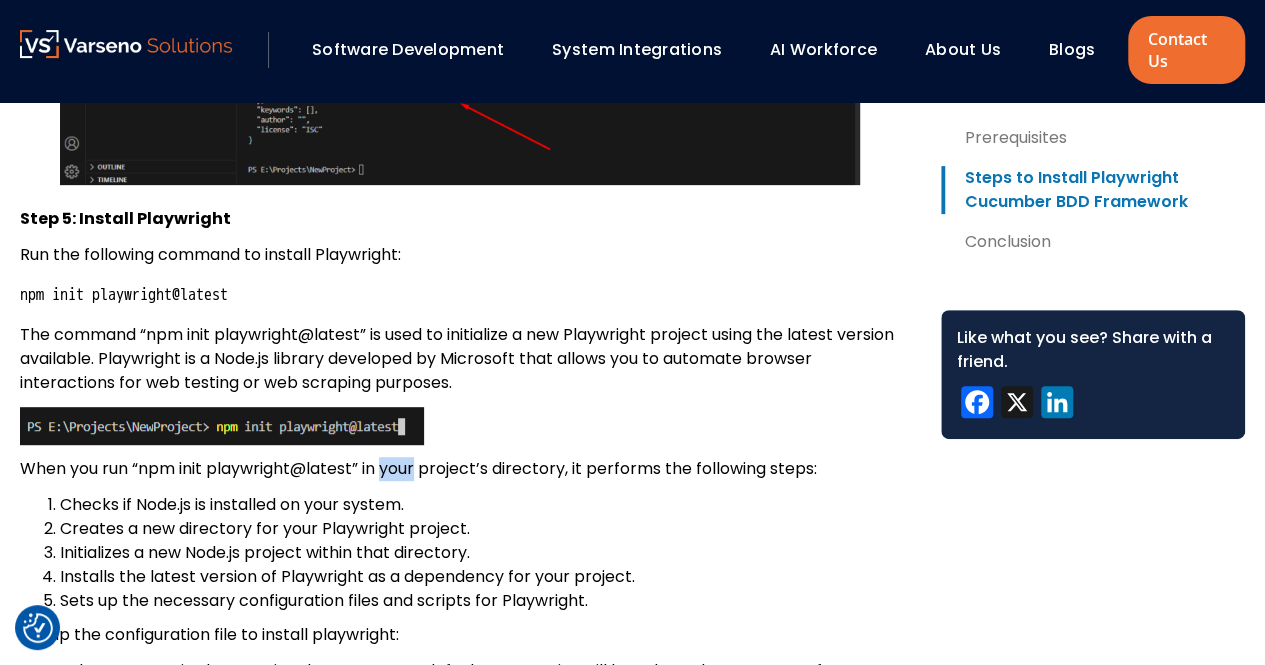 click on "When you run “npm init playwright@latest” in your project’s directory, it performs the following steps:" at bounding box center (464, 469) 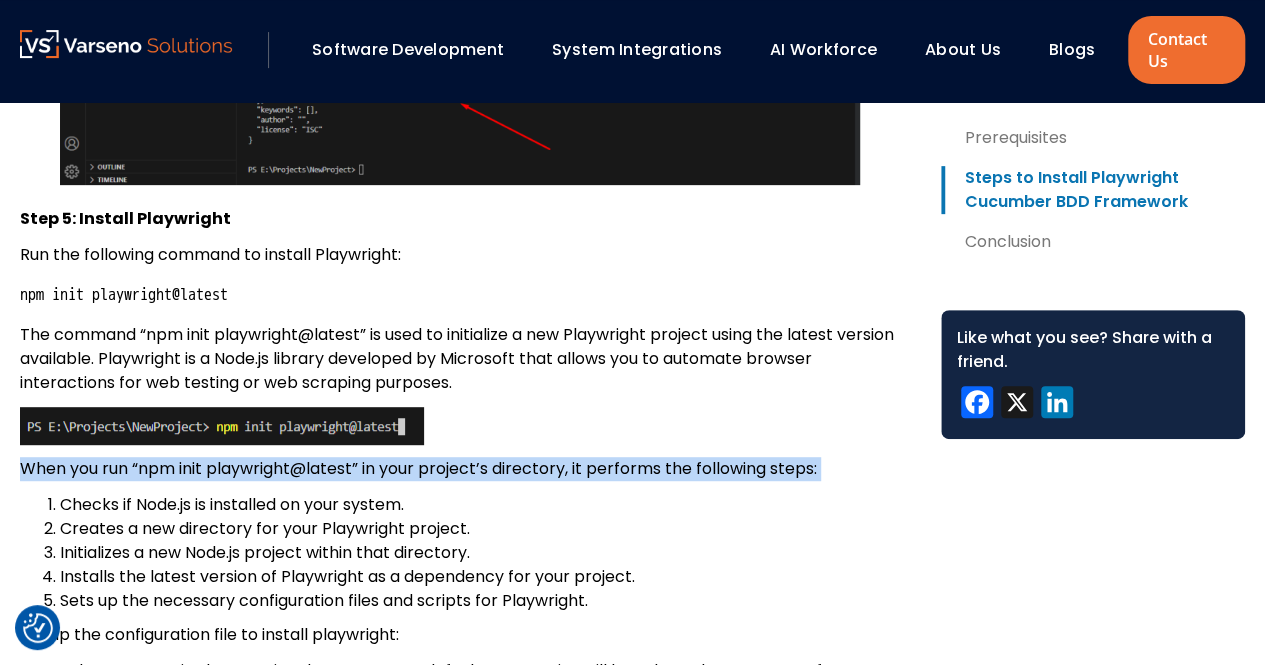click on "When you run “npm init playwright@latest” in your project’s directory, it performs the following steps:" at bounding box center (464, 469) 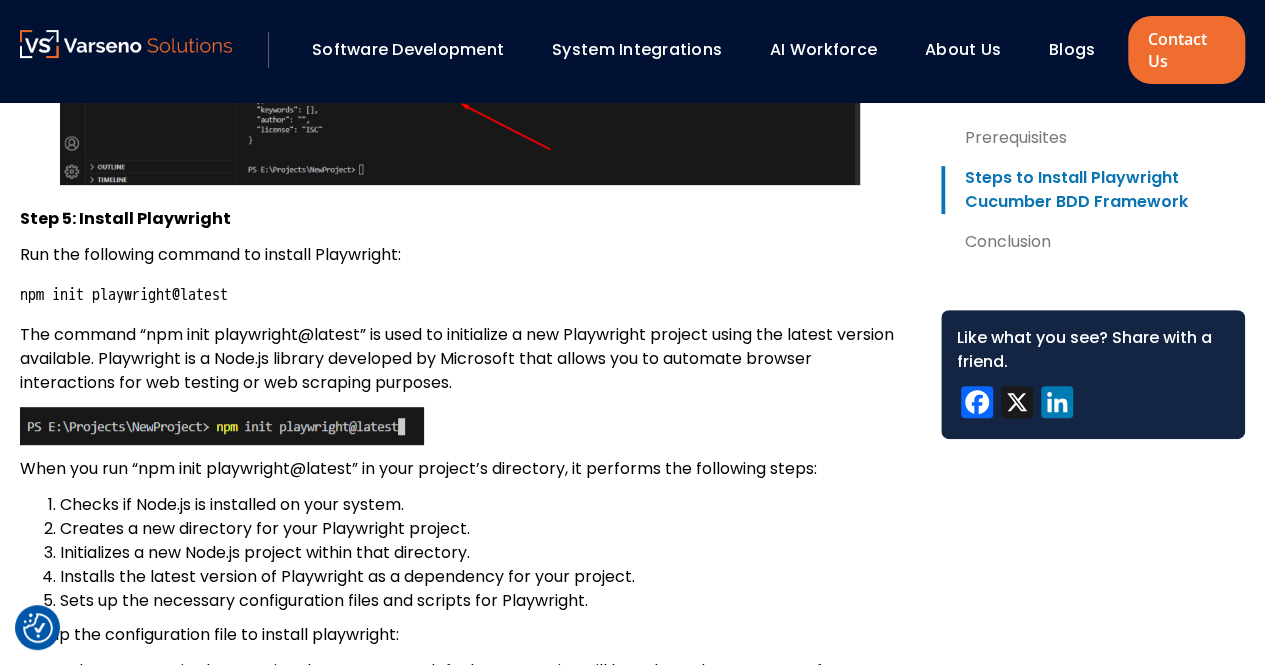 click on "Run the following command to install Playwright:" at bounding box center (464, 255) 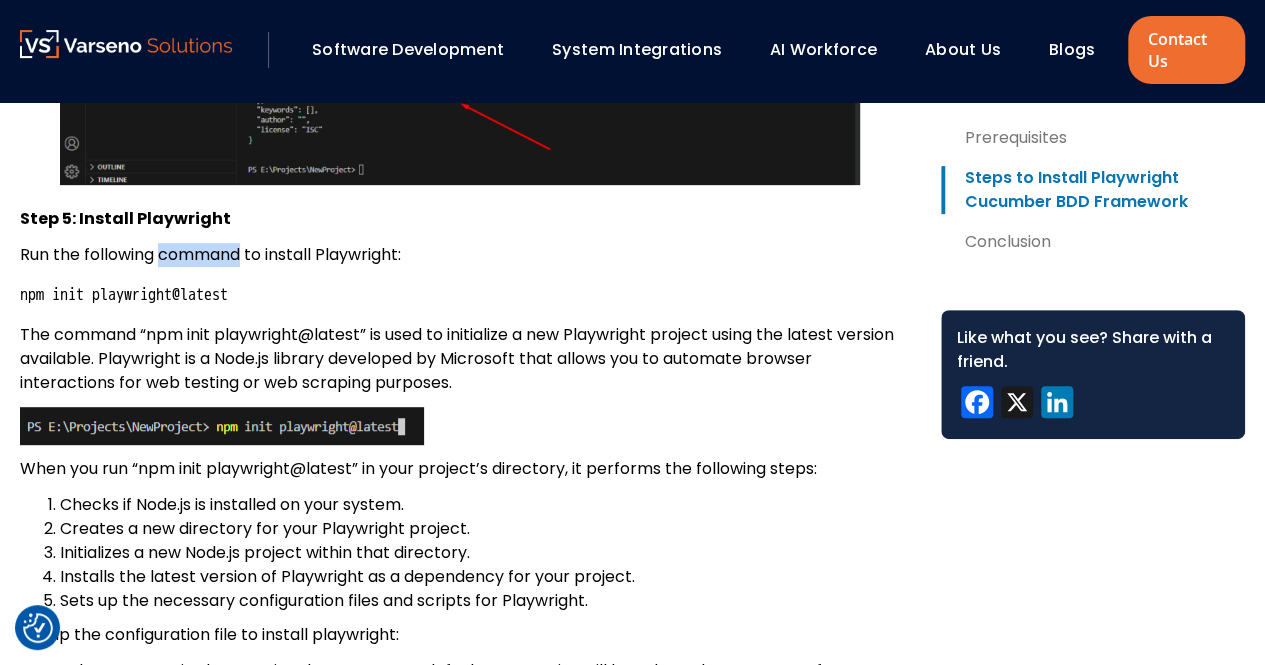 click on "Run the following command to install Playwright:" at bounding box center (464, 255) 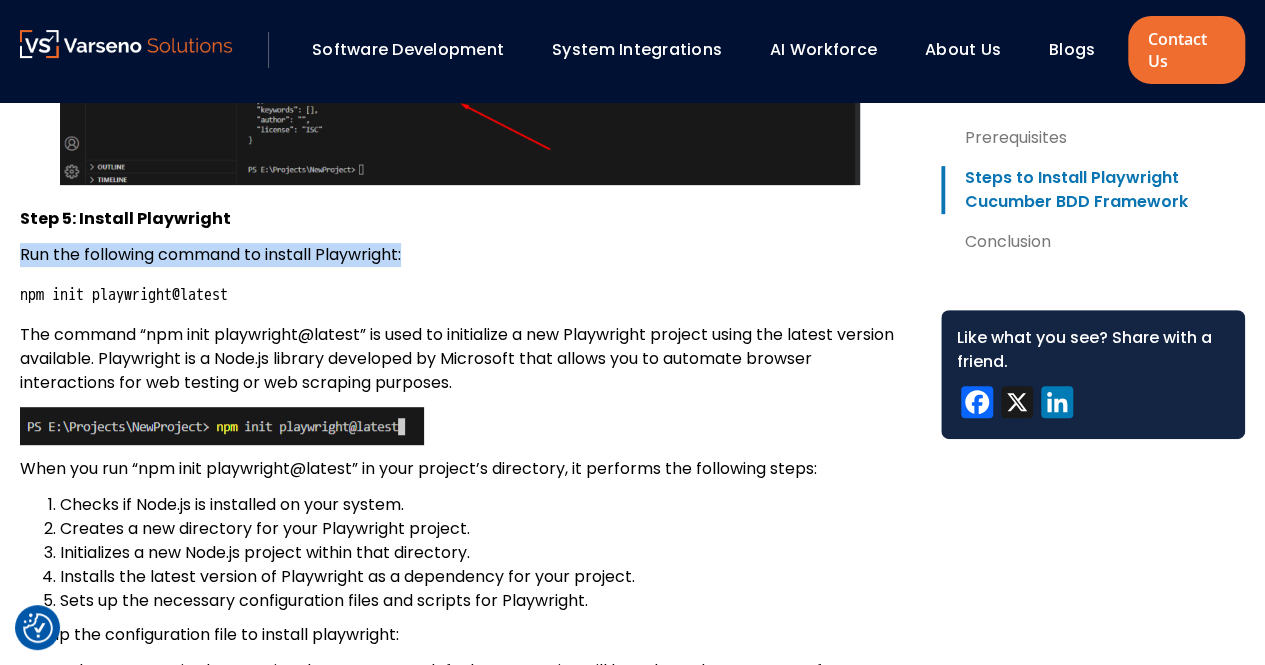 click on "Run the following command to install Playwright:" at bounding box center (464, 255) 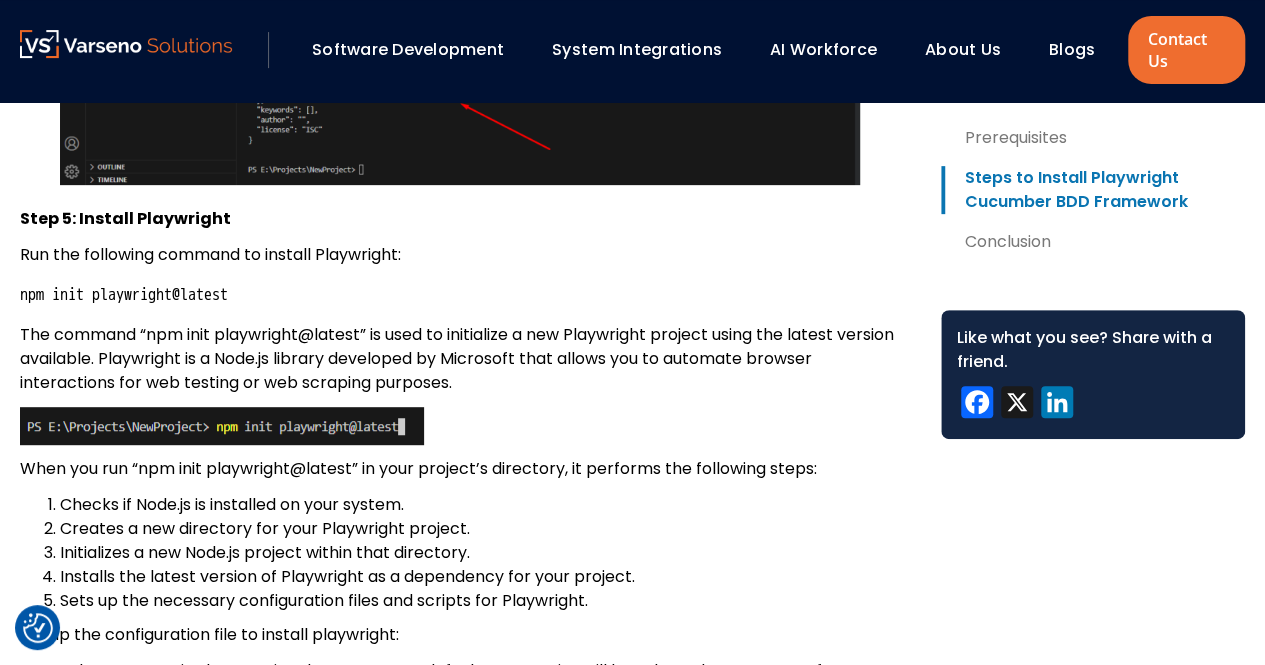 click on "npm init playwright@latest" at bounding box center (124, 295) 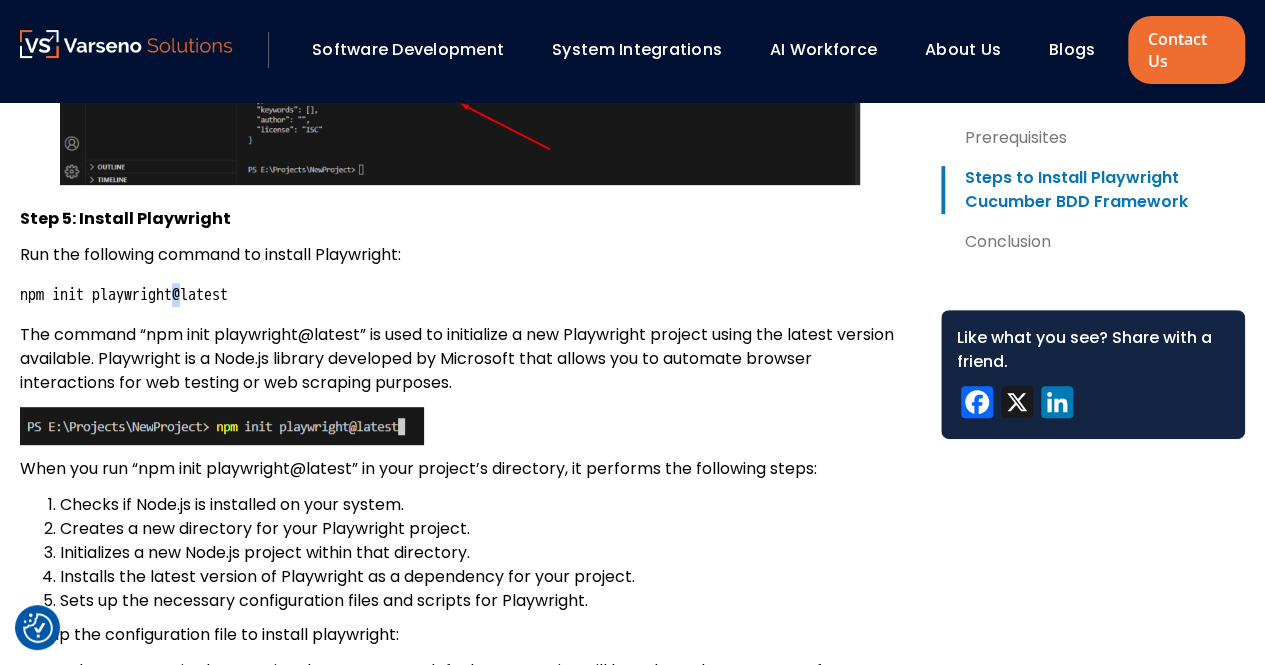 click on "npm init playwright@latest" at bounding box center [124, 295] 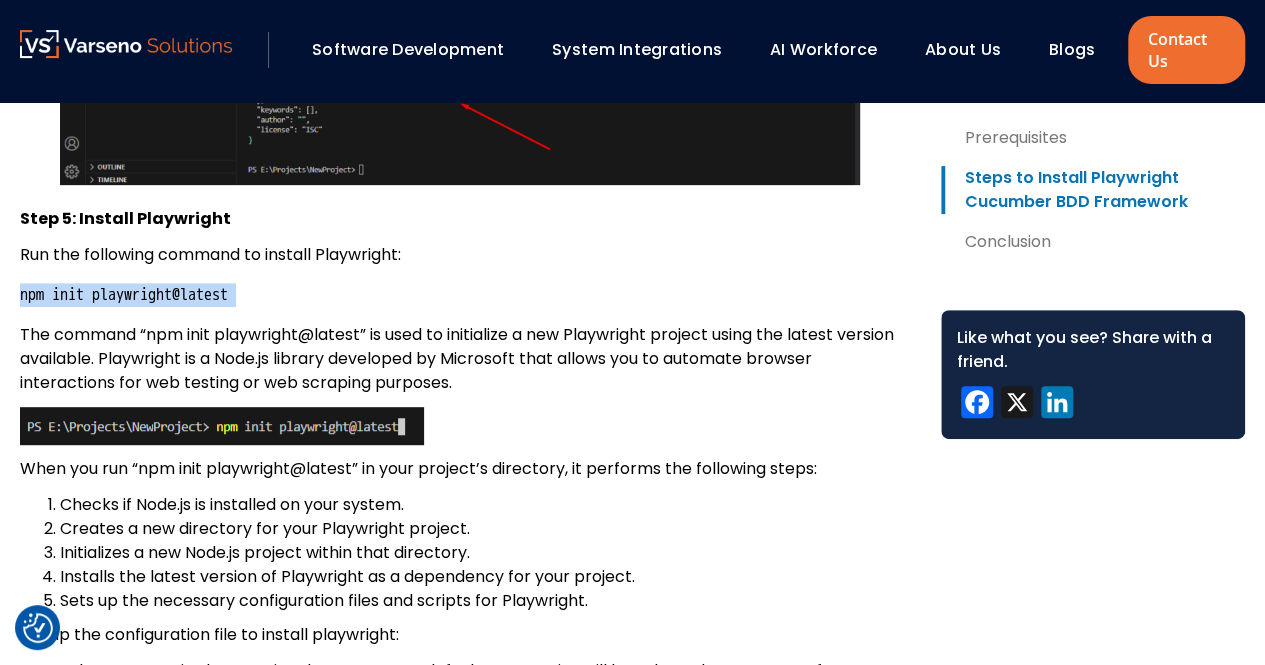 click on "npm init playwright@latest" at bounding box center [124, 295] 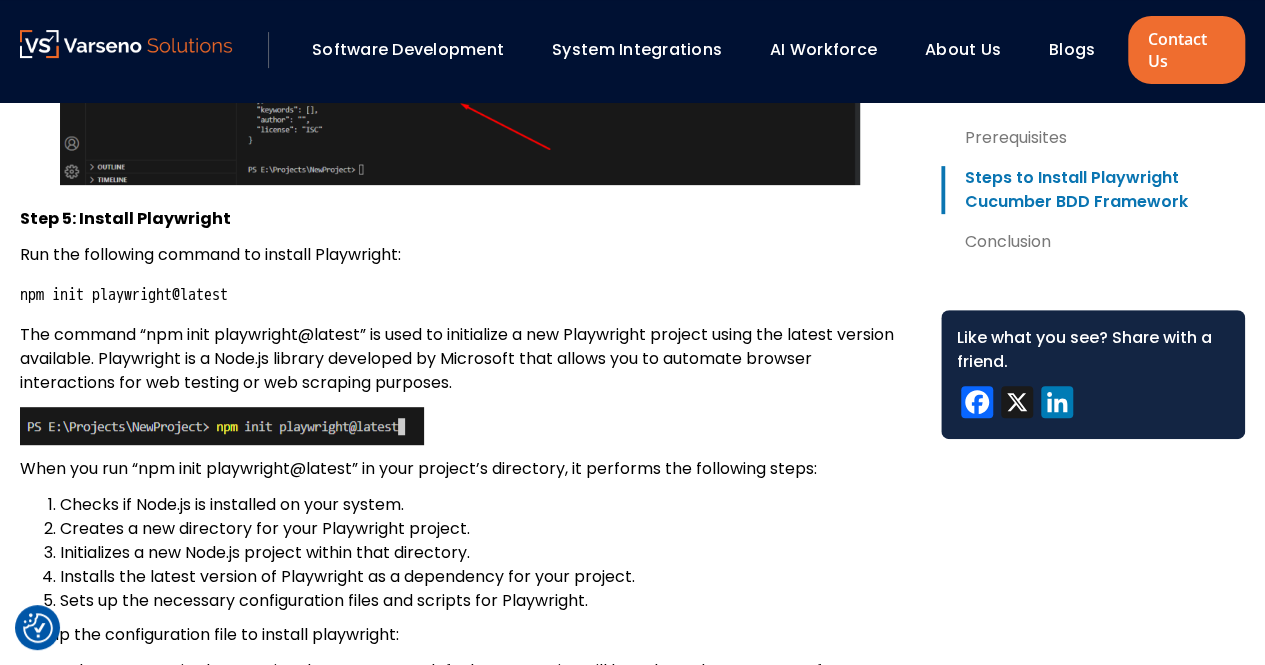 click on "Run the following command to install Playwright:" at bounding box center [464, 255] 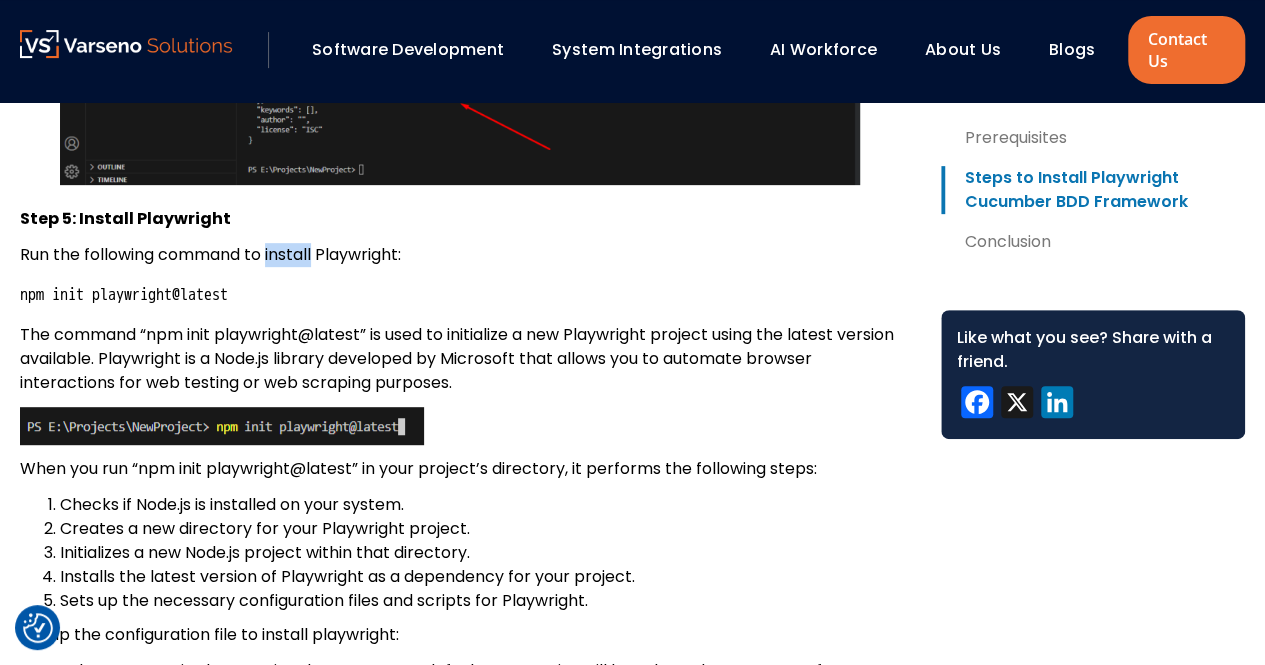 click on "Run the following command to install Playwright:" at bounding box center (464, 255) 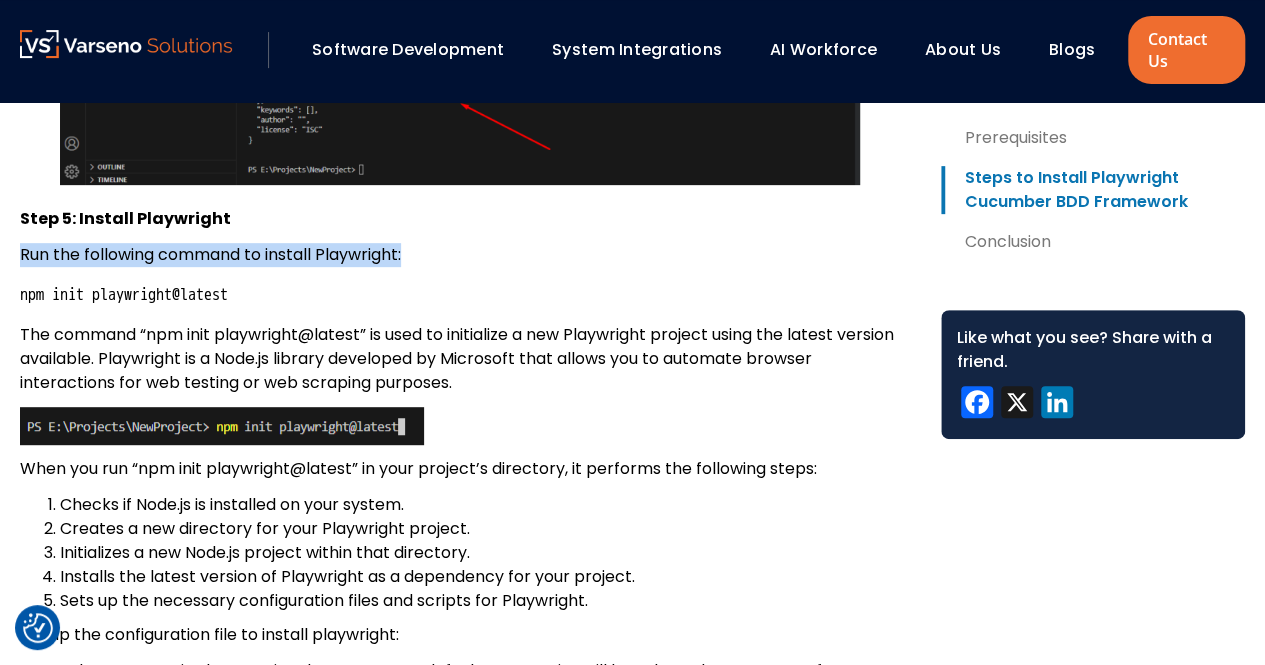 click on "Run the following command to install Playwright:" at bounding box center [464, 255] 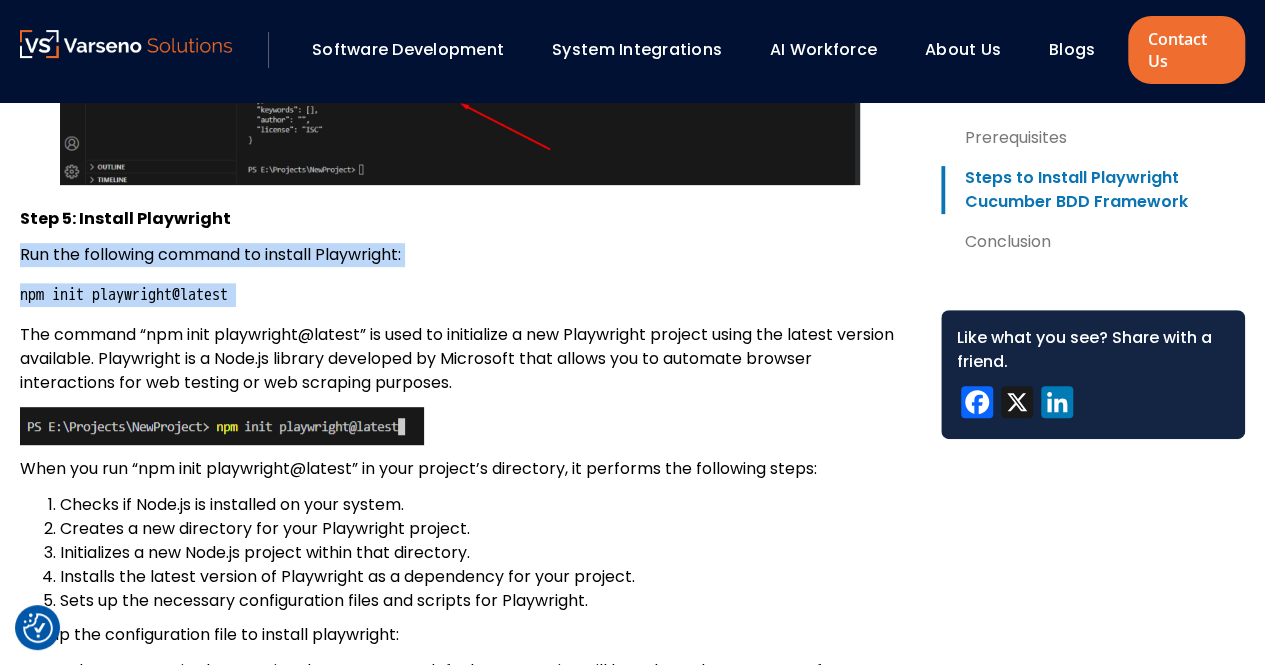 click on "npm init playwright@latest" at bounding box center (124, 295) 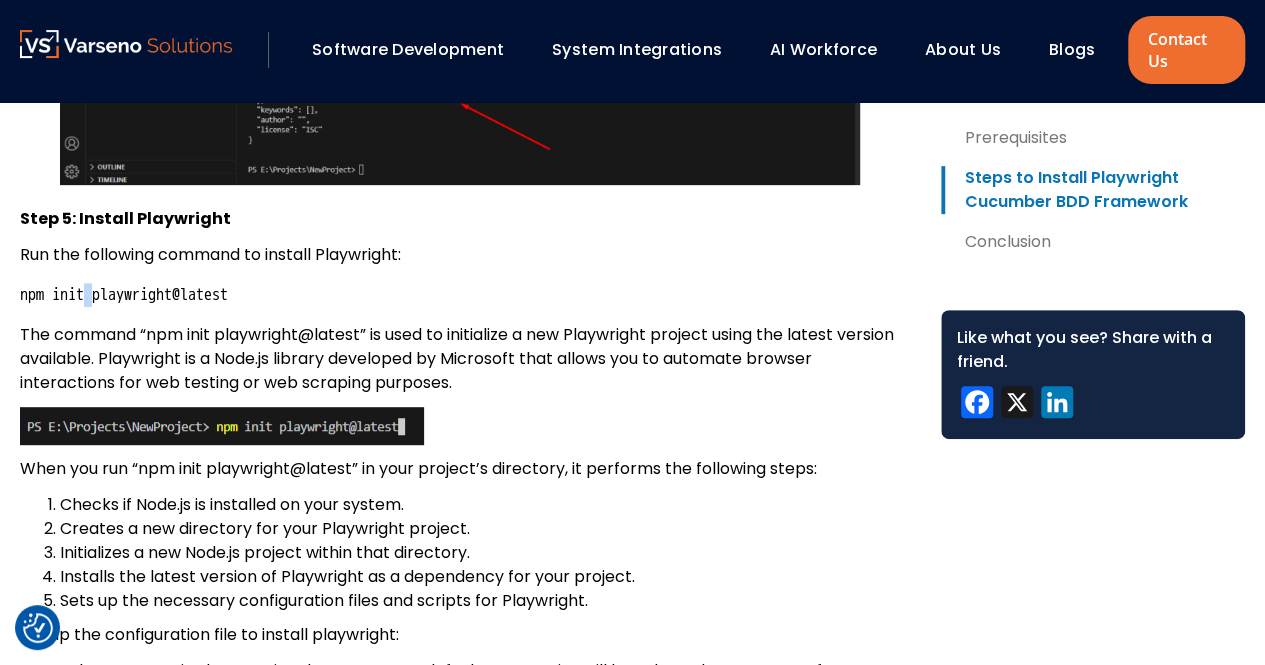 click on "npm init playwright@latest" at bounding box center (124, 295) 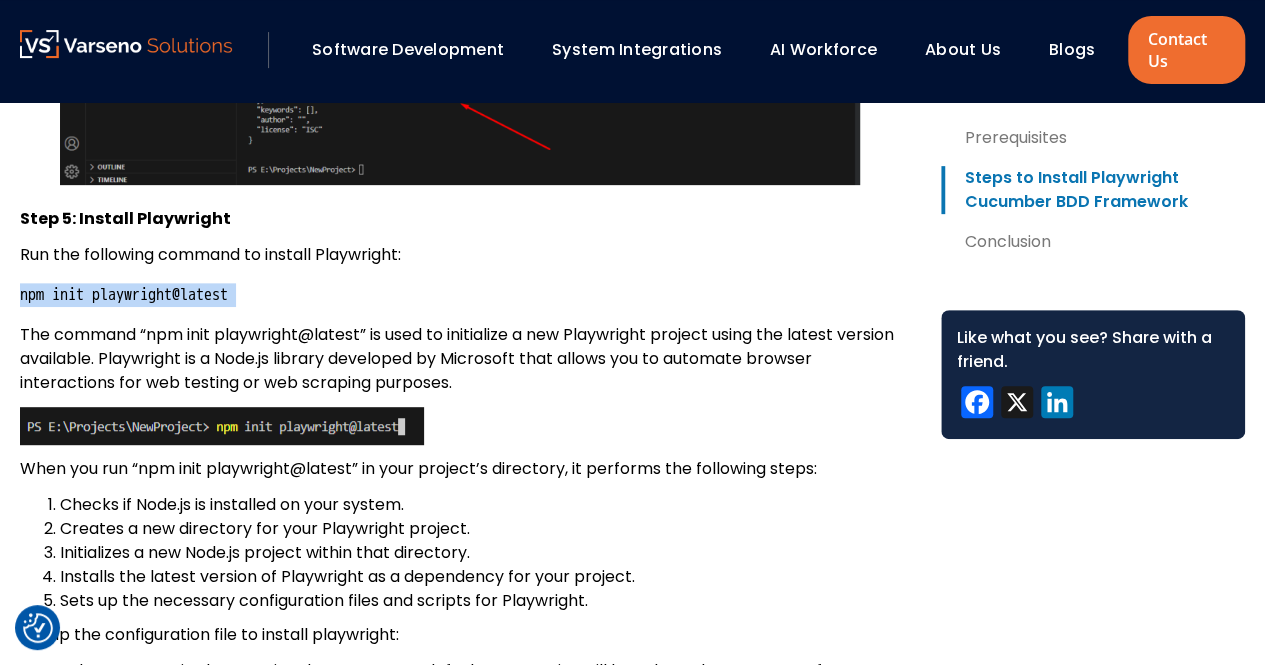 click on "npm init playwright@latest" at bounding box center (124, 295) 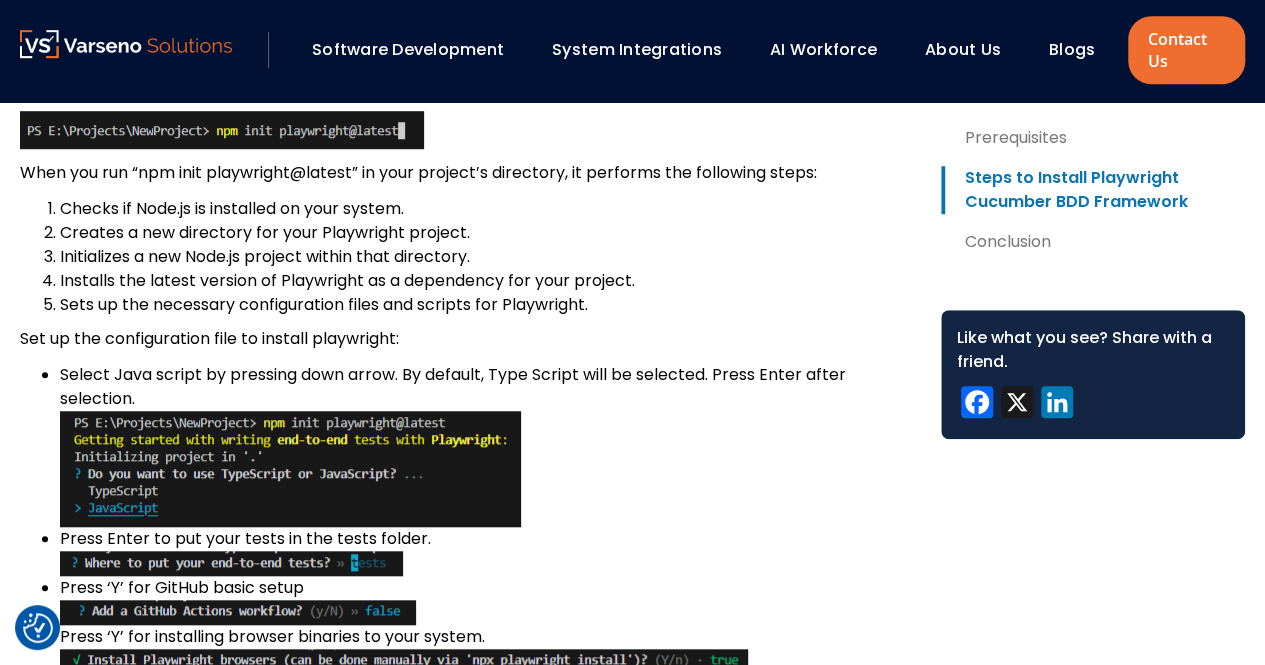 scroll, scrollTop: 4421, scrollLeft: 0, axis: vertical 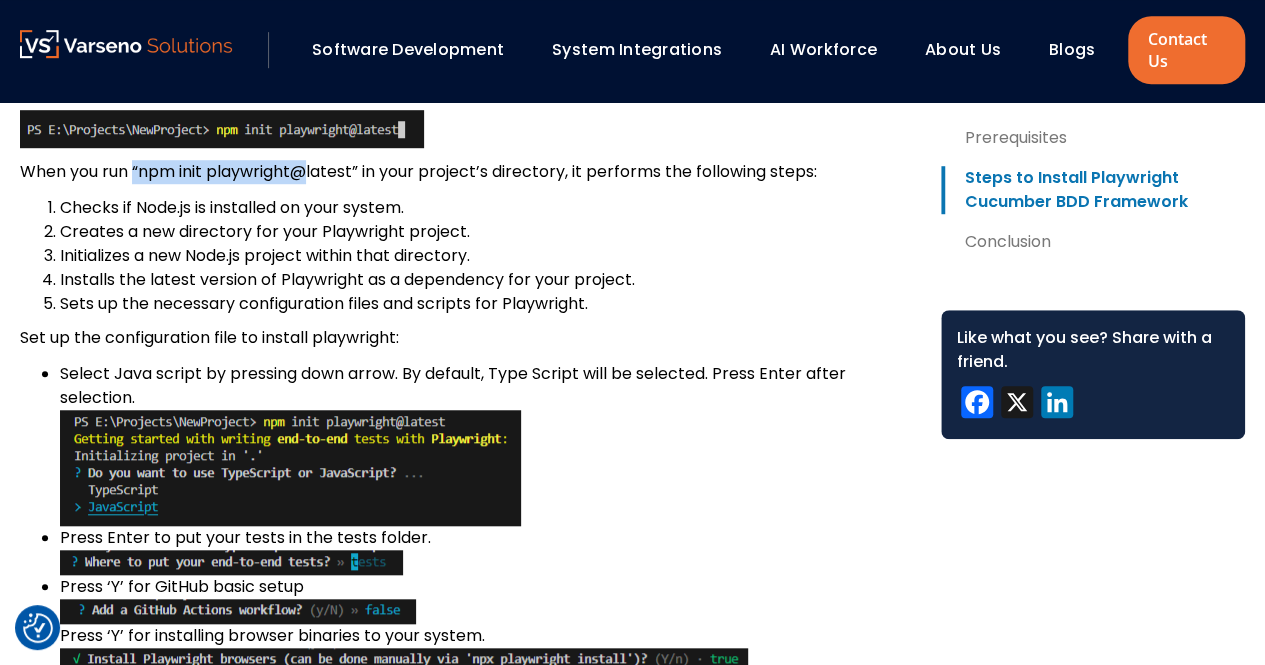 drag, startPoint x: 137, startPoint y: 171, endPoint x: 310, endPoint y: 156, distance: 173.64908 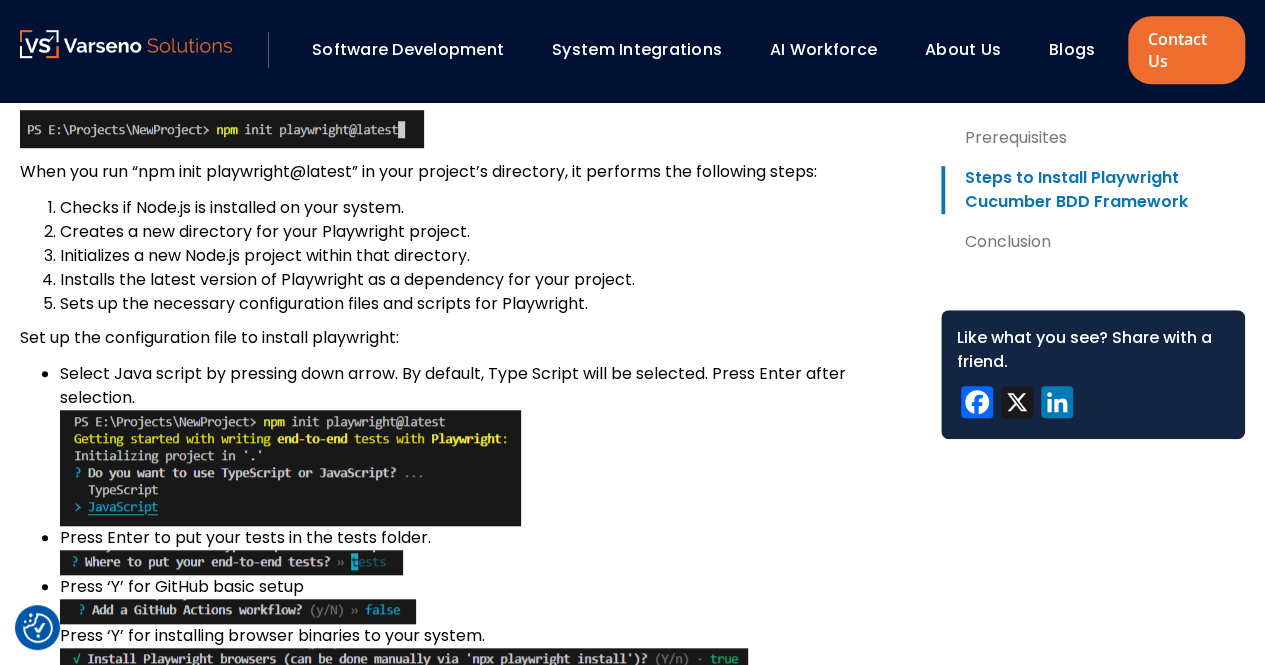 click on "Set up the configuration file to install playwright:" at bounding box center (464, 338) 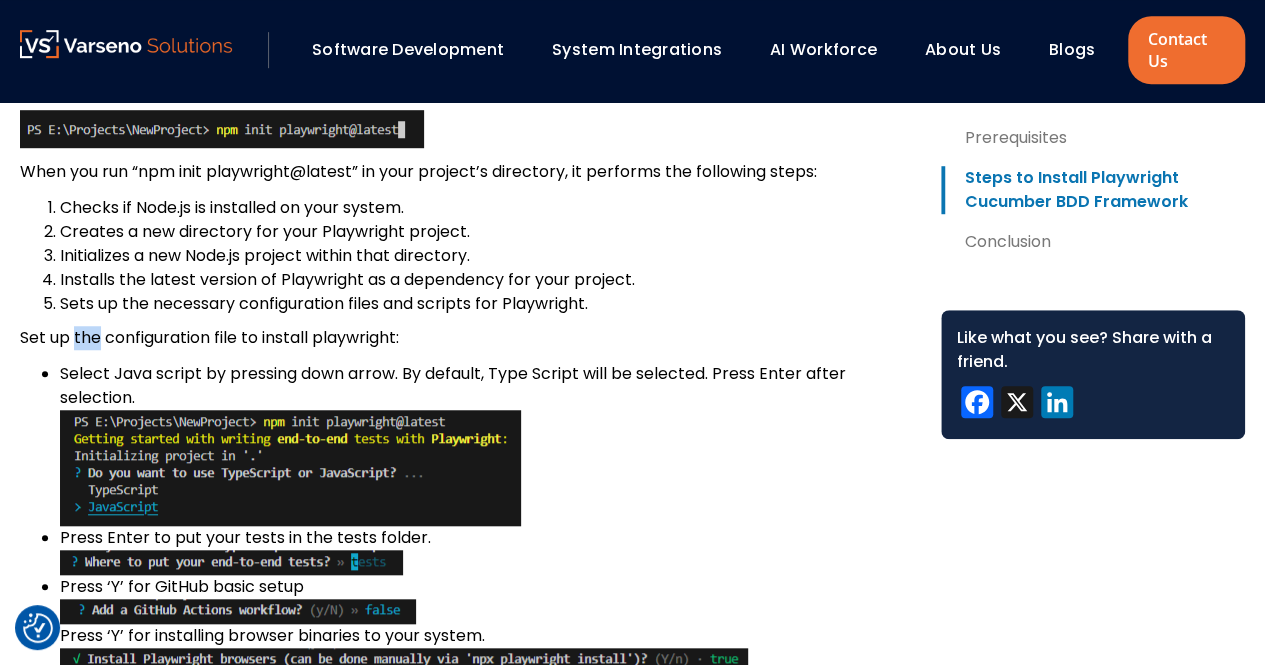 click on "Set up the configuration file to install playwright:" at bounding box center (464, 338) 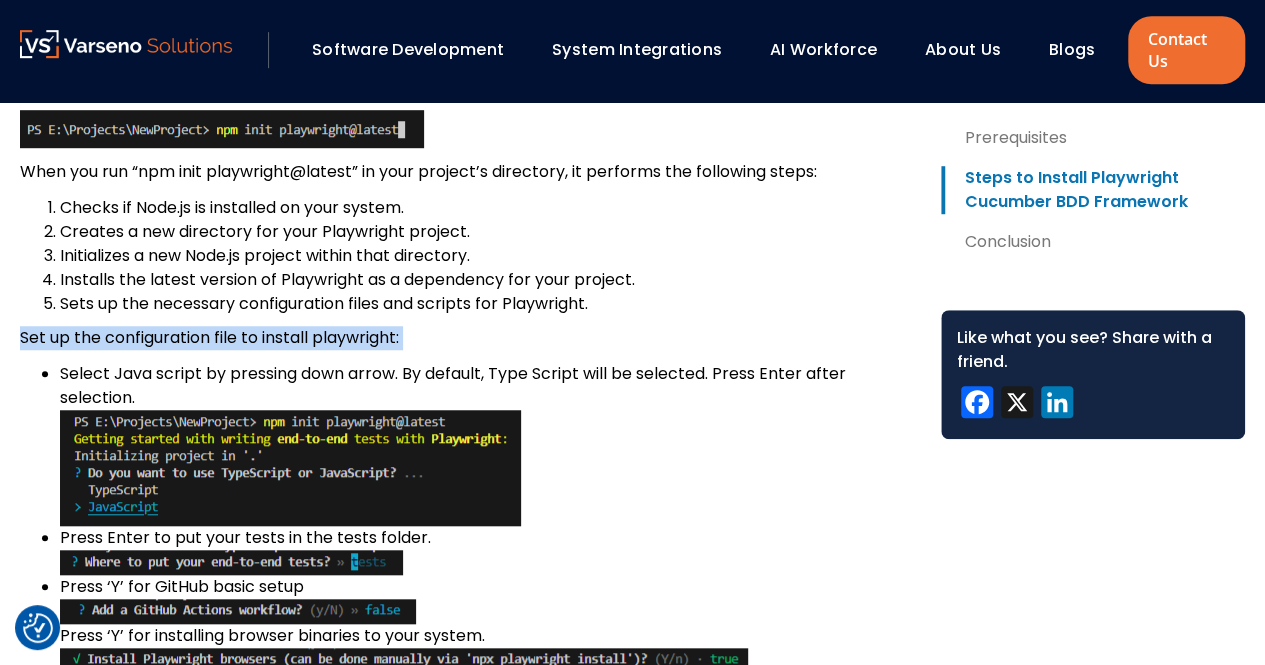 click on "Set up the configuration file to install playwright:" at bounding box center [464, 338] 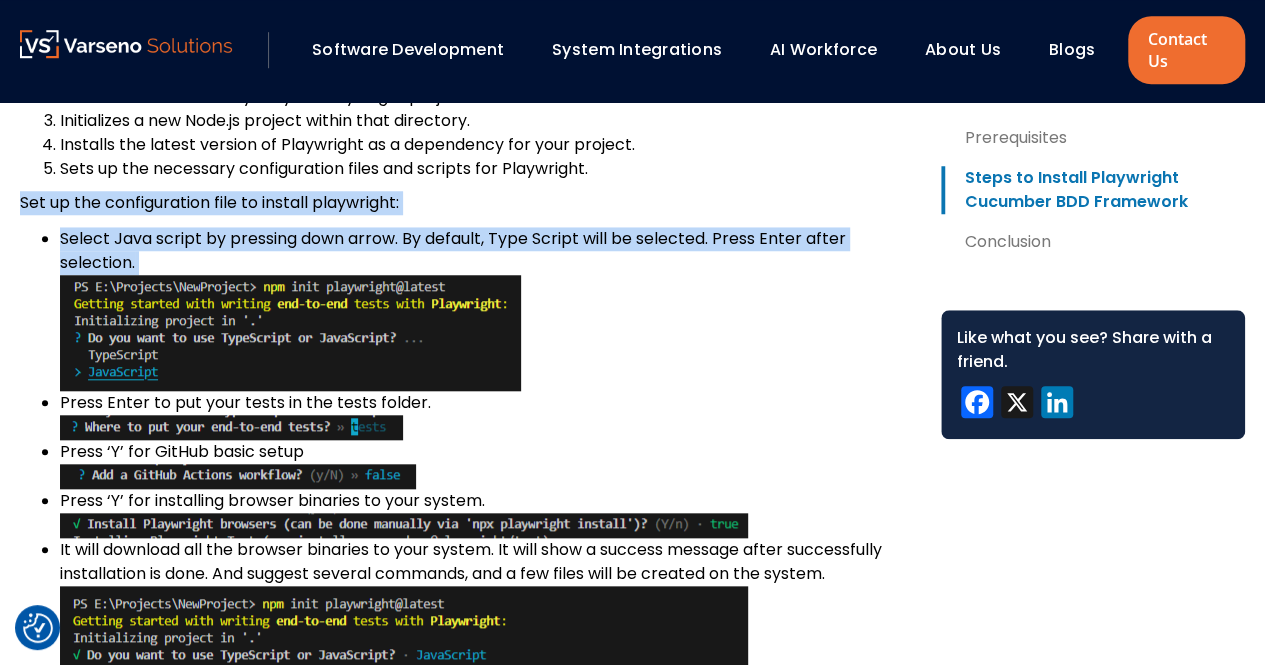 scroll, scrollTop: 4710, scrollLeft: 0, axis: vertical 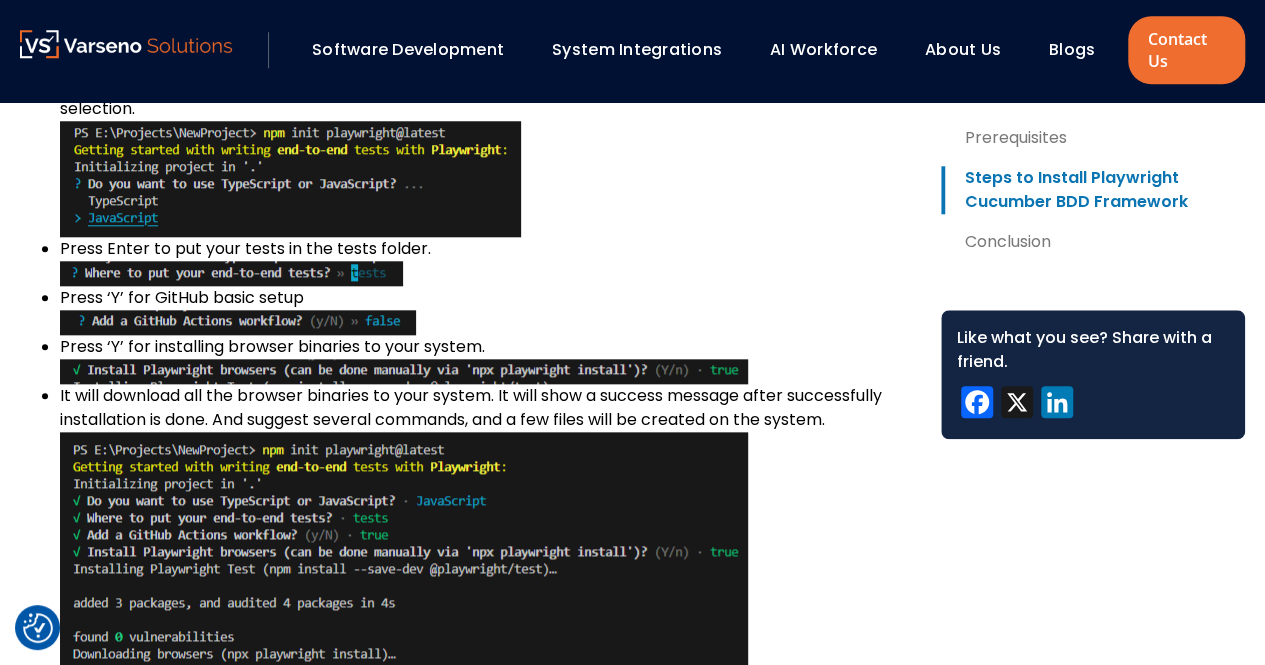 click on "Press Enter to put your tests in the tests folder." at bounding box center [484, 261] 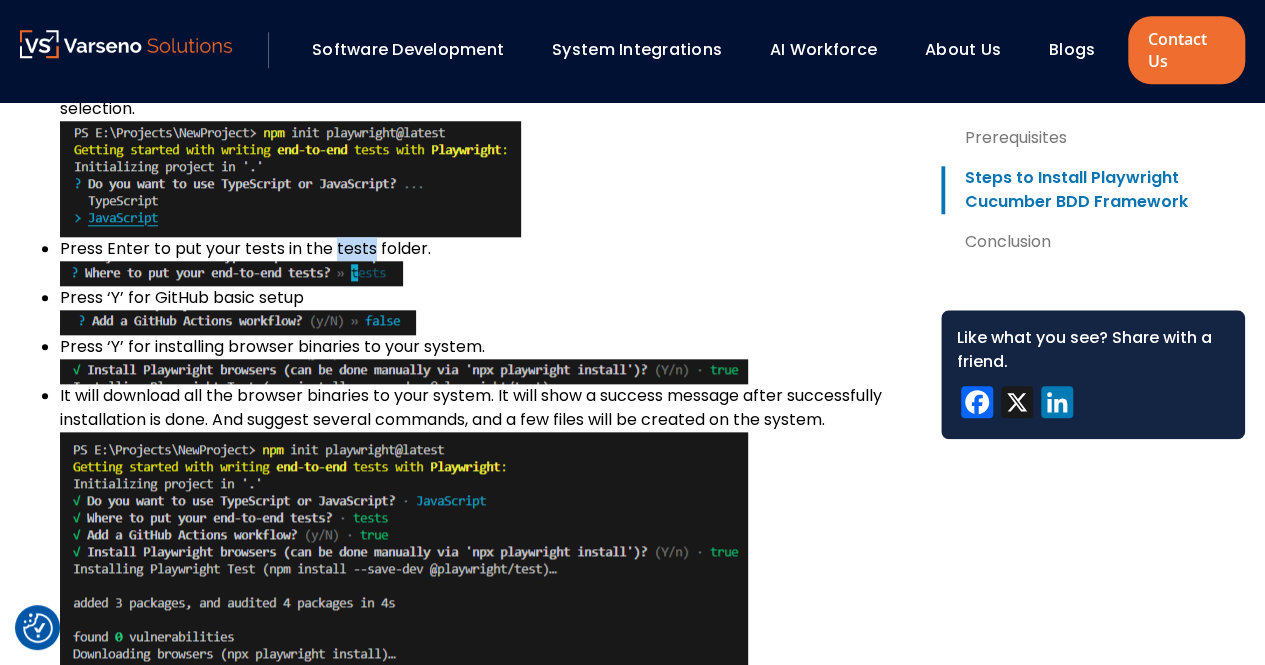 click on "Press Enter to put your tests in the tests folder." at bounding box center [484, 261] 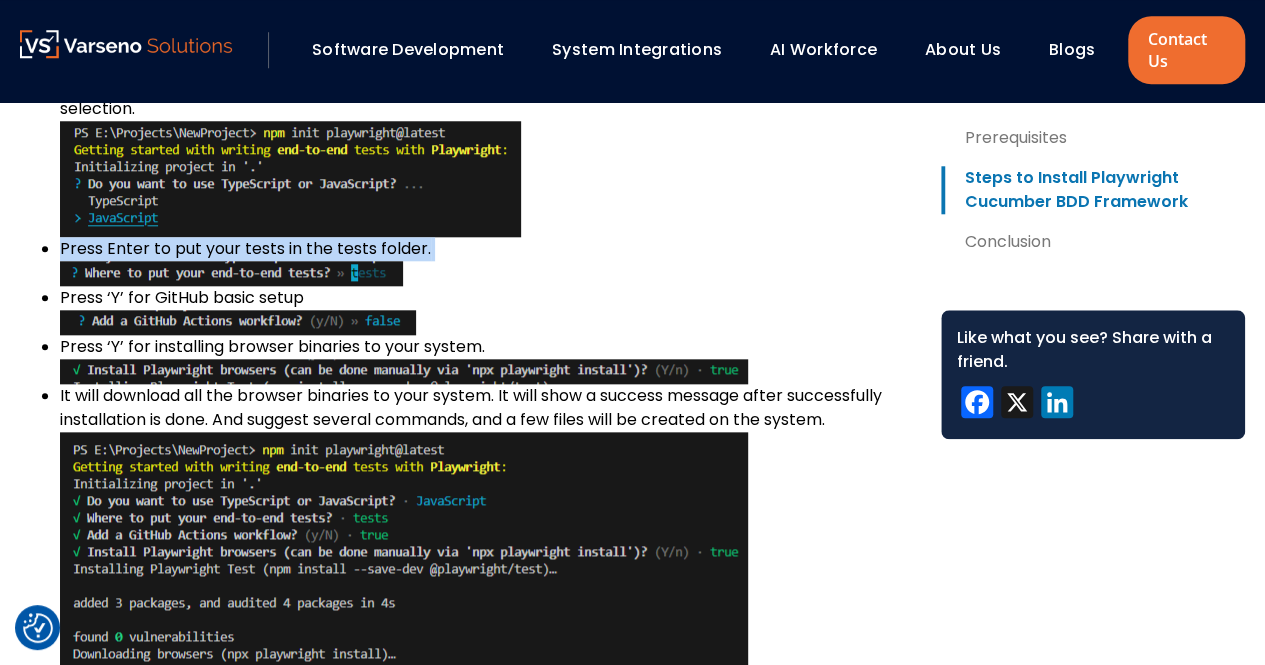 click on "Press Enter to put your tests in the tests folder." at bounding box center (484, 261) 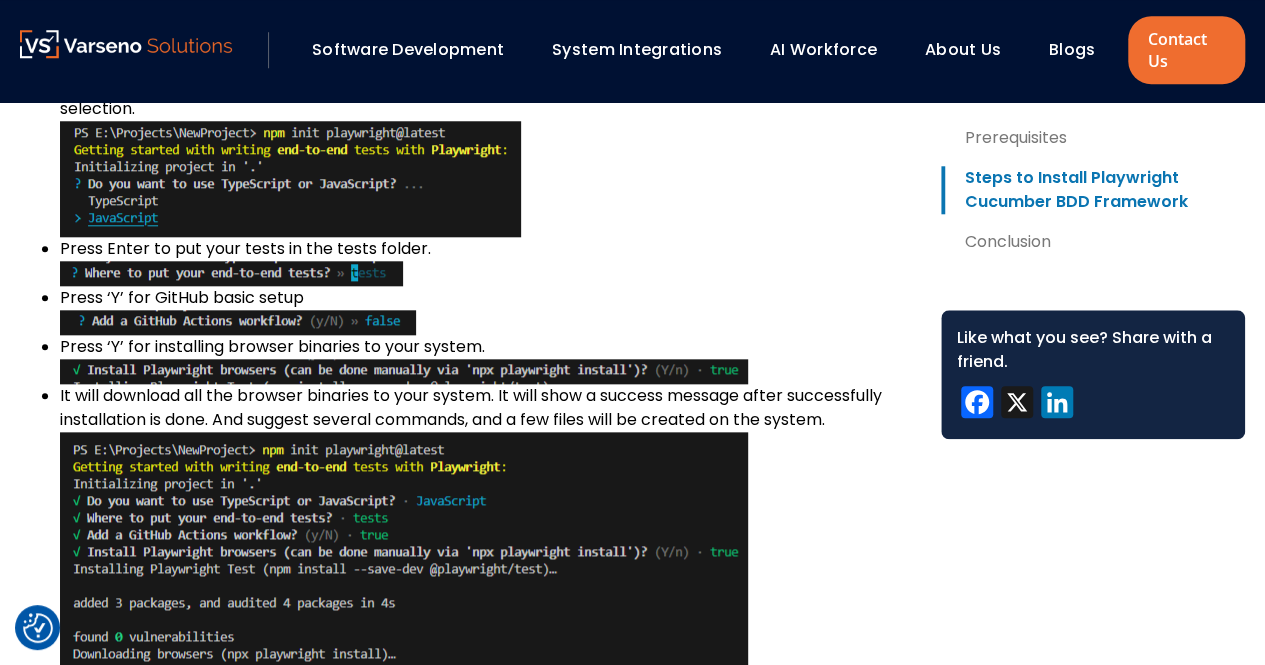 click on "Press ‘Y’ for GitHub basic setup" at bounding box center [484, 310] 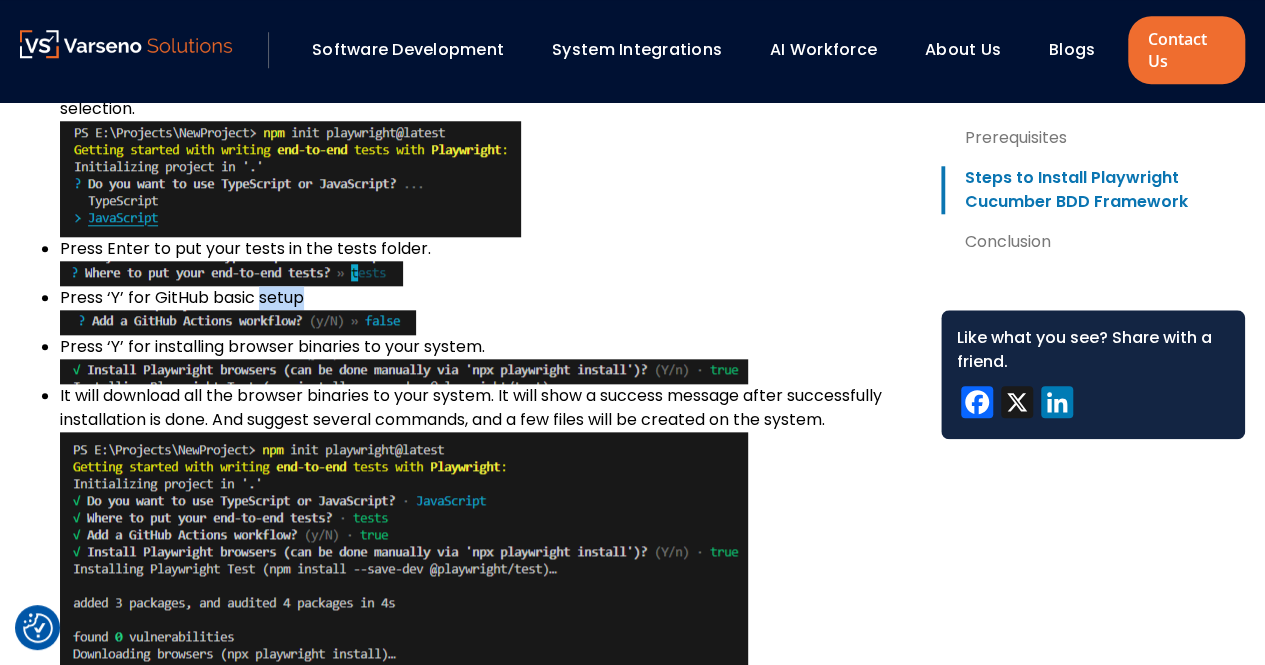 click on "Press ‘Y’ for GitHub basic setup" at bounding box center [484, 310] 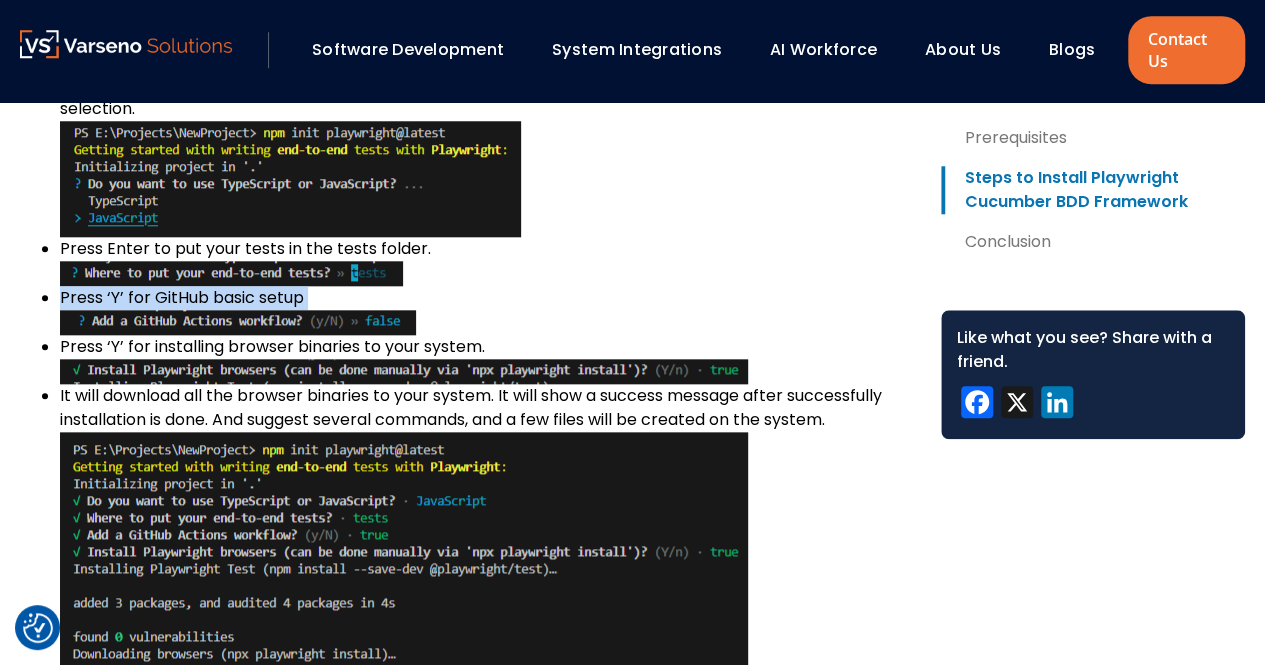 click on "Press ‘Y’ for GitHub basic setup" at bounding box center [484, 310] 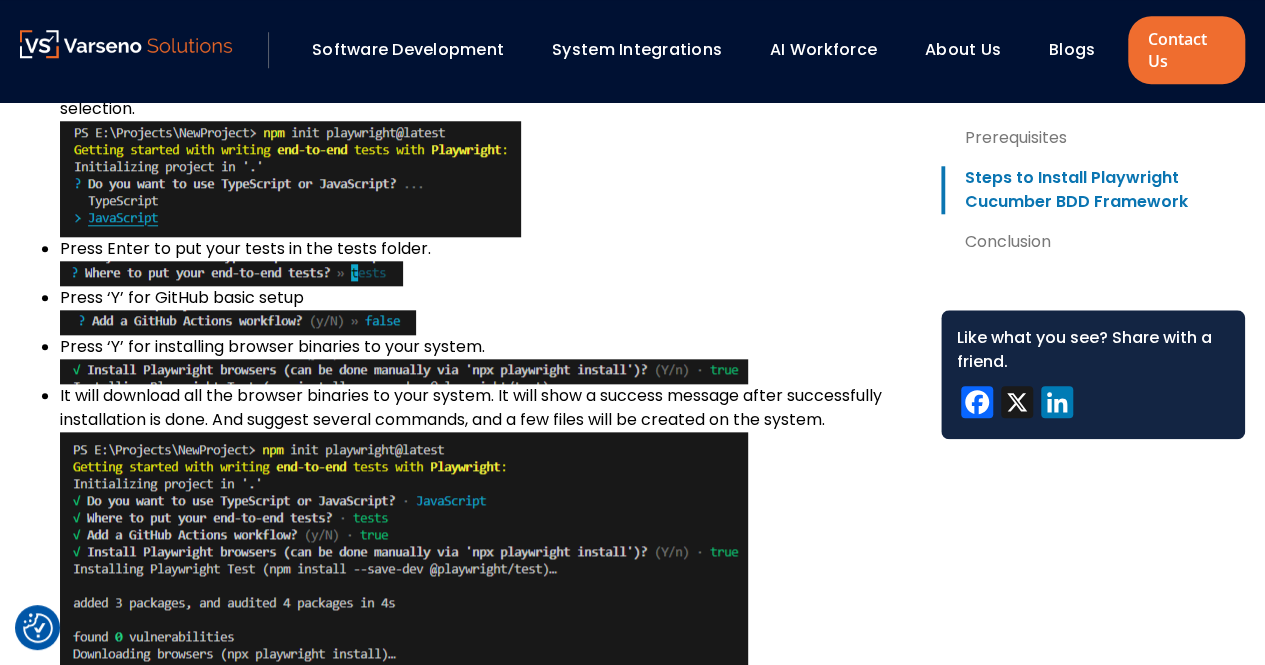 click on "Press ‘Y’ for installing browser binaries to your system." at bounding box center (484, 359) 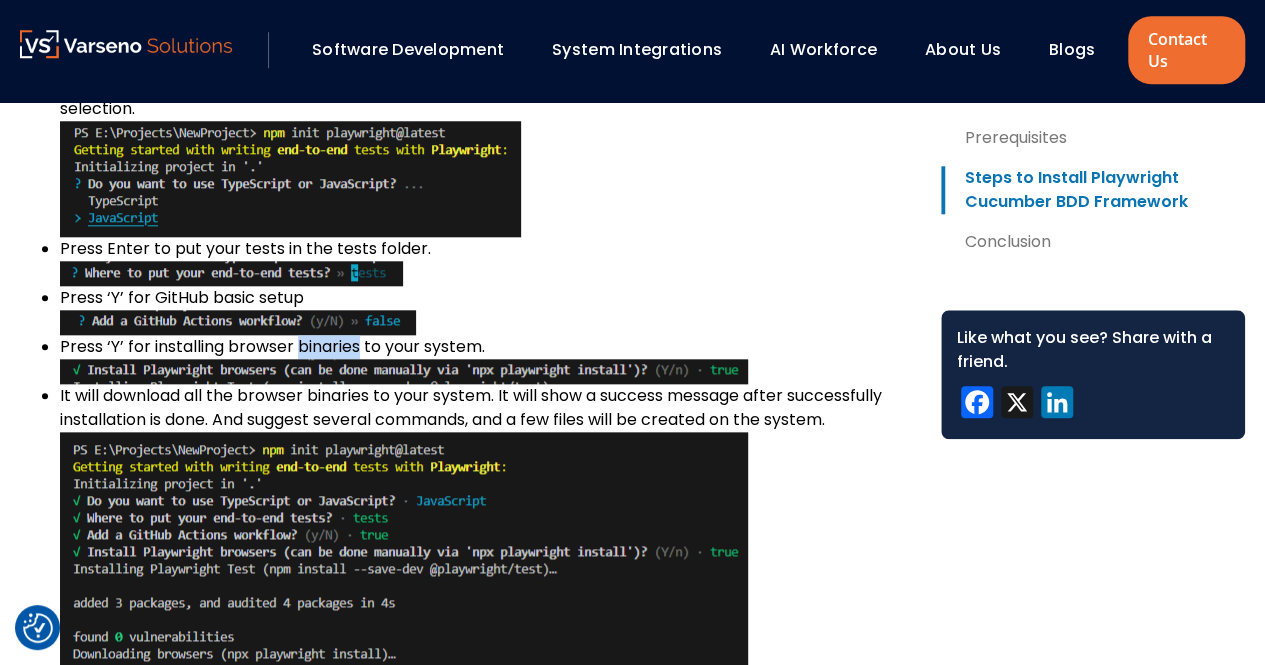 click on "Press ‘Y’ for installing browser binaries to your system." at bounding box center (484, 359) 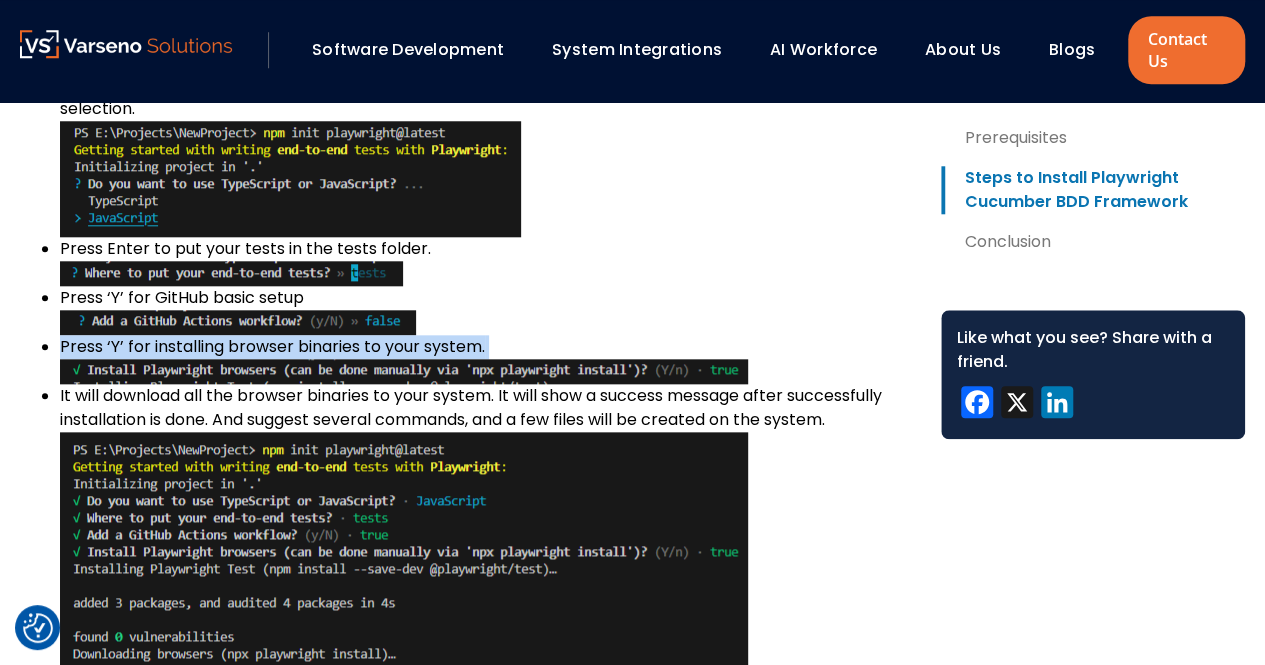 click on "Press ‘Y’ for installing browser binaries to your system." at bounding box center [484, 359] 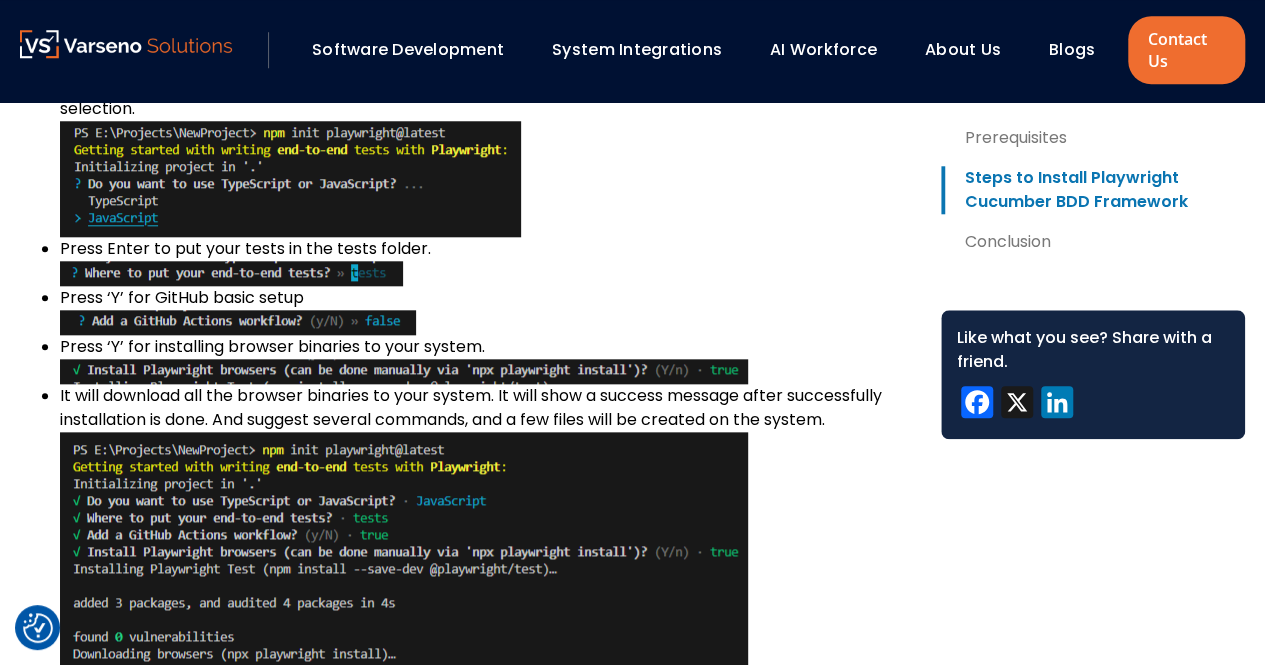 click on "It will download all the browser binaries to your system. It will show a success message after successfully installation is done. And suggest several commands, and a few files will be created on the system." at bounding box center (484, 682) 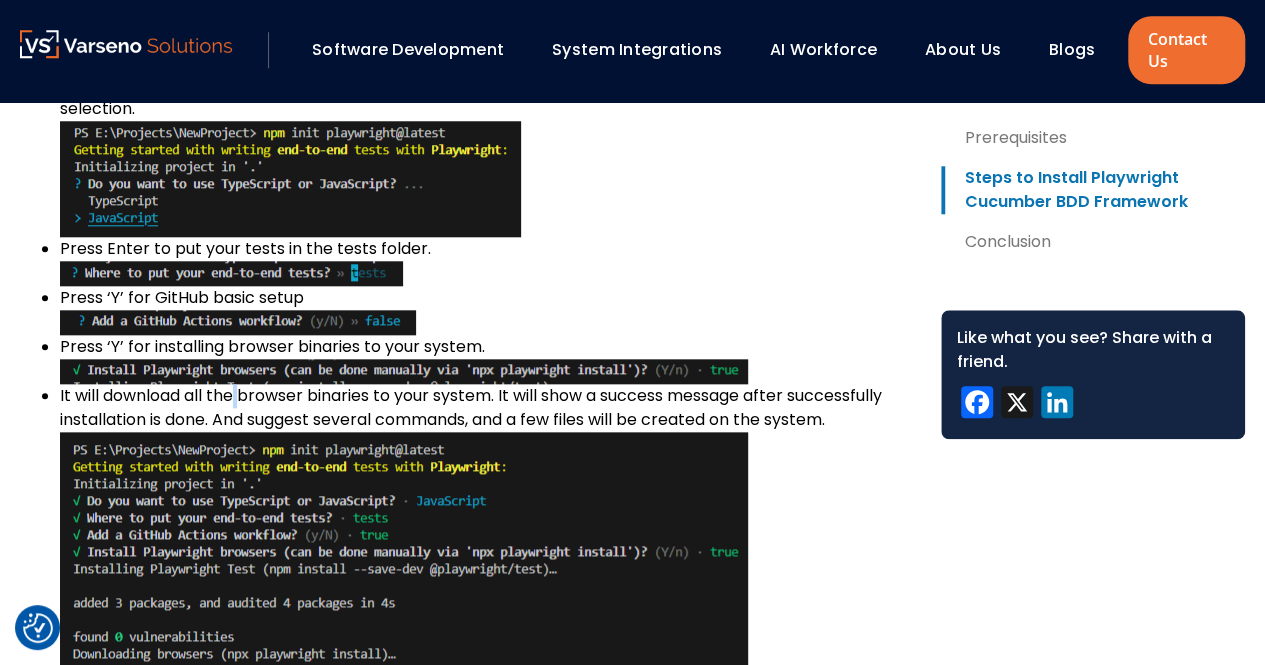 click on "It will download all the browser binaries to your system. It will show a success message after successfully installation is done. And suggest several commands, and a few files will be created on the system." at bounding box center [484, 682] 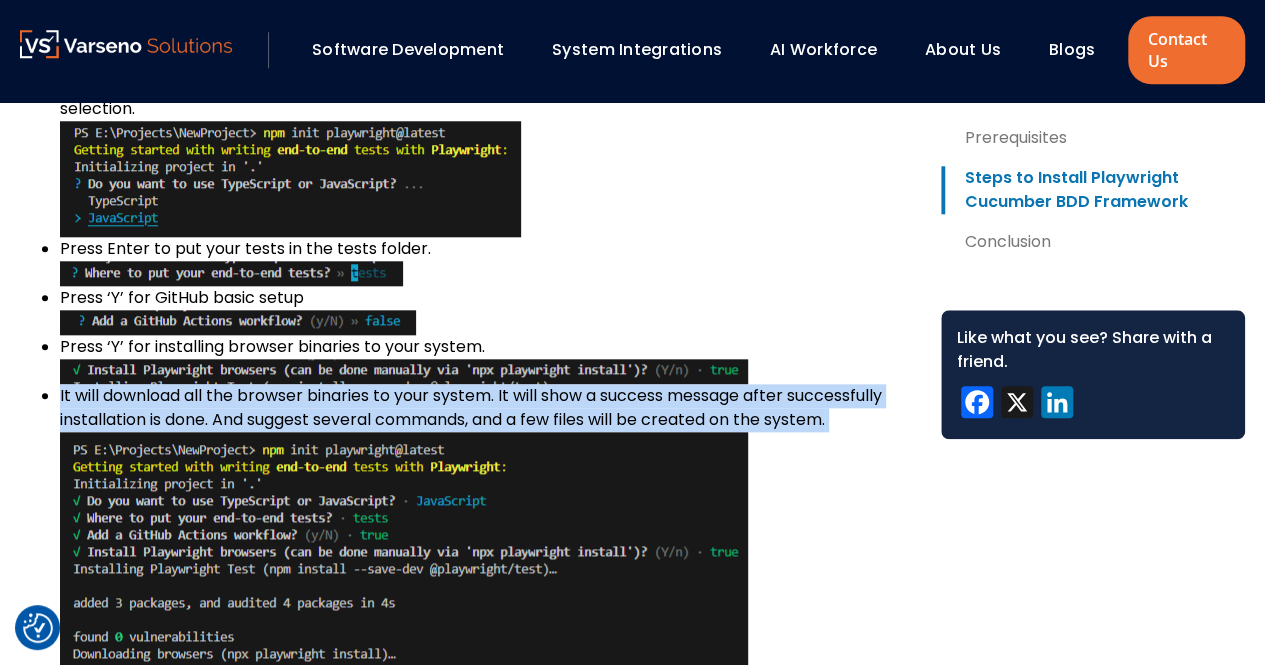 click on "It will download all the browser binaries to your system. It will show a success message after successfully installation is done. And suggest several commands, and a few files will be created on the system." at bounding box center (484, 682) 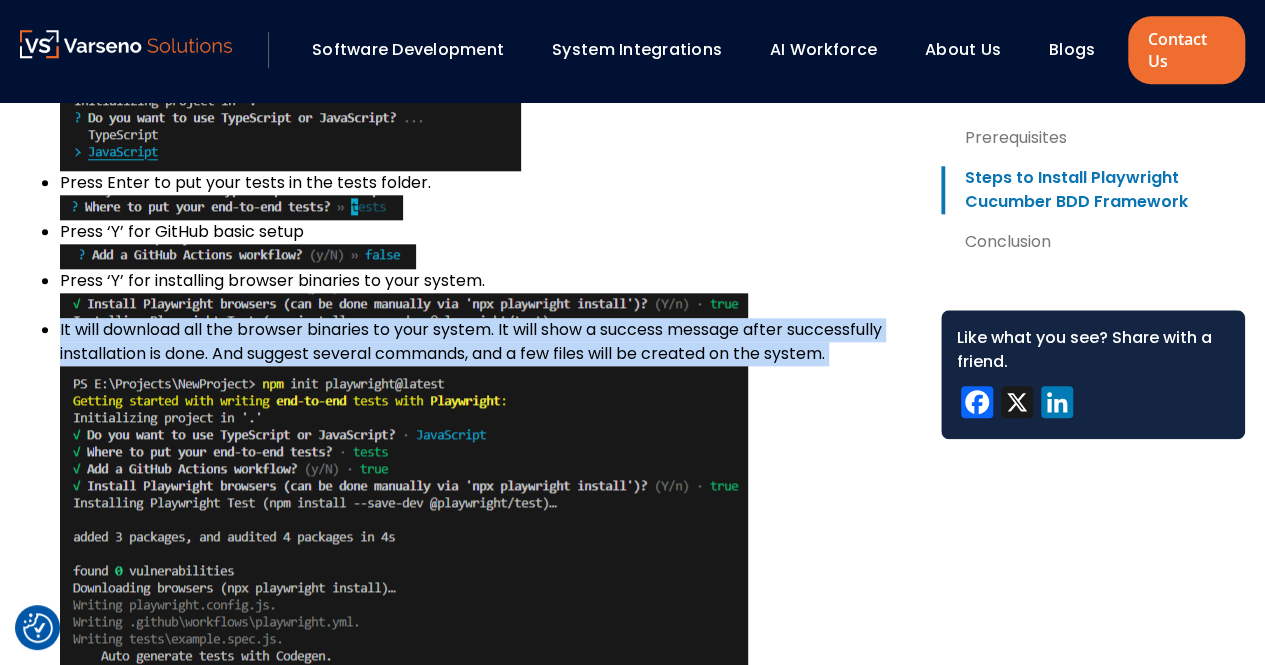 scroll, scrollTop: 4676, scrollLeft: 0, axis: vertical 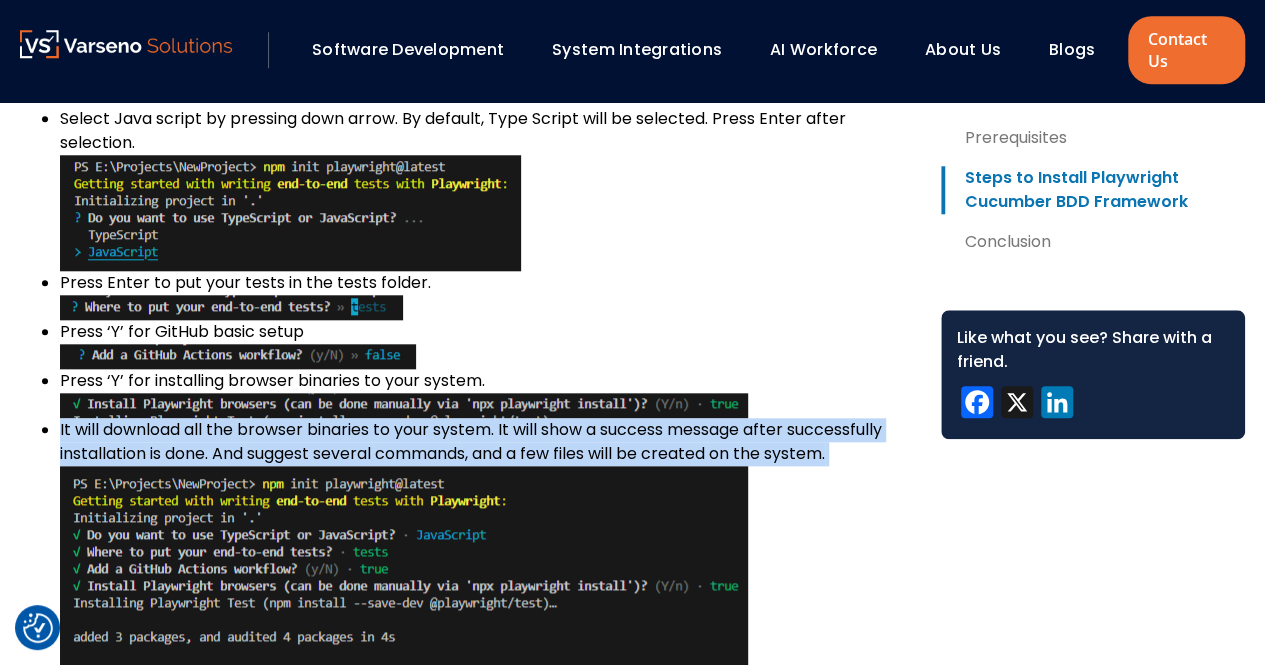 click on "Press Enter to put your tests in the tests folder." at bounding box center [484, 295] 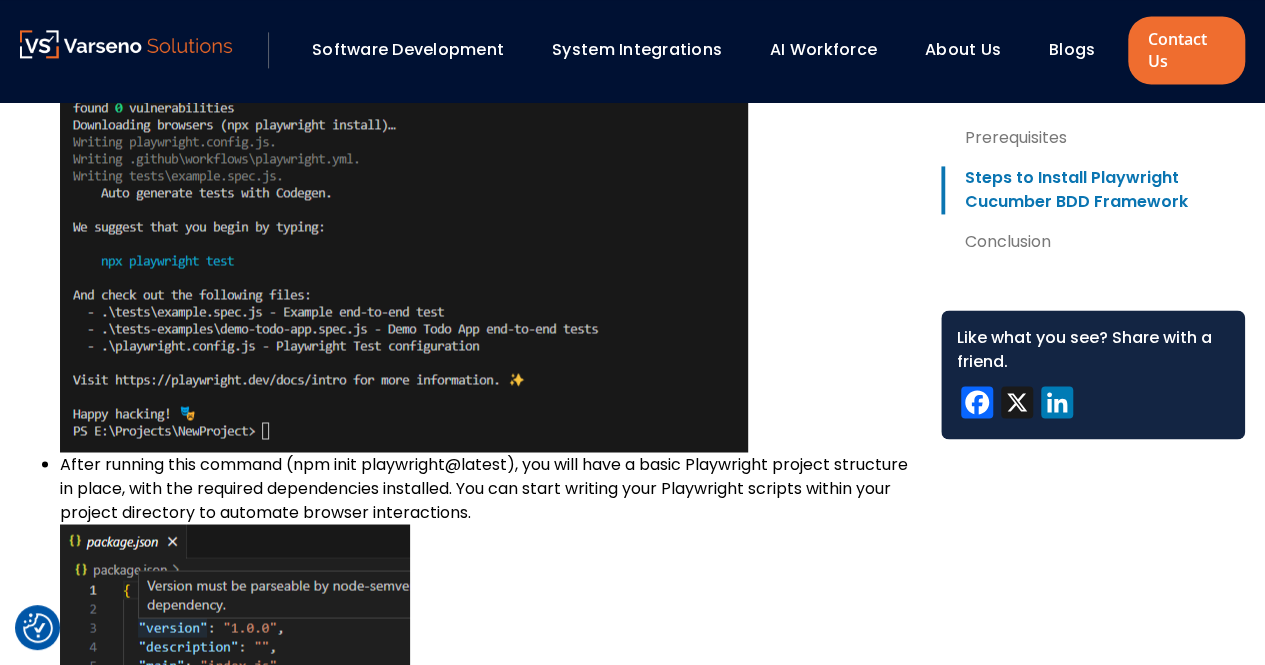 scroll, scrollTop: 5240, scrollLeft: 0, axis: vertical 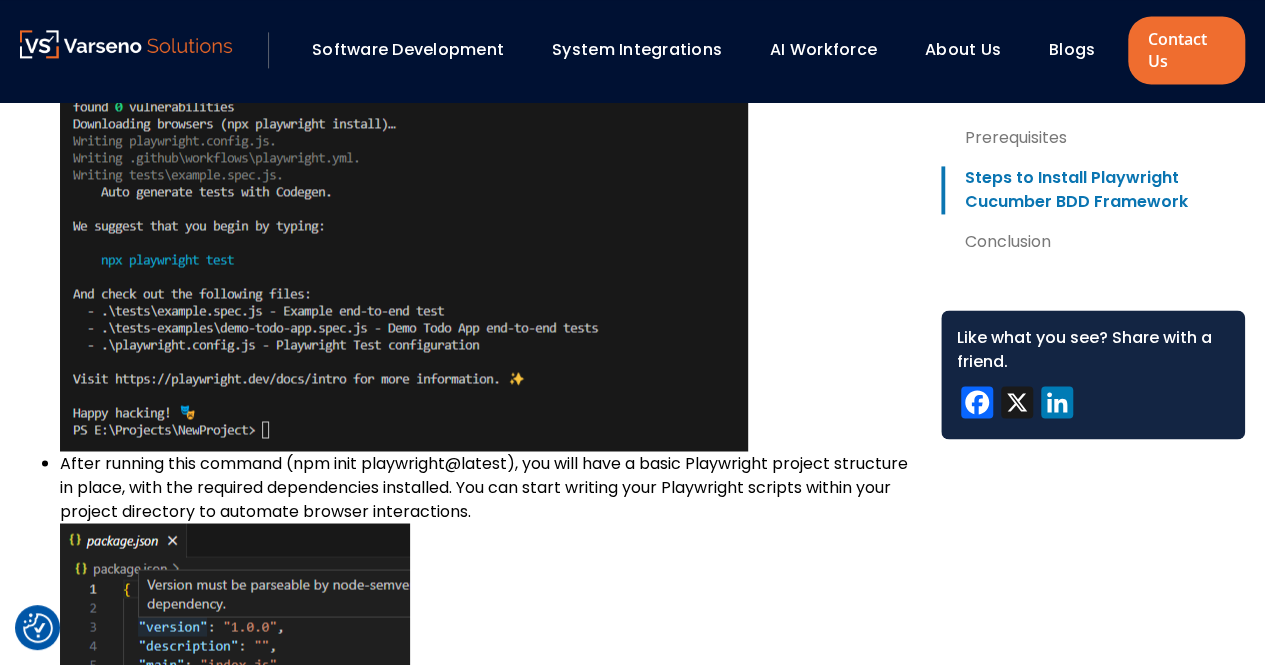 click on "After running this command (npm init playwright@latest), you will have a basic Playwright project structure in place, with the required dependencies installed. You can start writing your Playwright scripts within your project directory to automate browser interactions." at bounding box center (484, 639) 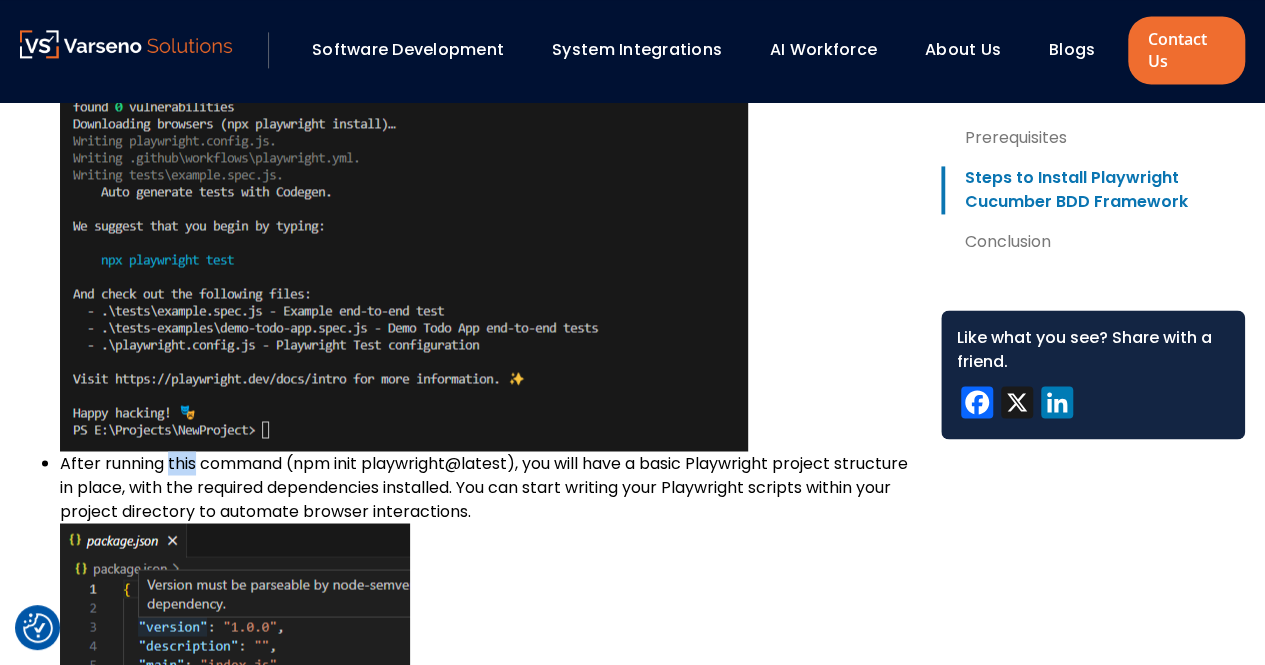 click on "After running this command (npm init playwright@latest), you will have a basic Playwright project structure in place, with the required dependencies installed. You can start writing your Playwright scripts within your project directory to automate browser interactions." at bounding box center [484, 639] 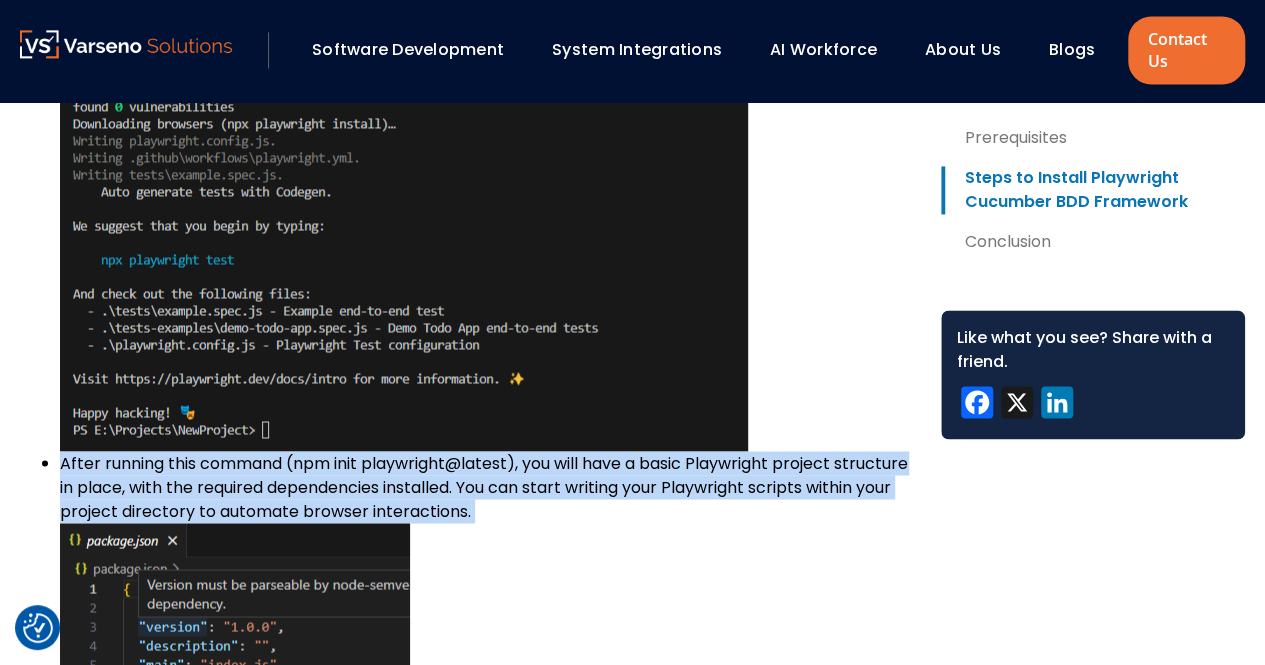 click on "After running this command (npm init playwright@latest), you will have a basic Playwright project structure in place, with the required dependencies installed. You can start writing your Playwright scripts within your project directory to automate browser interactions." at bounding box center (484, 639) 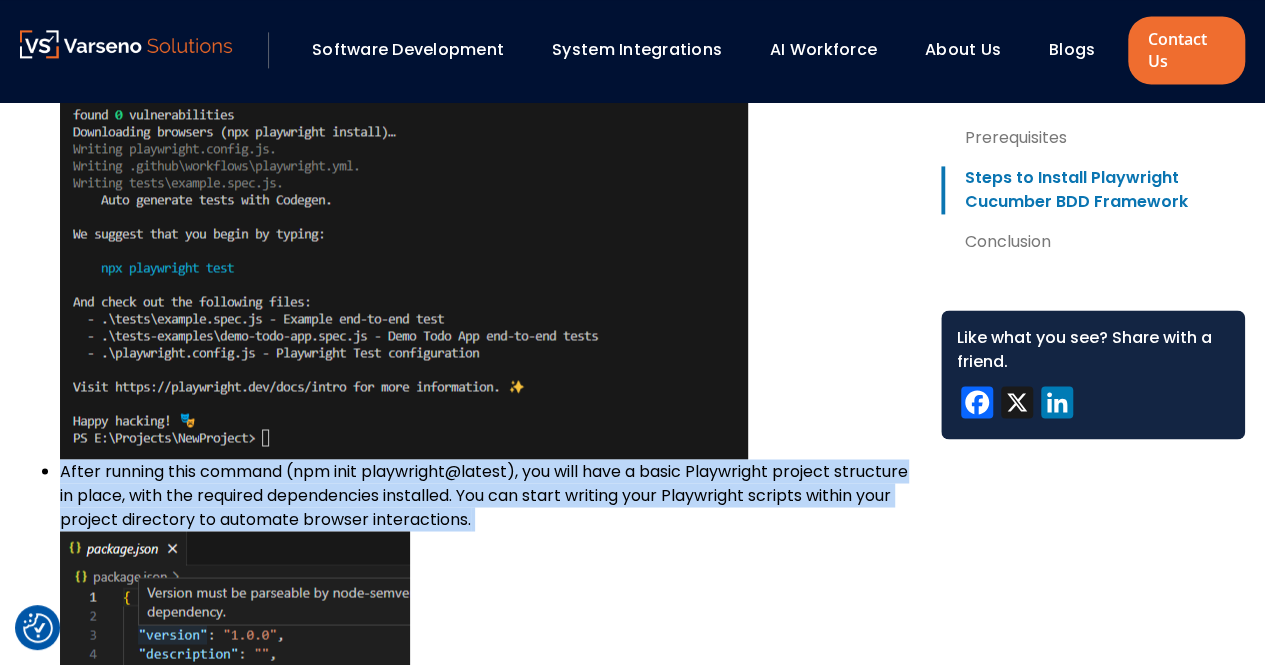 scroll, scrollTop: 5233, scrollLeft: 0, axis: vertical 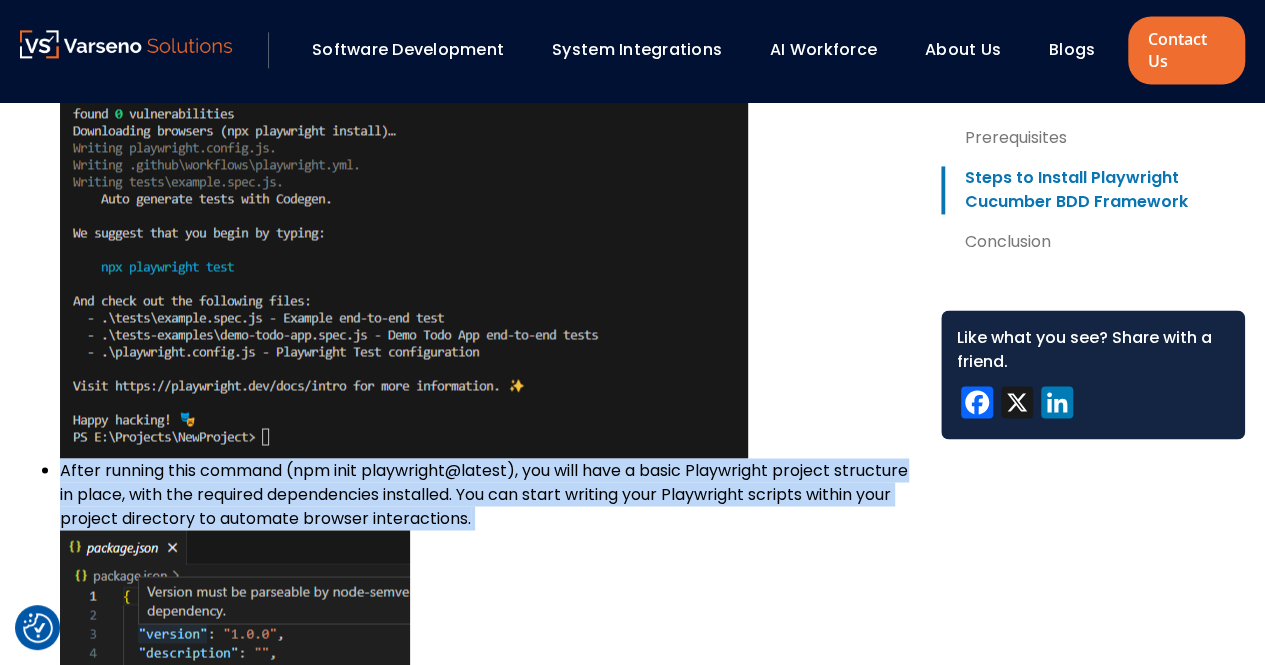 click on "After running this command (npm init playwright@latest), you will have a basic Playwright project structure in place, with the required dependencies installed. You can start writing your Playwright scripts within your project directory to automate browser interactions." at bounding box center [484, 646] 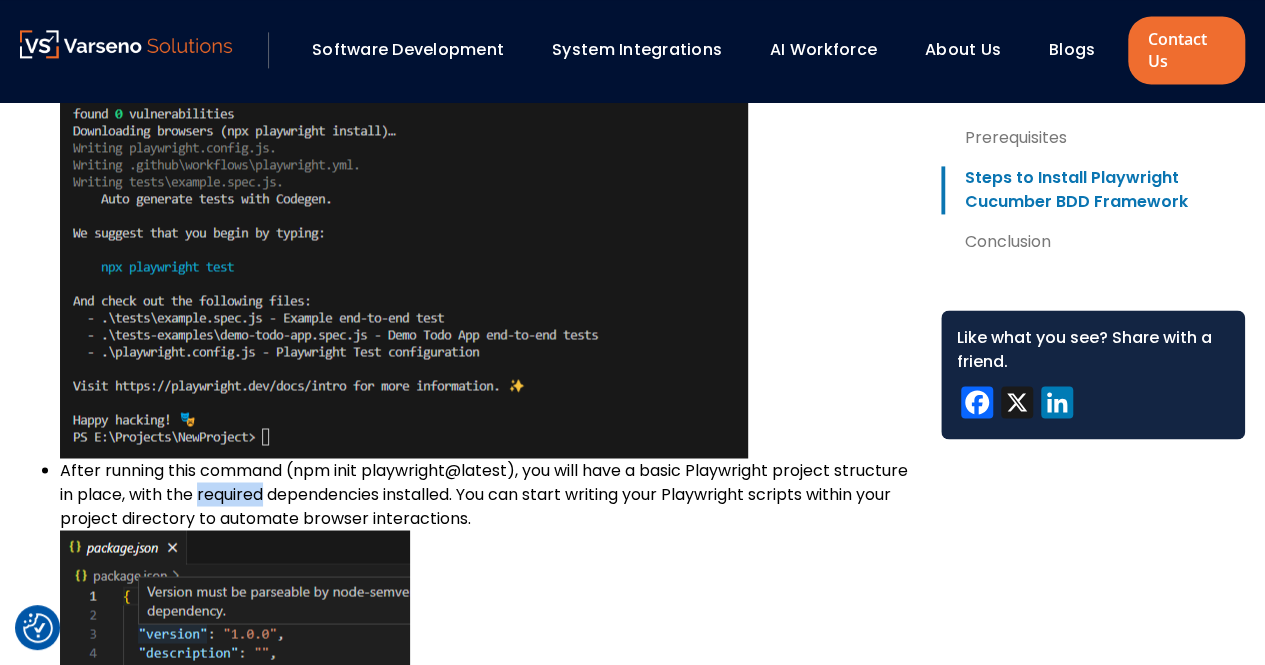 click on "After running this command (npm init playwright@latest), you will have a basic Playwright project structure in place, with the required dependencies installed. You can start writing your Playwright scripts within your project directory to automate browser interactions." at bounding box center [484, 646] 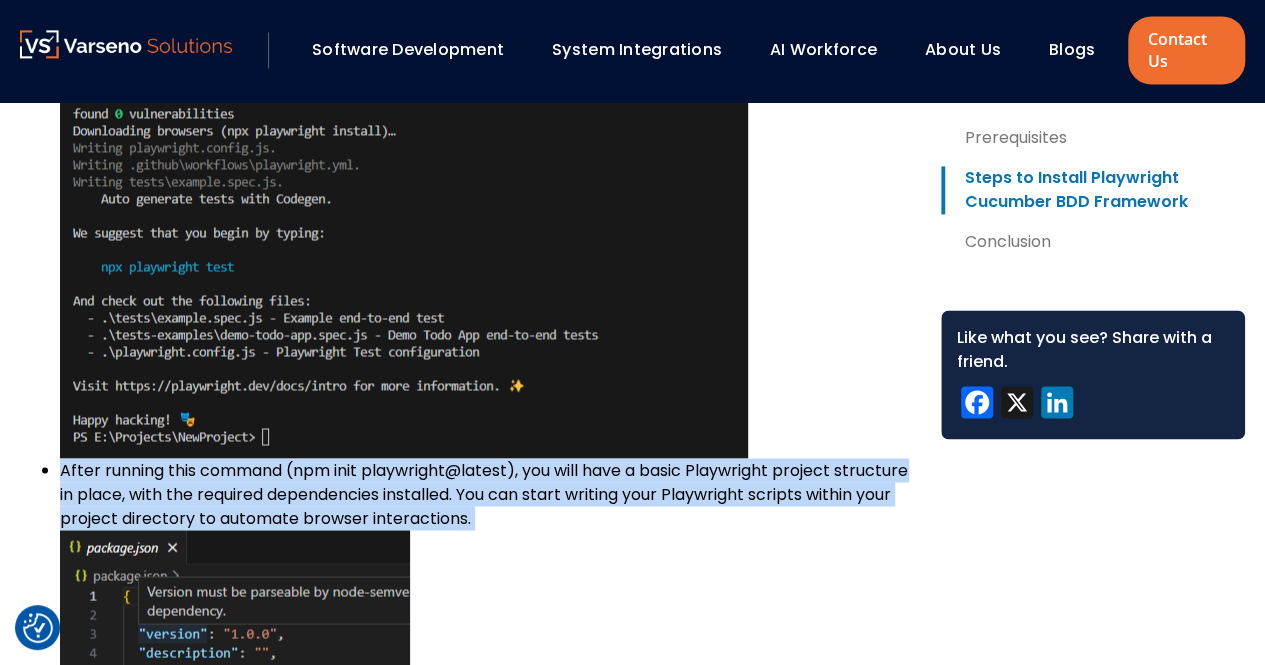 click on "After running this command (npm init playwright@latest), you will have a basic Playwright project structure in place, with the required dependencies installed. You can start writing your Playwright scripts within your project directory to automate browser interactions." at bounding box center (484, 646) 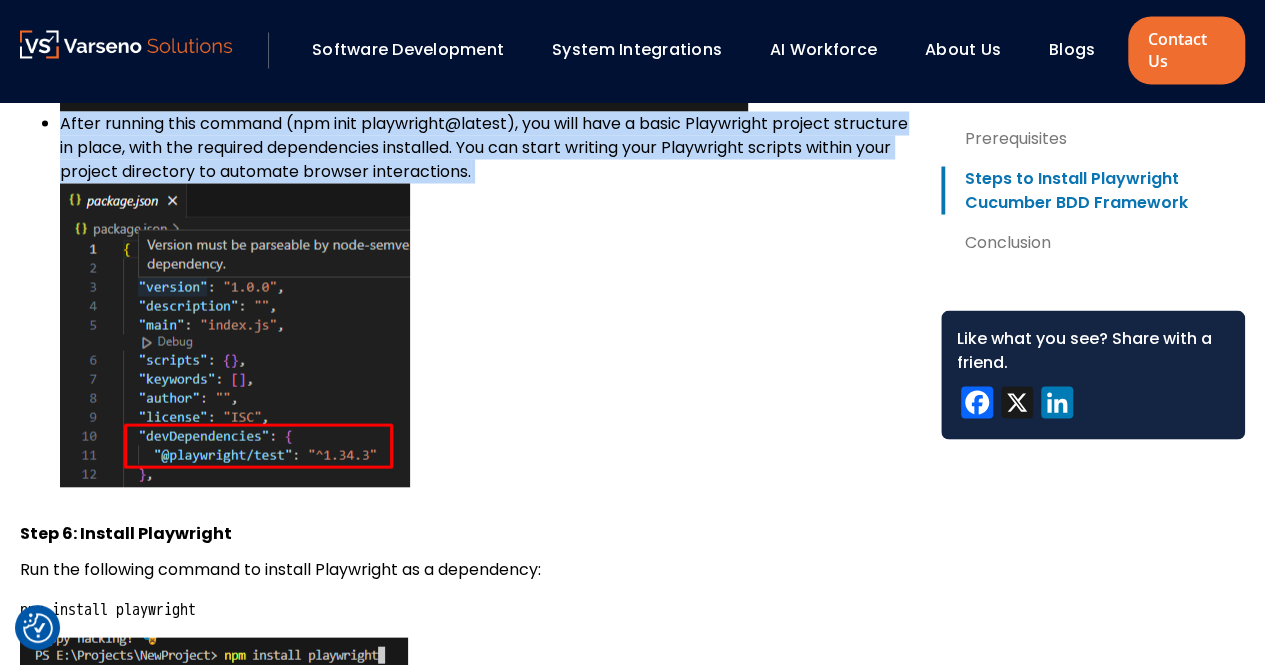 scroll, scrollTop: 5580, scrollLeft: 0, axis: vertical 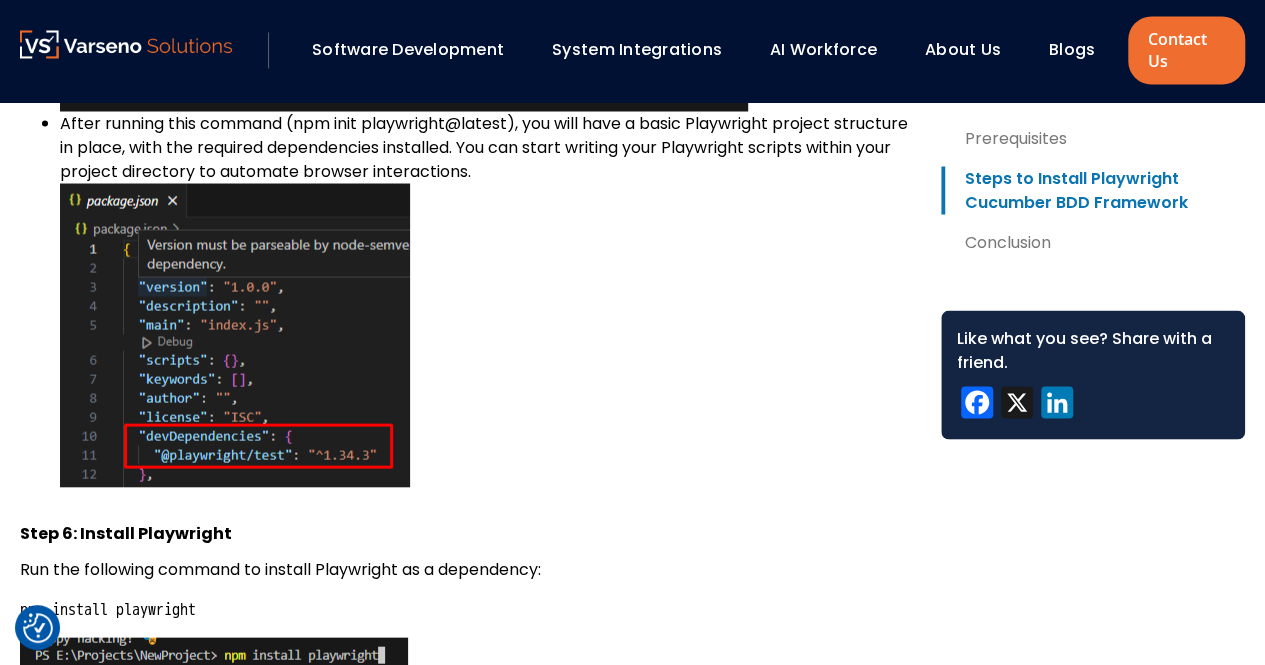 click on "Step 6: Install Playwright" at bounding box center [126, 532] 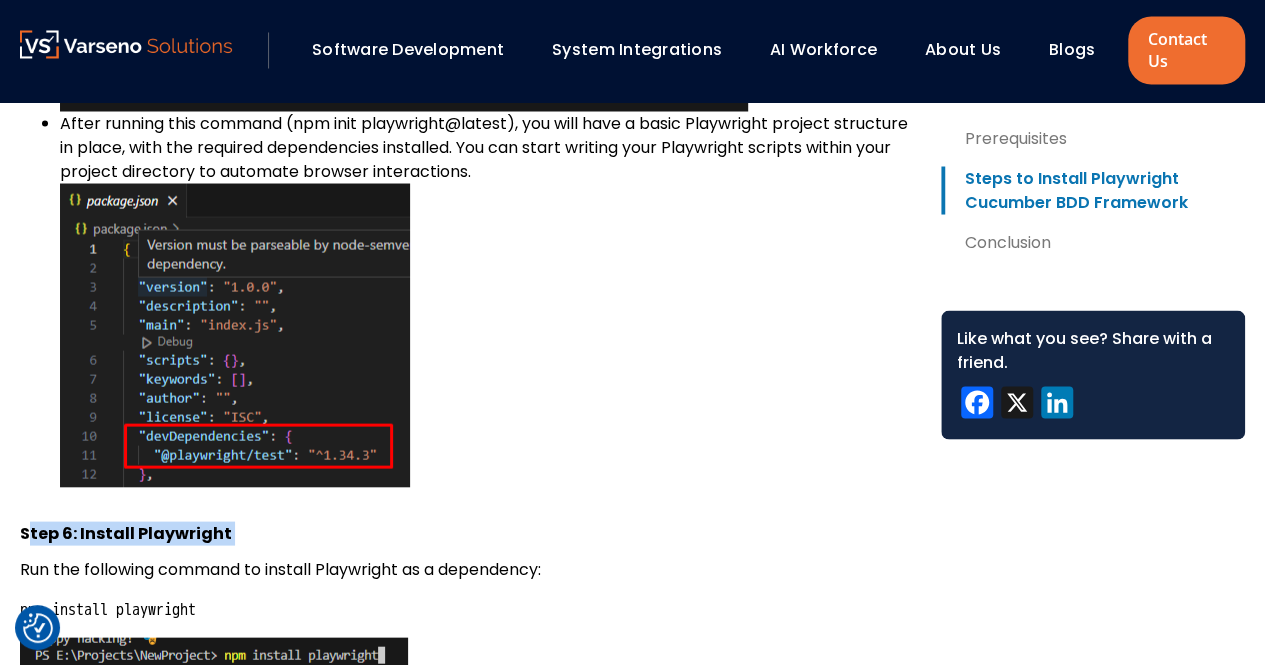 click on "Step 6: Install Playwright" at bounding box center [126, 532] 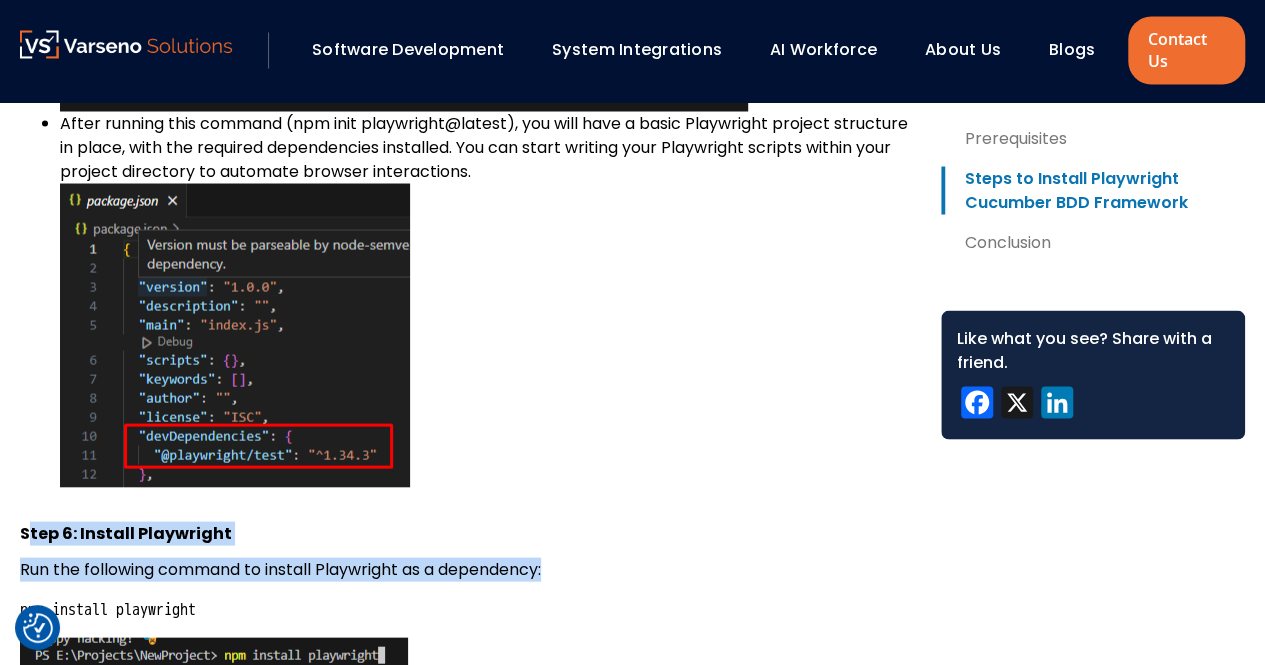 scroll, scrollTop: 5588, scrollLeft: 0, axis: vertical 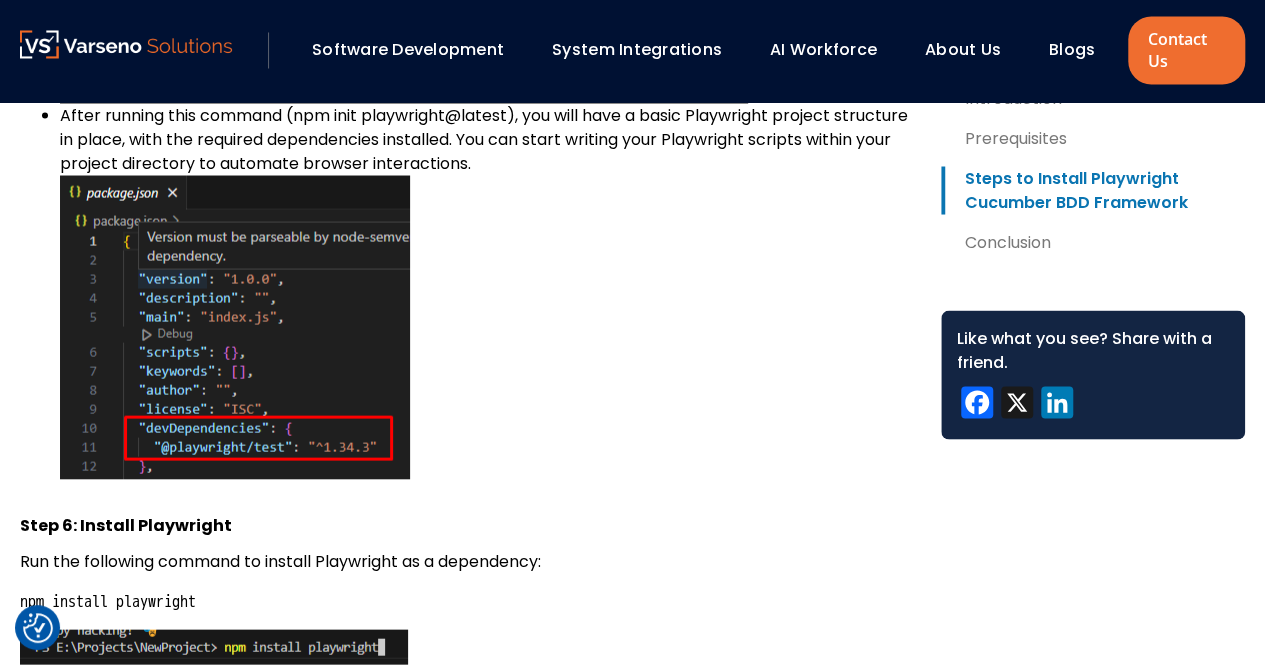 click on "Step 6: Install Playwright" at bounding box center [464, 513] 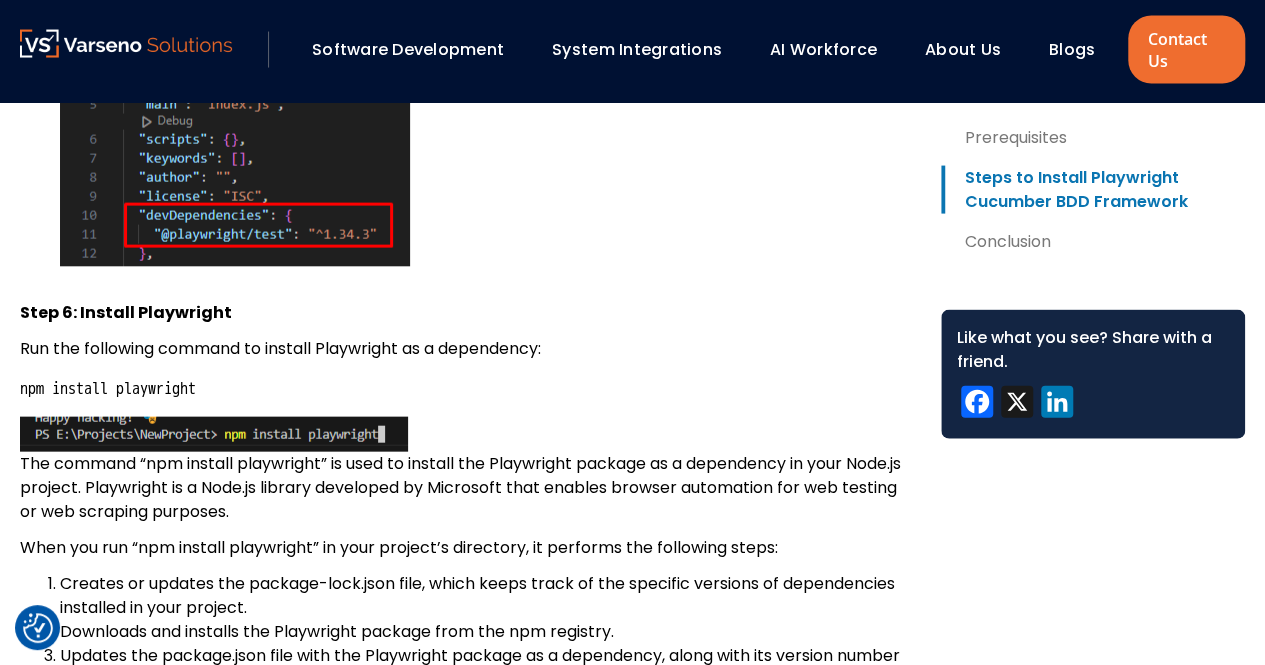 scroll, scrollTop: 5828, scrollLeft: 0, axis: vertical 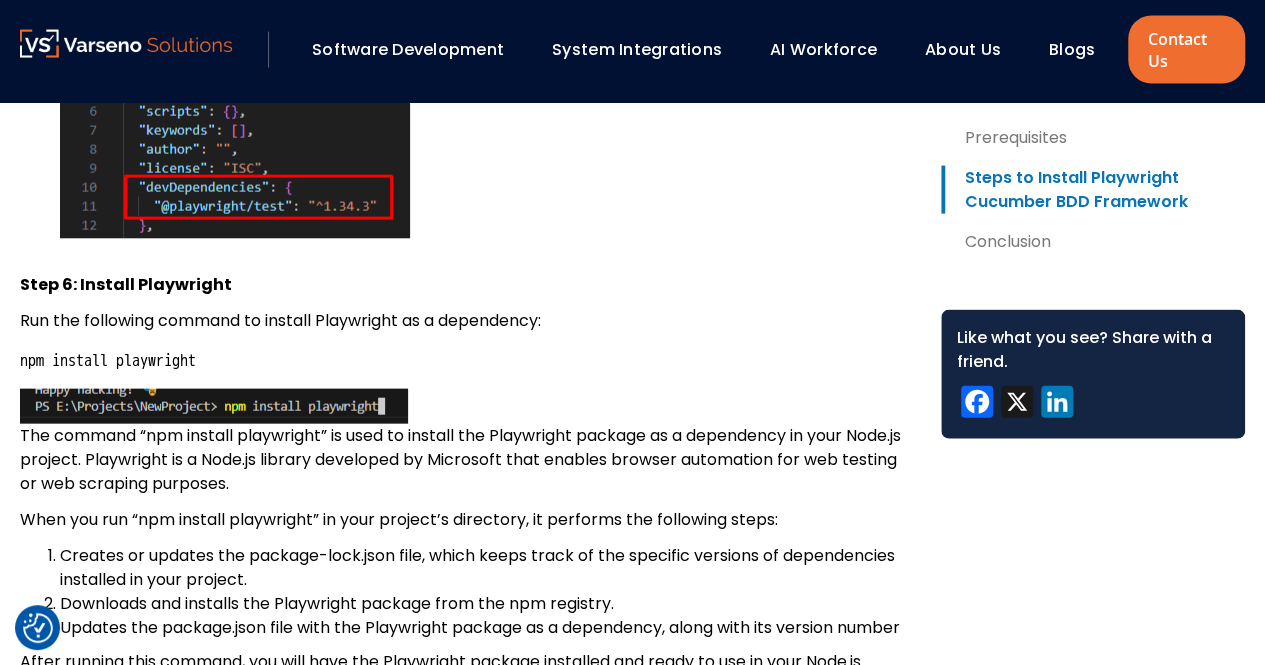 click on "Run the following command to install Playwright as a dependency:" at bounding box center (464, 321) 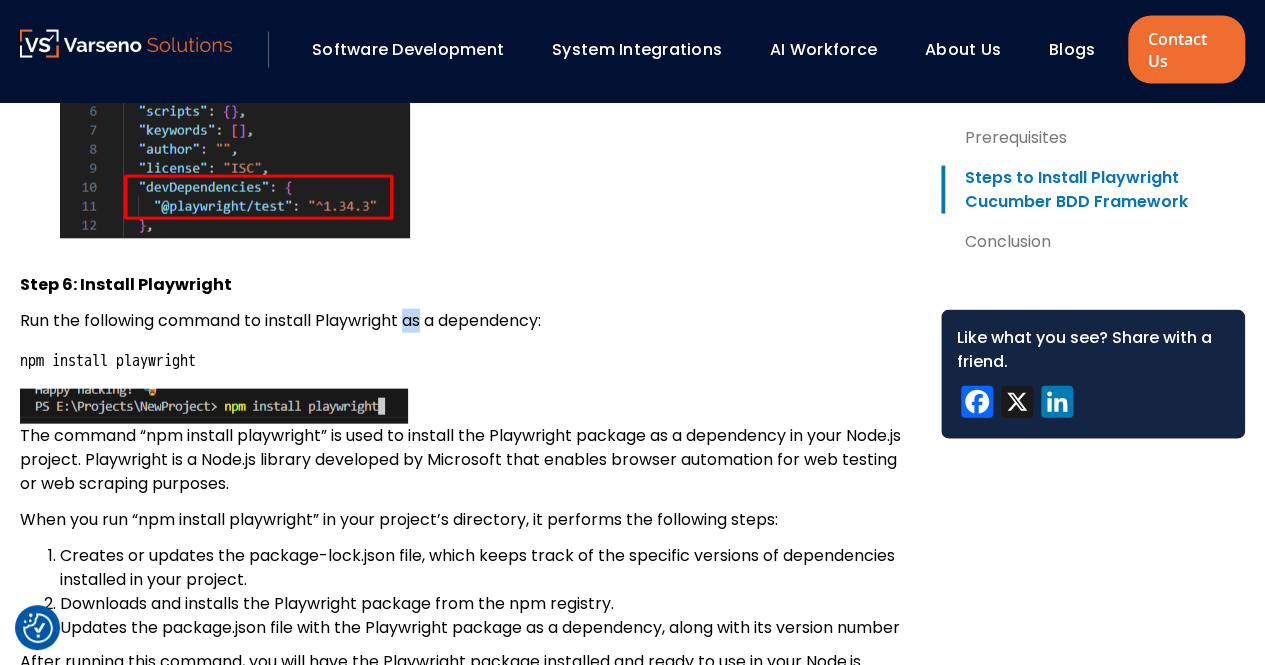 click on "Run the following command to install Playwright as a dependency:" at bounding box center (464, 321) 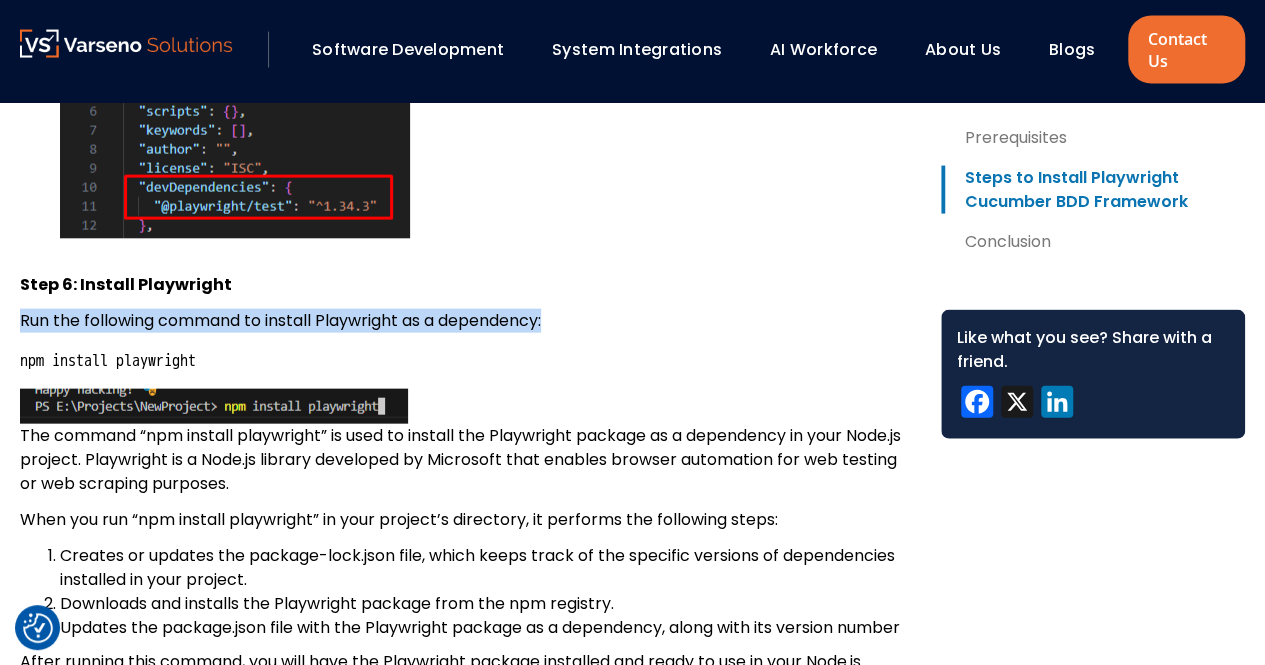 click on "Run the following command to install Playwright as a dependency:" at bounding box center (464, 321) 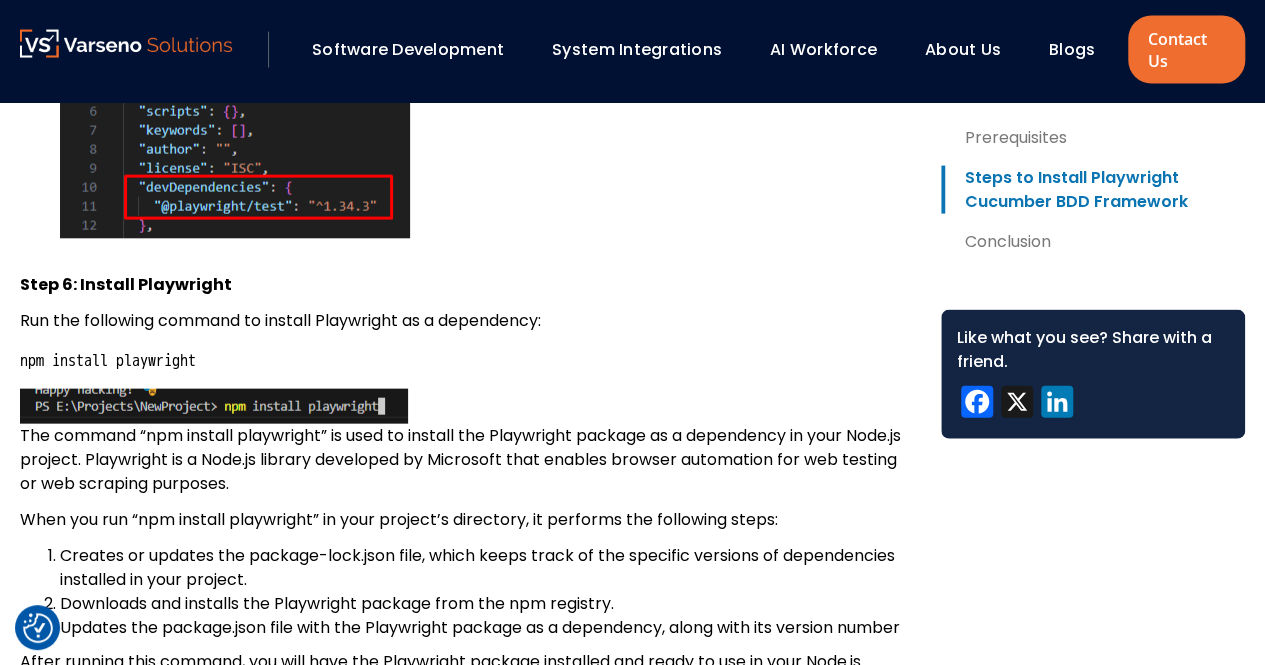 click on "The command “npm install playwright” is used to install the Playwright package as a dependency in your Node.js project. Playwright is a Node.js library developed by Microsoft that enables browser automation for web testing or web scraping purposes." at bounding box center (464, 442) 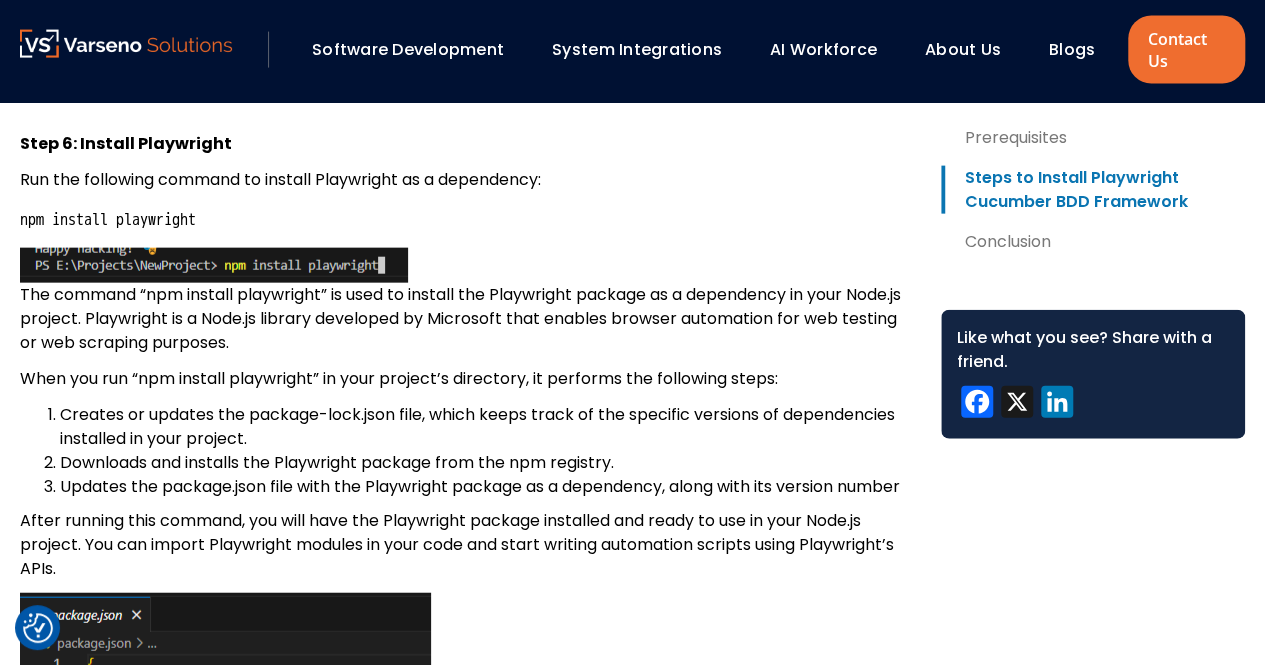 scroll, scrollTop: 5970, scrollLeft: 0, axis: vertical 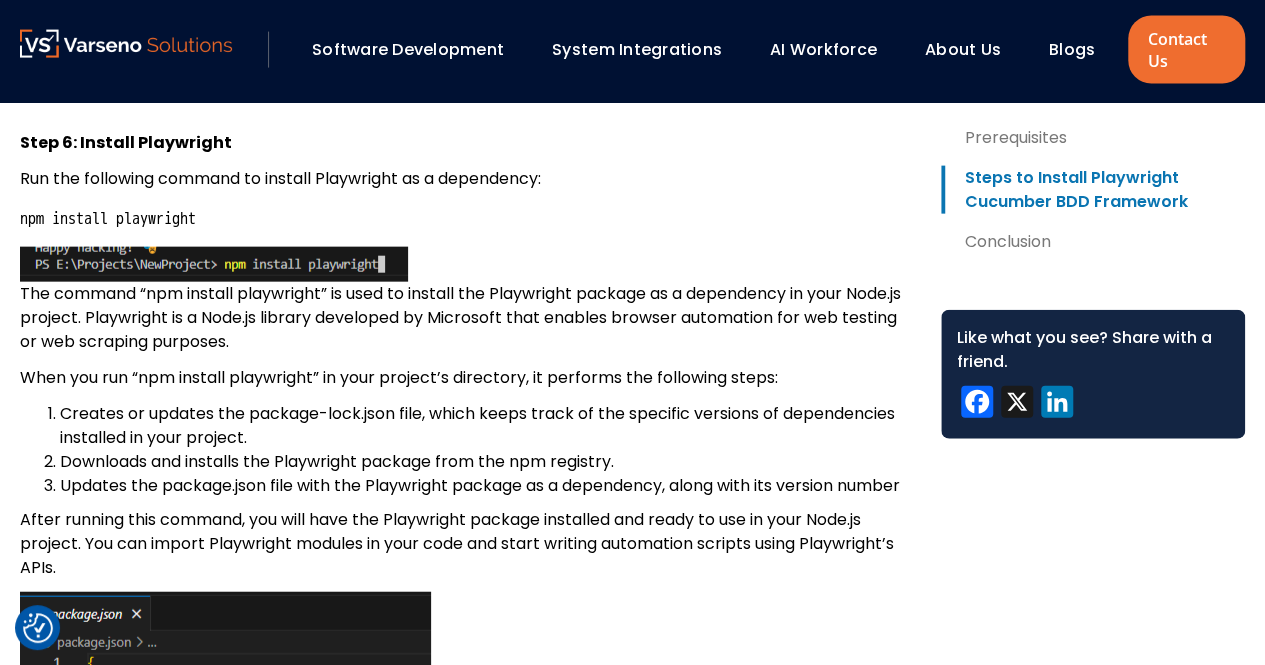 click on "The command “npm install playwright” is used to install the Playwright package as a dependency in your Node.js project. Playwright is a Node.js library developed by Microsoft that enables browser automation for web testing or web scraping purposes." at bounding box center [464, 300] 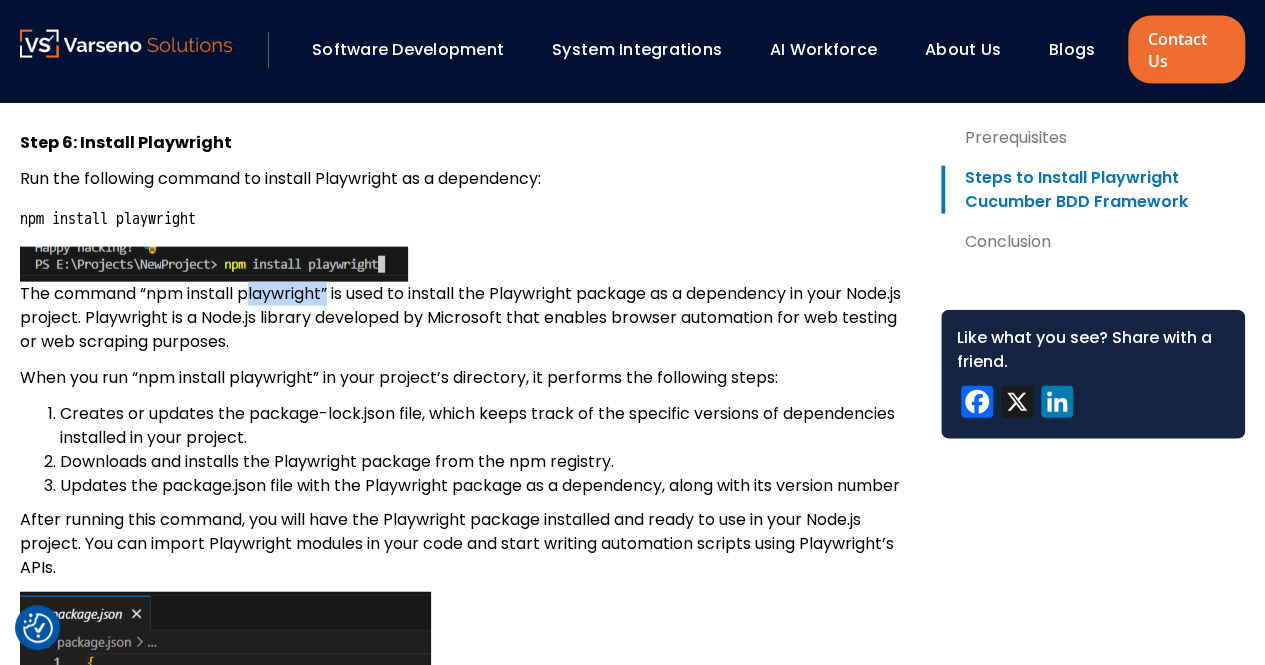 click on "The command “npm install playwright” is used to install the Playwright package as a dependency in your Node.js project. Playwright is a Node.js library developed by Microsoft that enables browser automation for web testing or web scraping purposes." at bounding box center [464, 300] 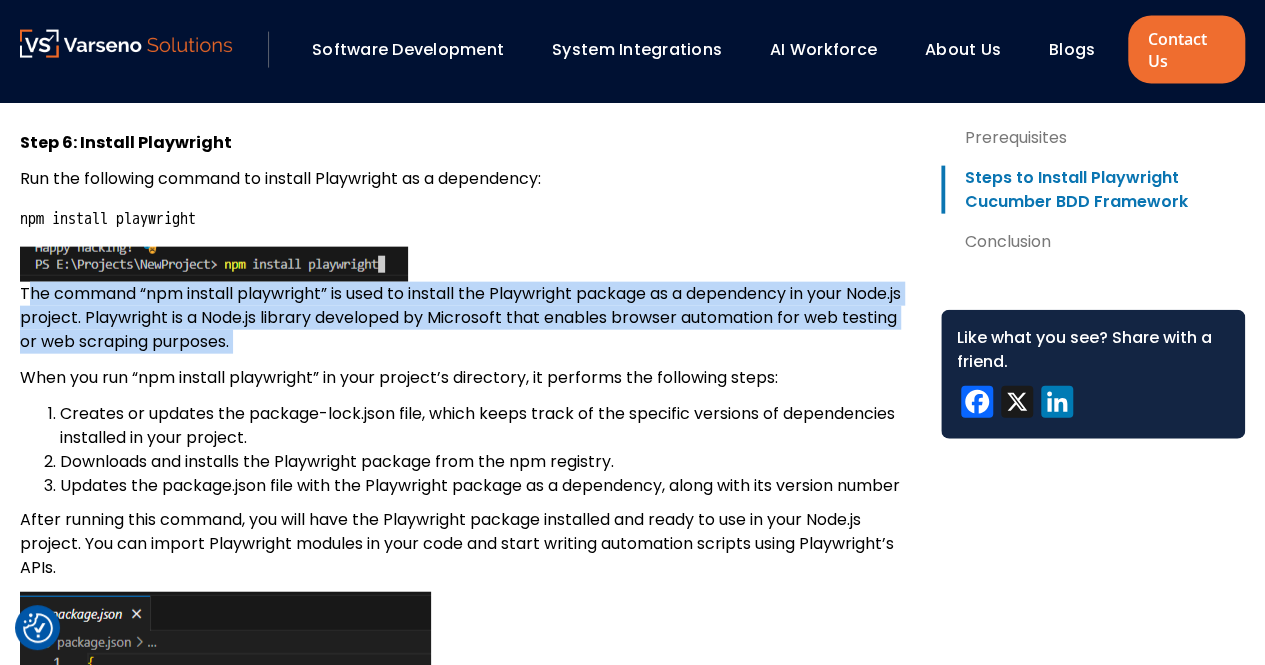 click on "The command “npm install playwright” is used to install the Playwright package as a dependency in your Node.js project. Playwright is a Node.js library developed by Microsoft that enables browser automation for web testing or web scraping purposes." at bounding box center (464, 300) 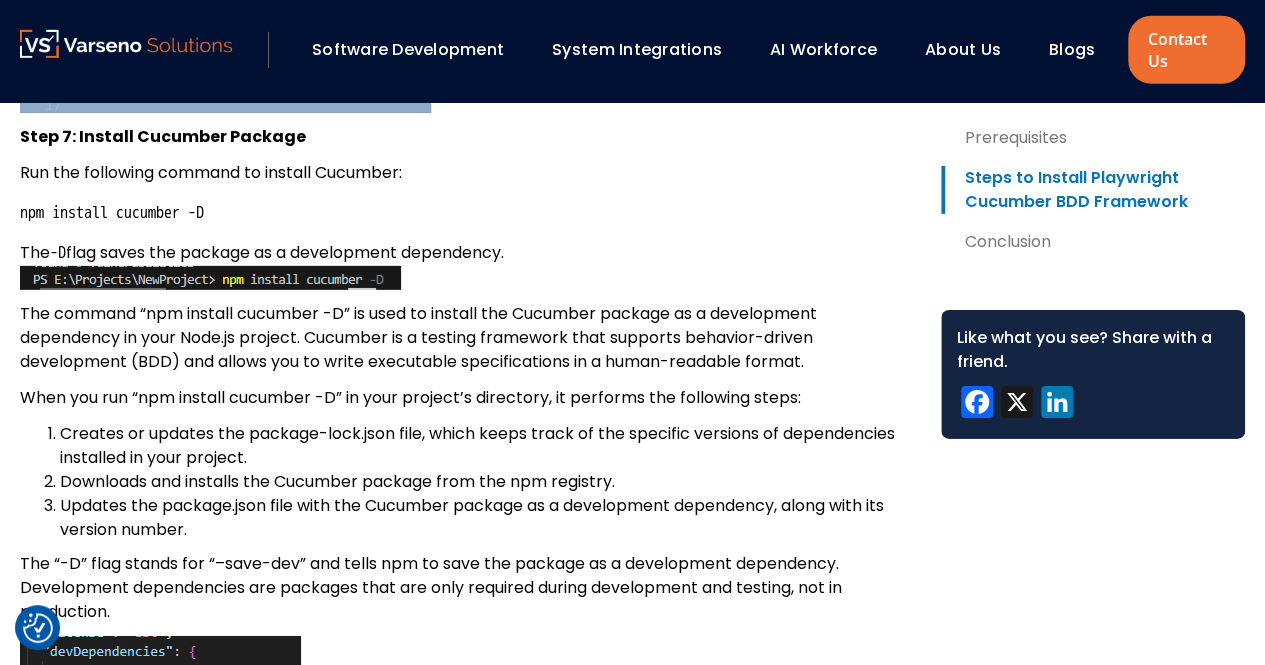 scroll, scrollTop: 6837, scrollLeft: 0, axis: vertical 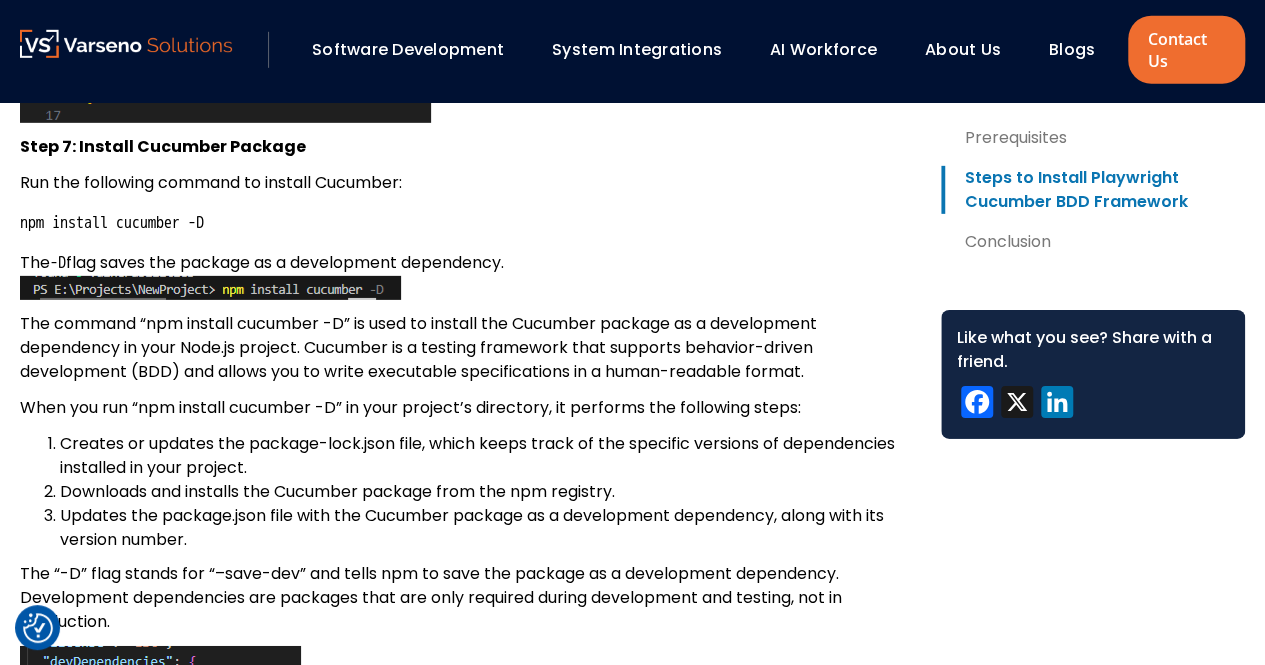 click on "Step 7: Install Cucumber Package" at bounding box center (464, 147) 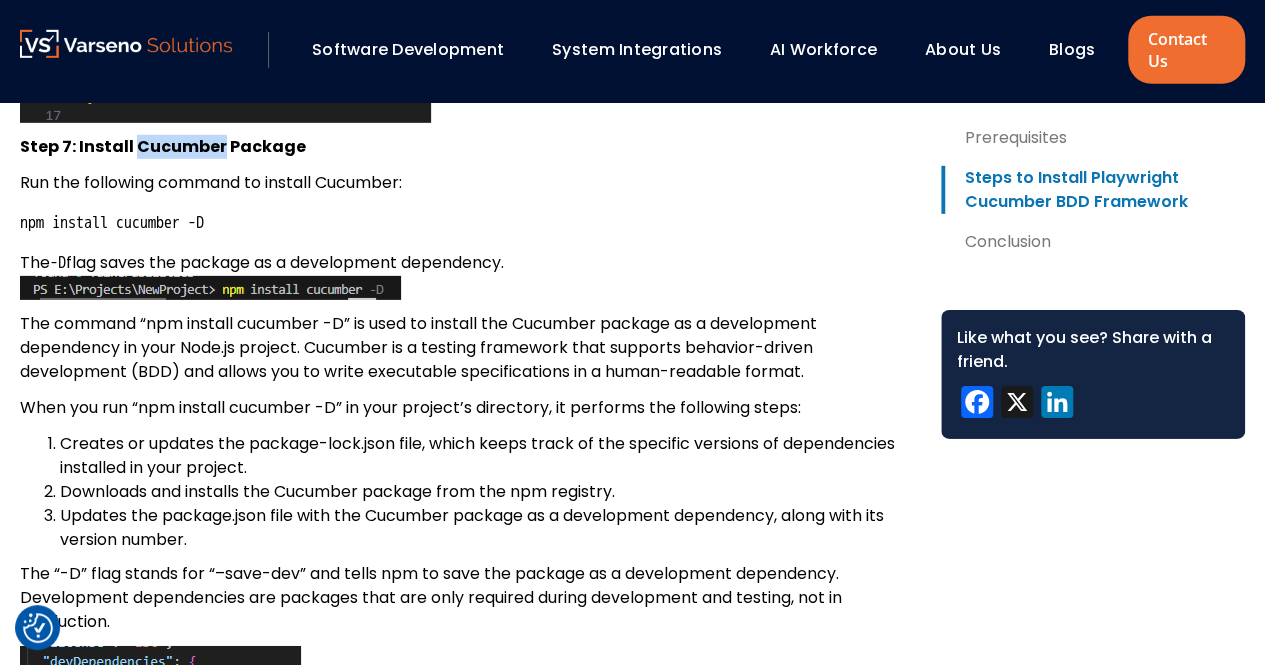 click on "Step 7: Install Cucumber Package" at bounding box center [464, 147] 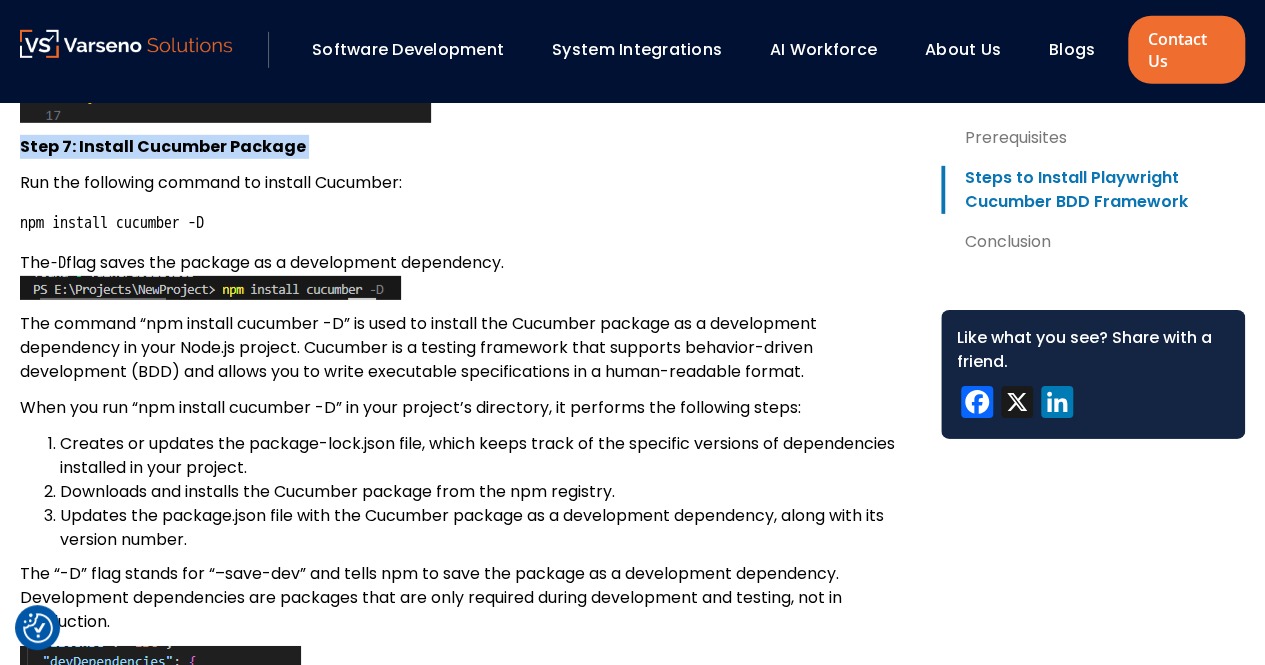 click on "Step 7: Install Cucumber Package" at bounding box center [464, 147] 